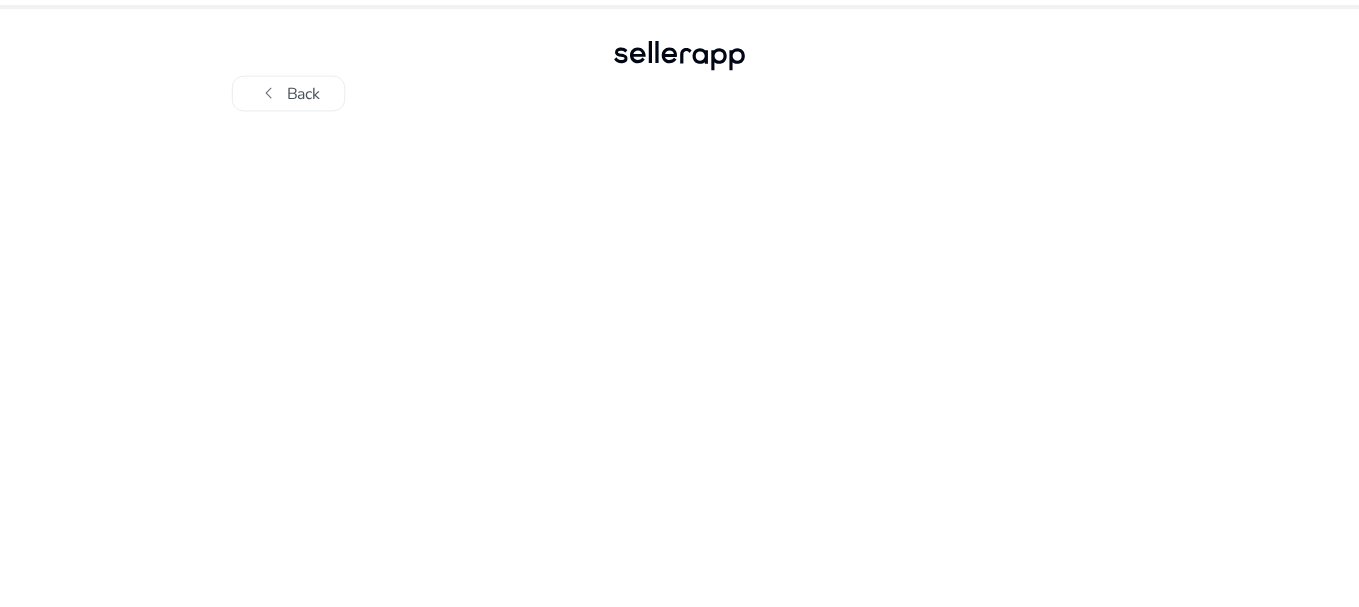 scroll, scrollTop: 0, scrollLeft: 0, axis: both 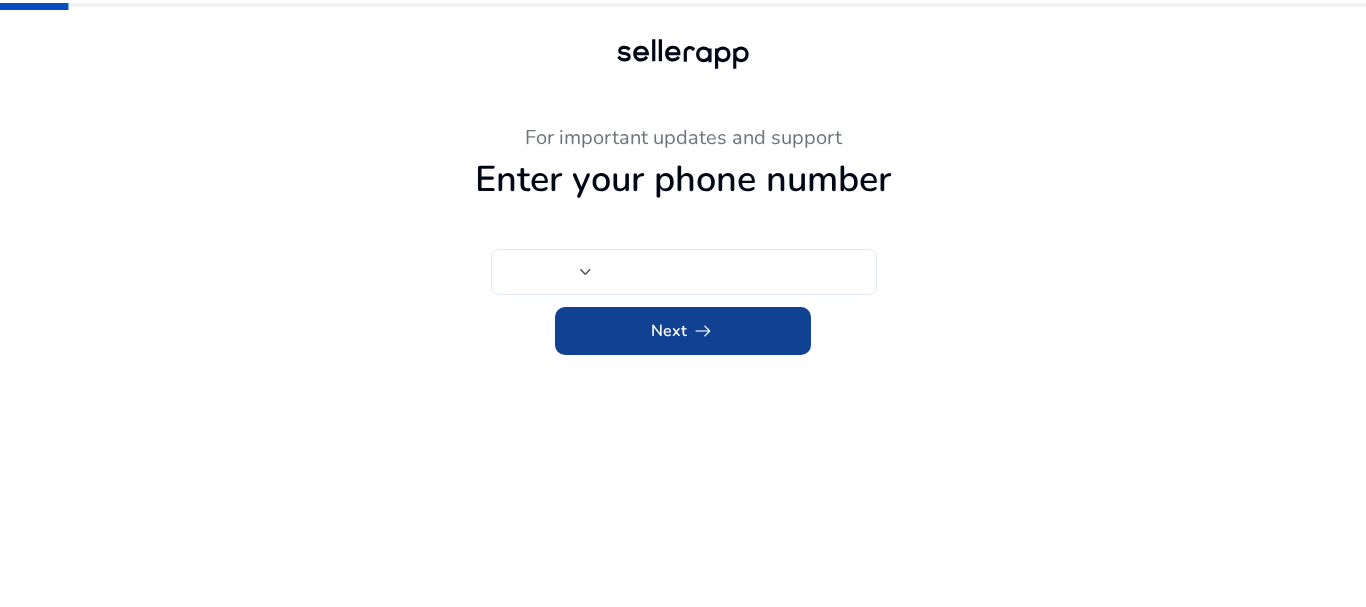 type on "***" 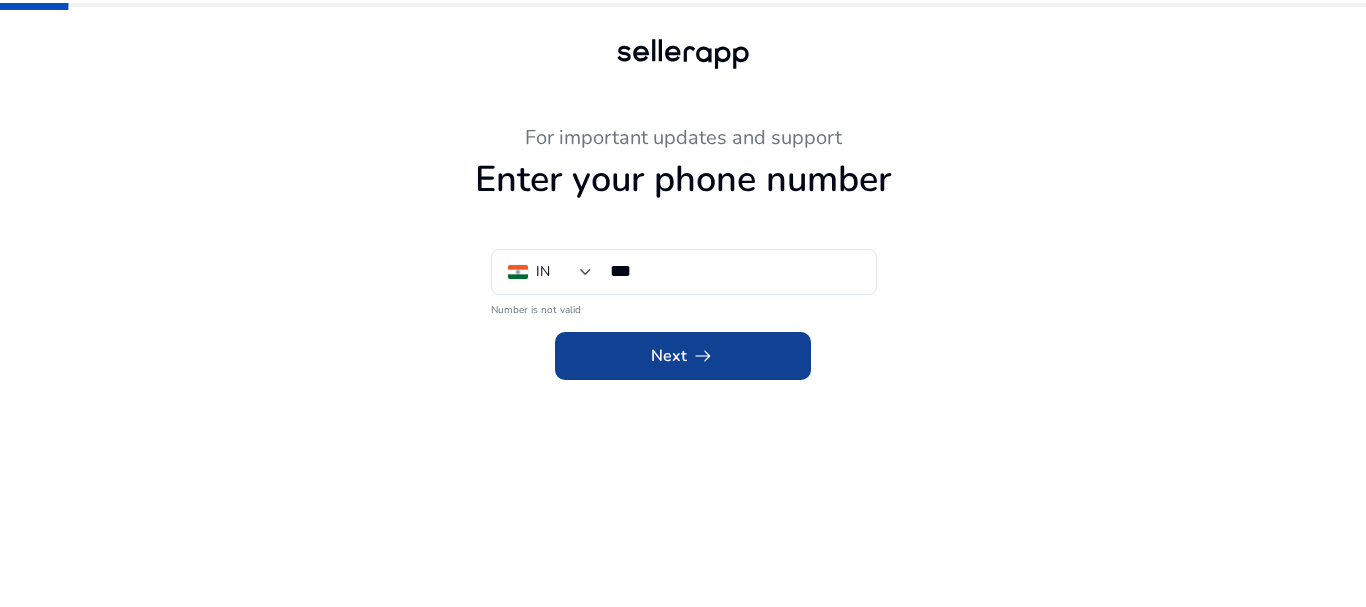 click 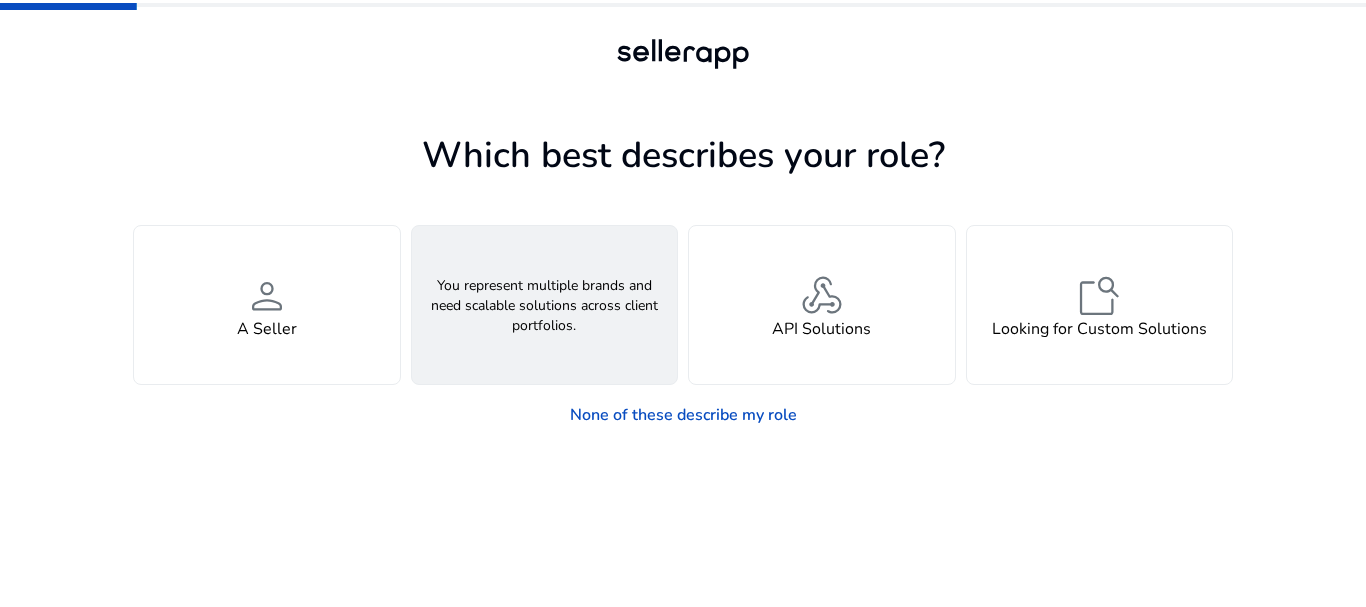 drag, startPoint x: 610, startPoint y: 335, endPoint x: 599, endPoint y: 363, distance: 30.083218 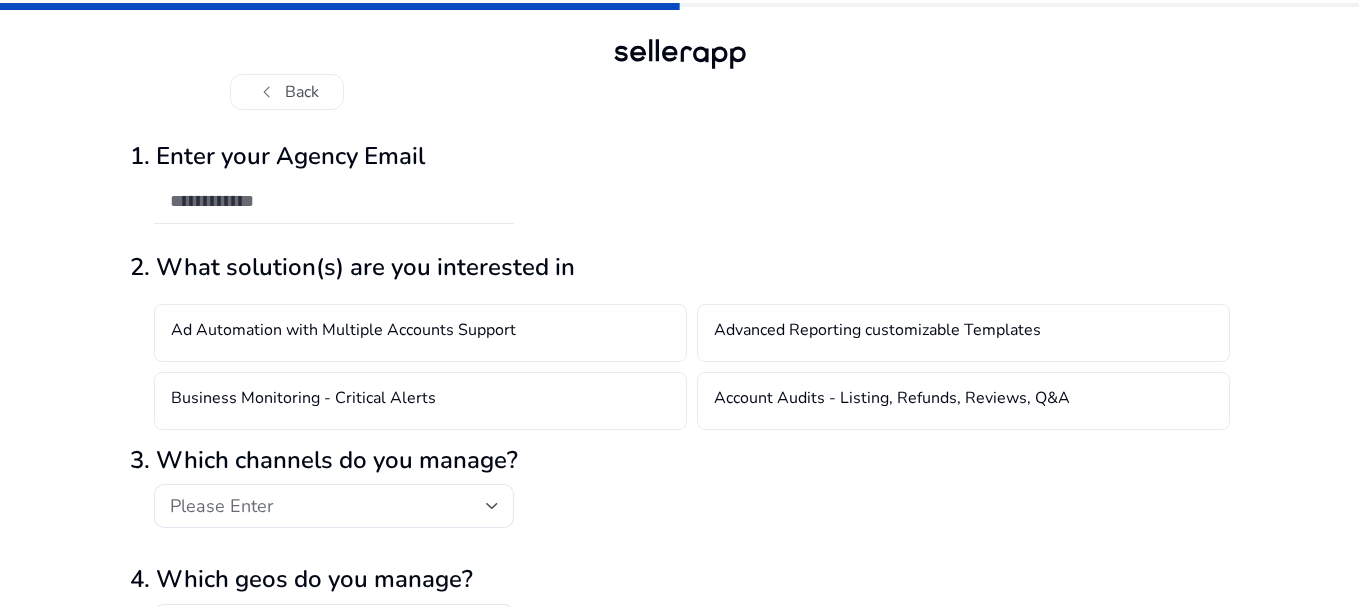click 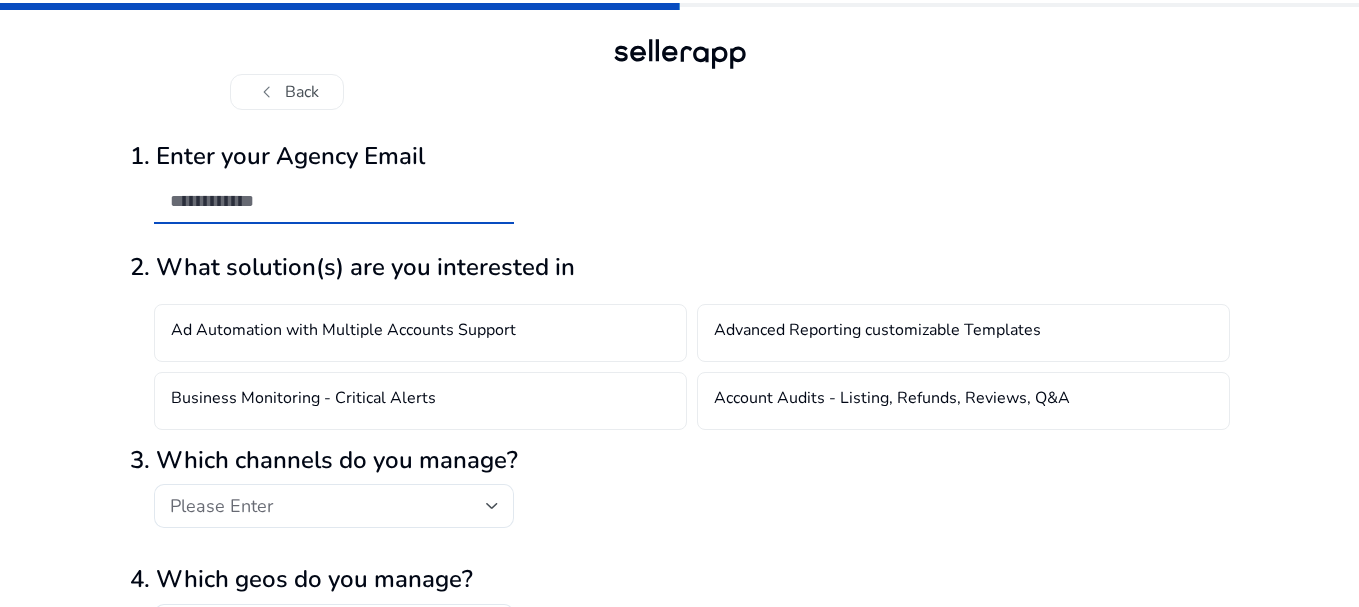 click at bounding box center (334, 201) 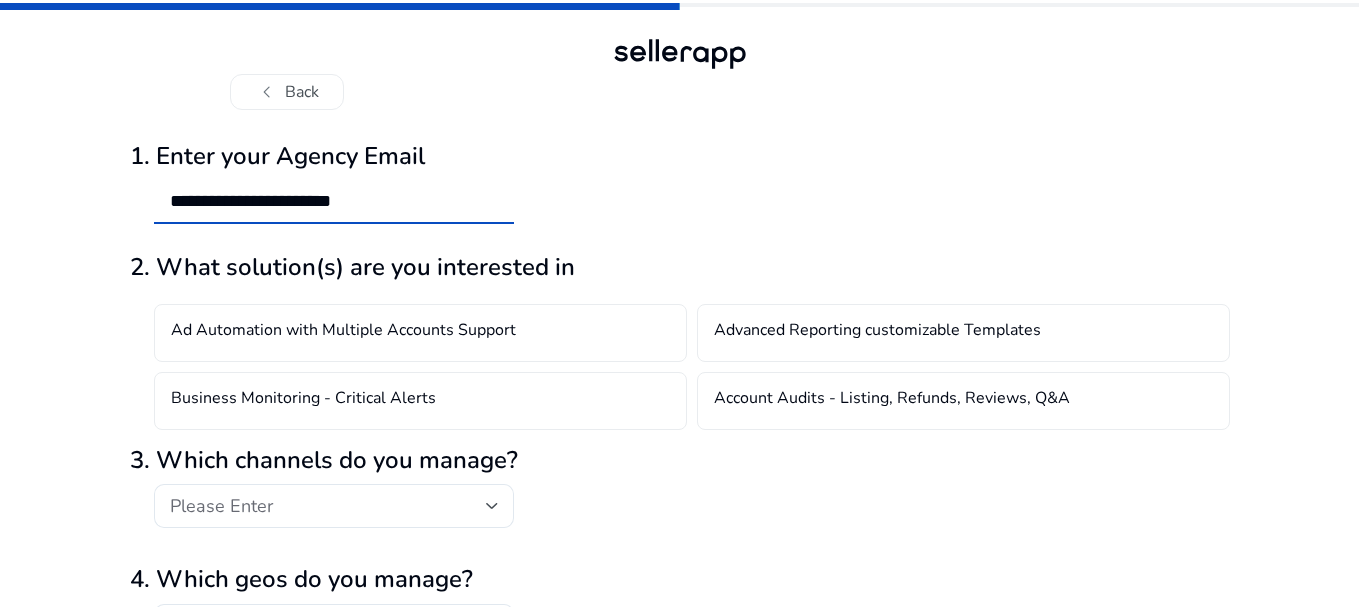 click on "**********" 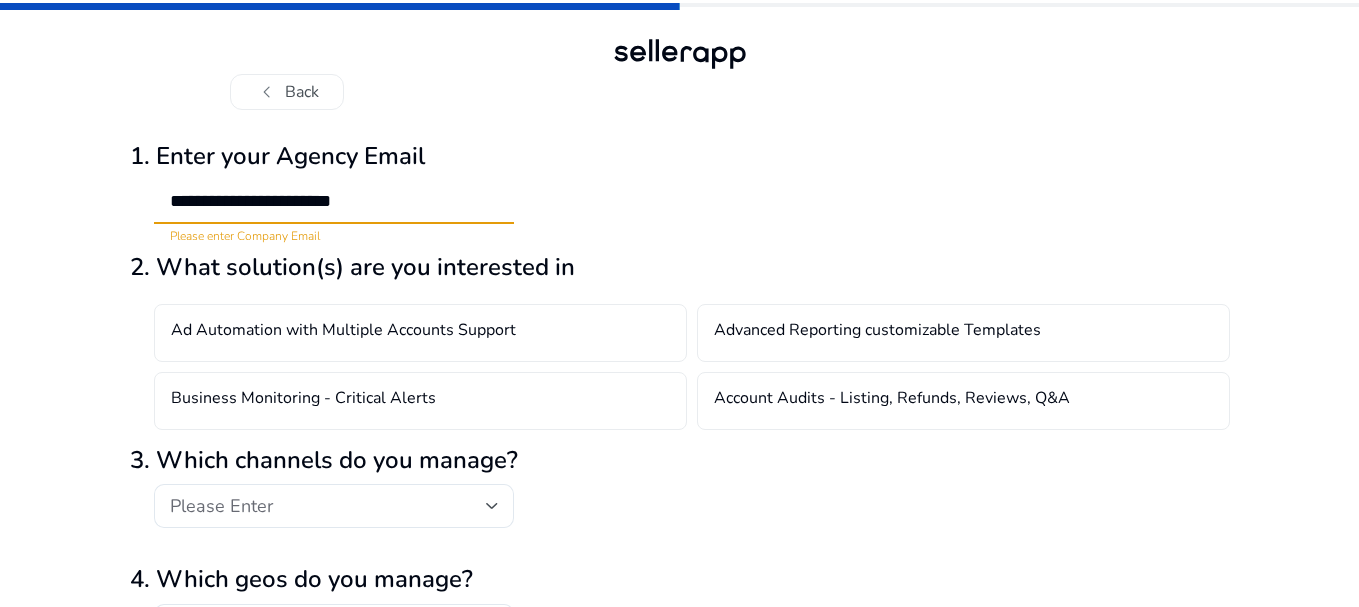 click on "**********" at bounding box center [334, 201] 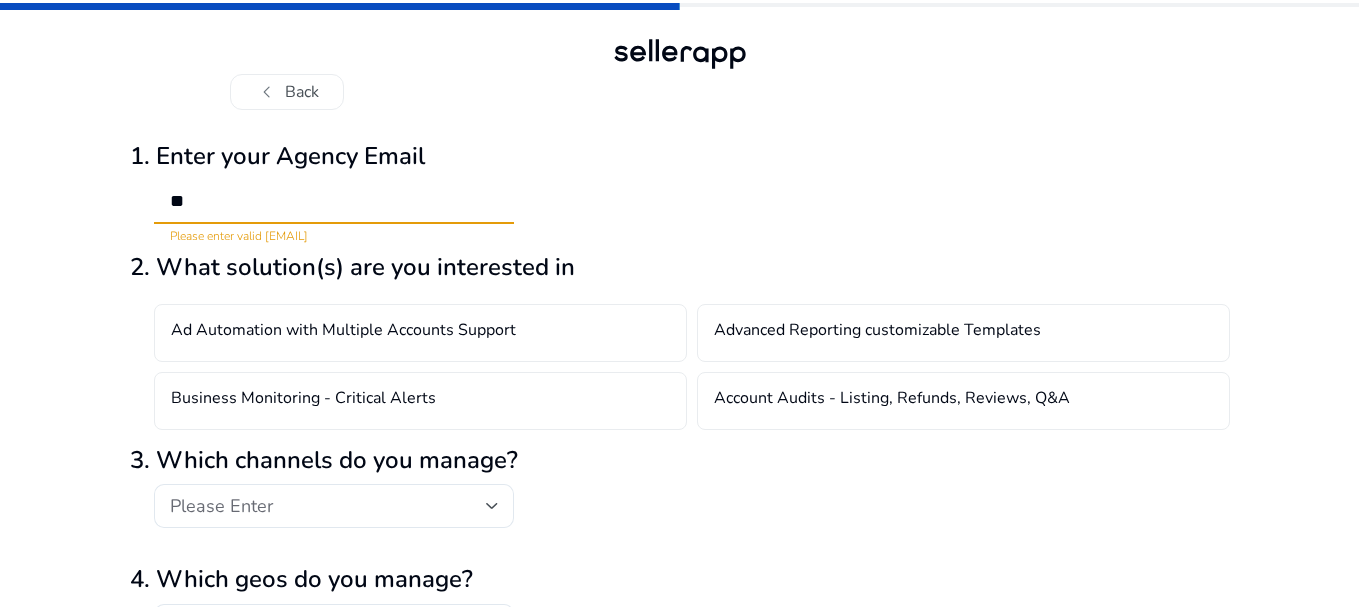 type on "*" 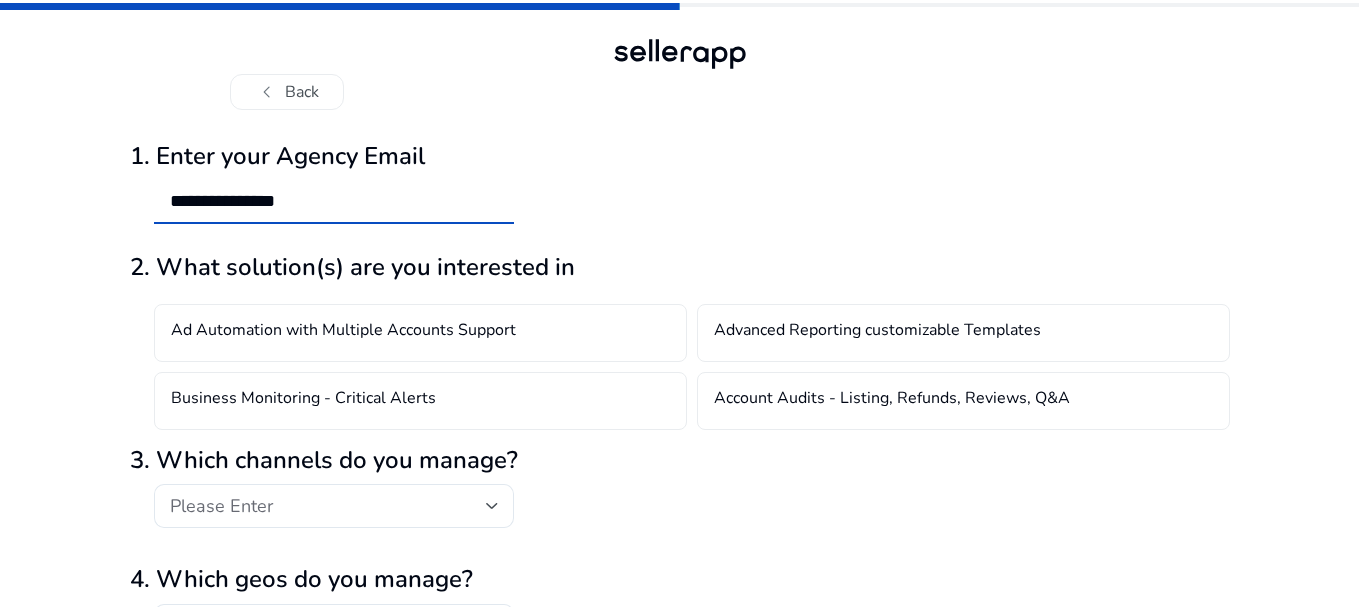 type on "**********" 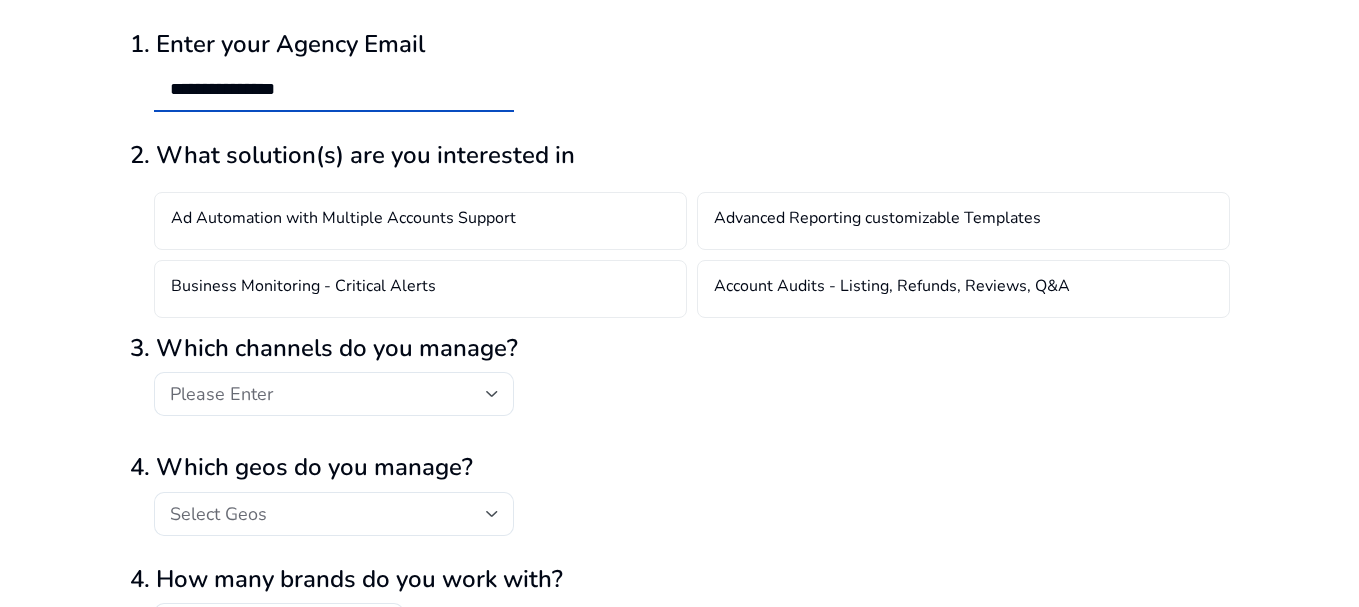 scroll, scrollTop: 244, scrollLeft: 0, axis: vertical 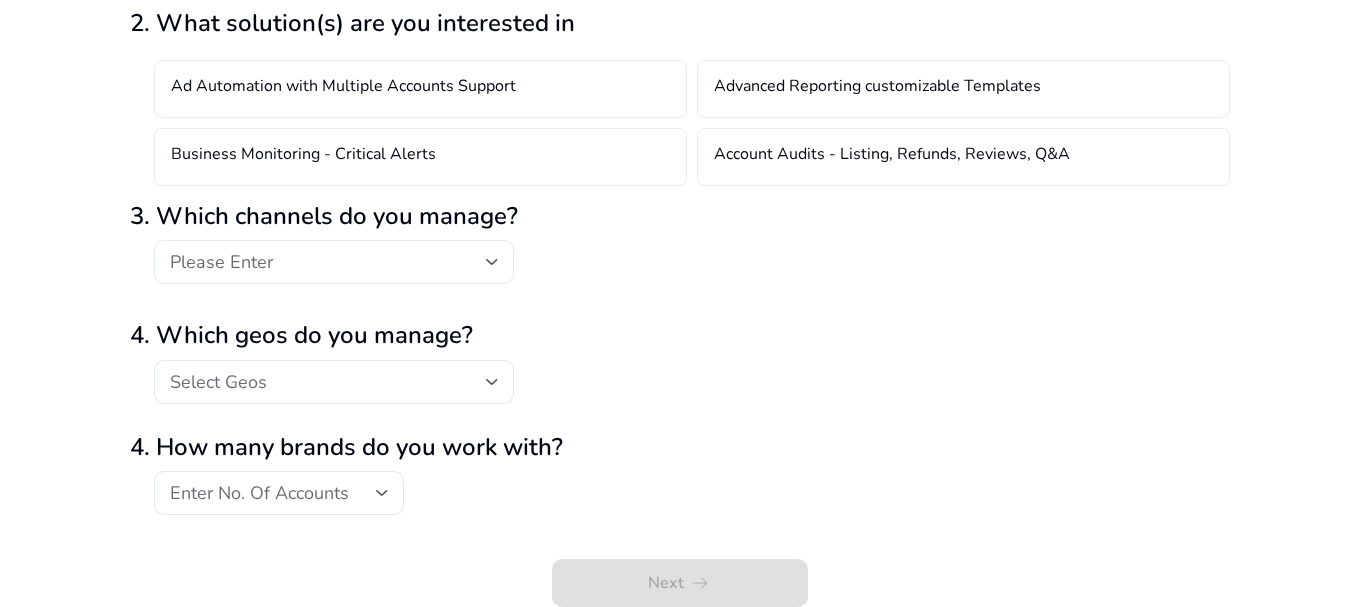 click on "Please Enter" 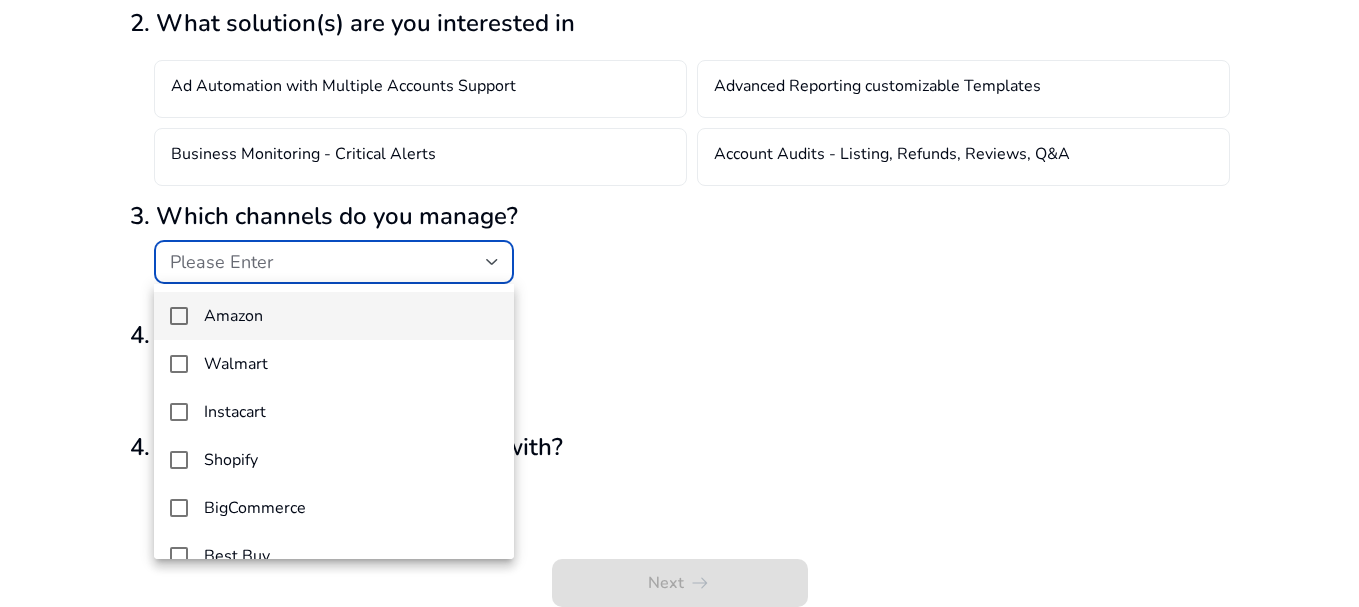 click on "Amazon" at bounding box center (351, 316) 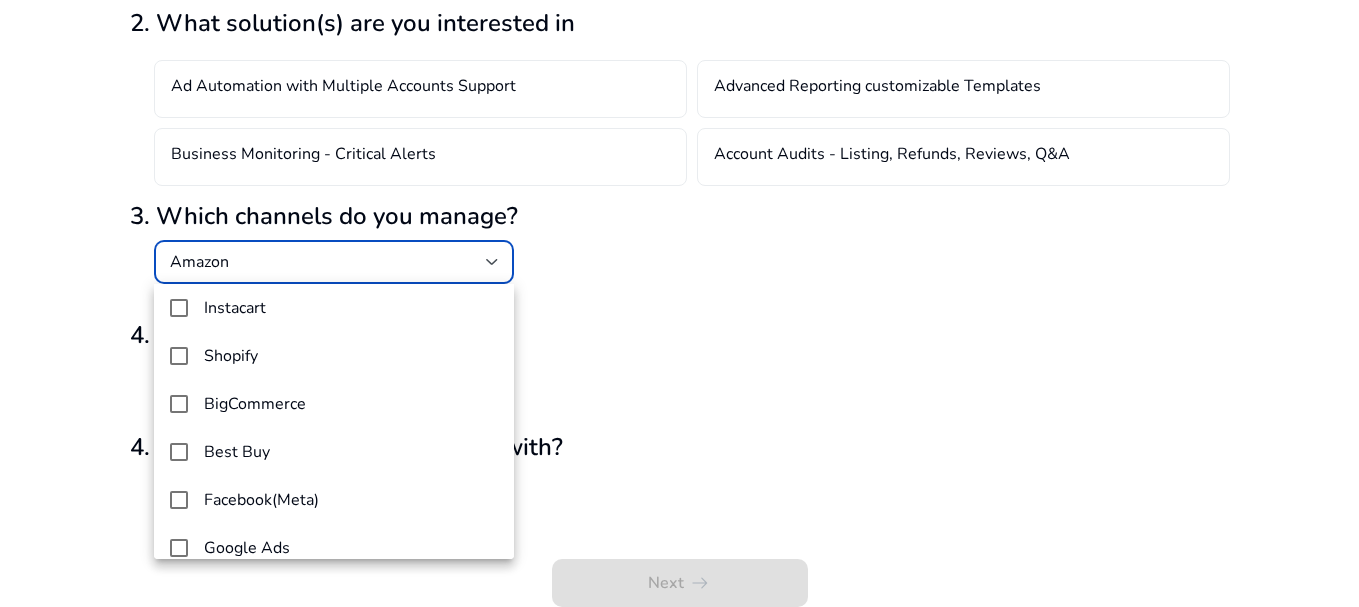 scroll, scrollTop: 173, scrollLeft: 0, axis: vertical 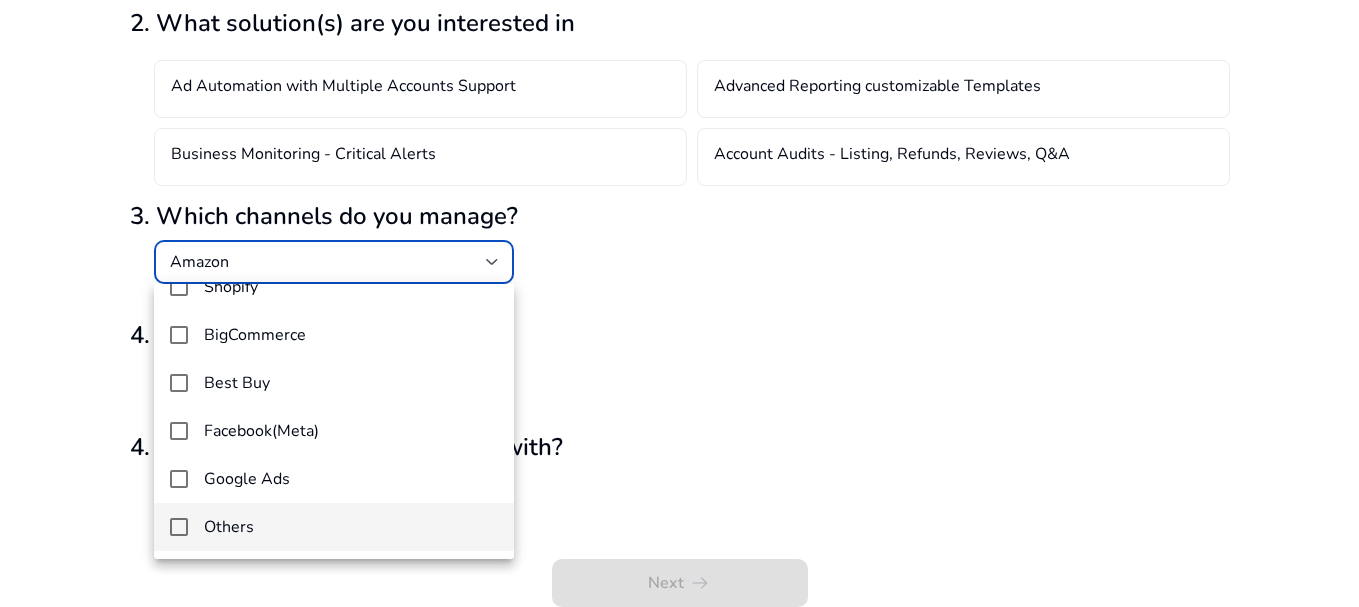 click on "Others" at bounding box center (351, 527) 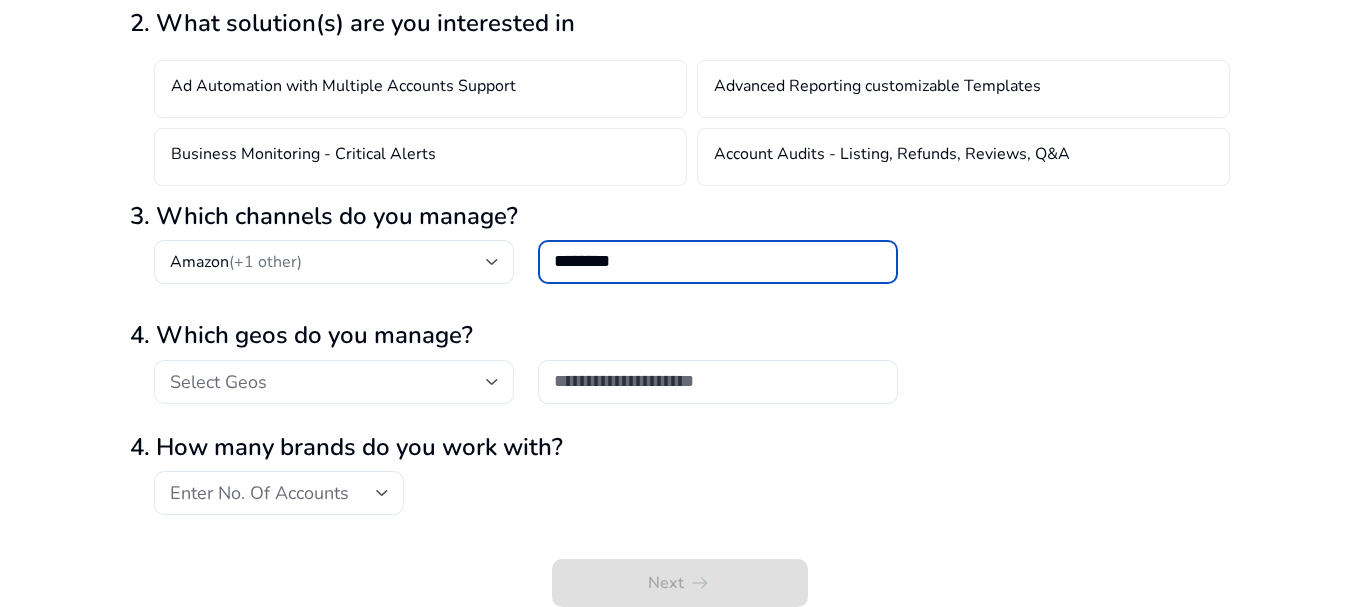 type on "********" 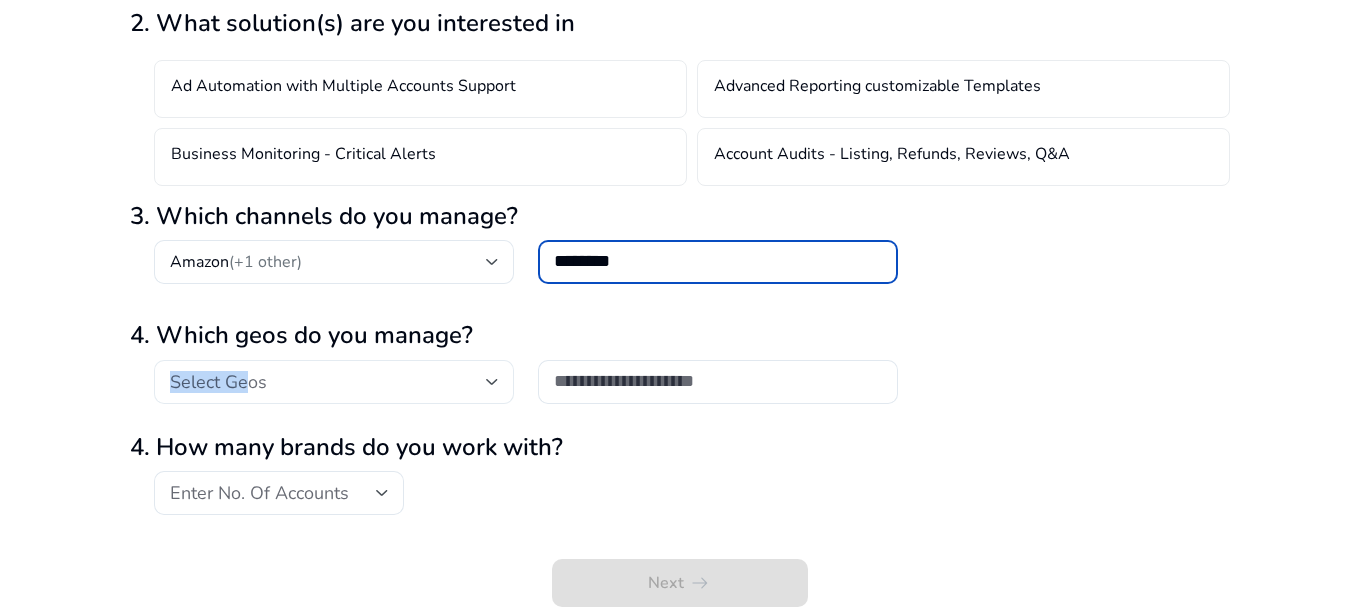 click on "Select Geos" 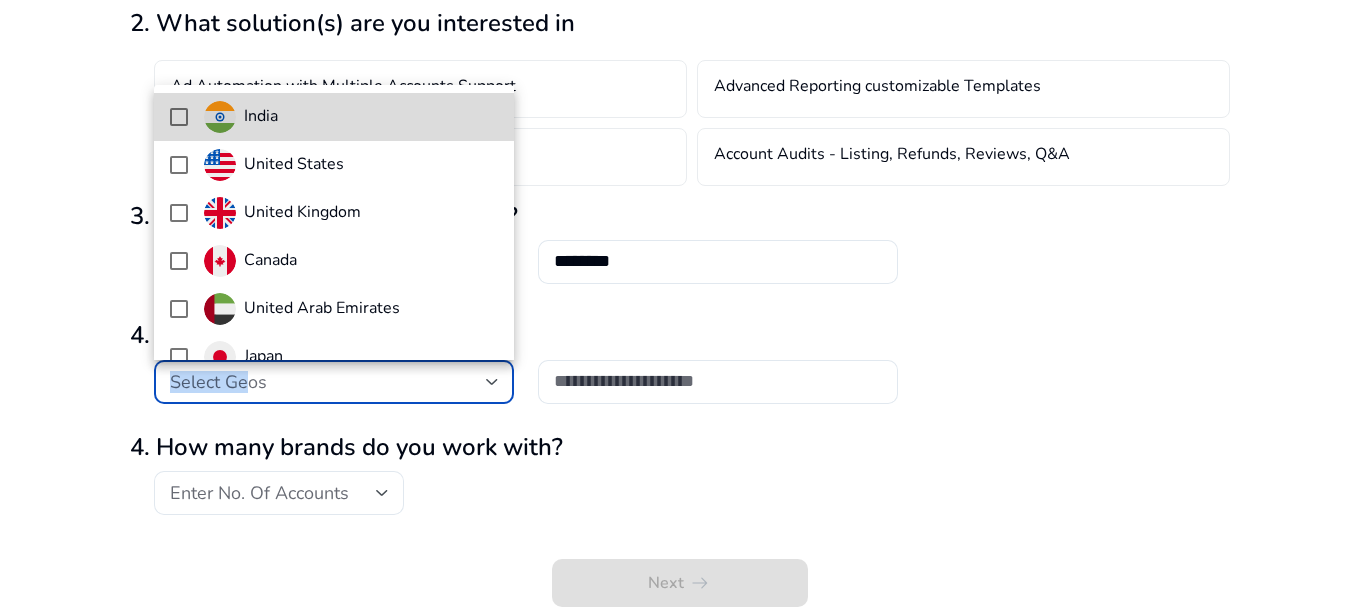 click on "India" at bounding box center (334, 117) 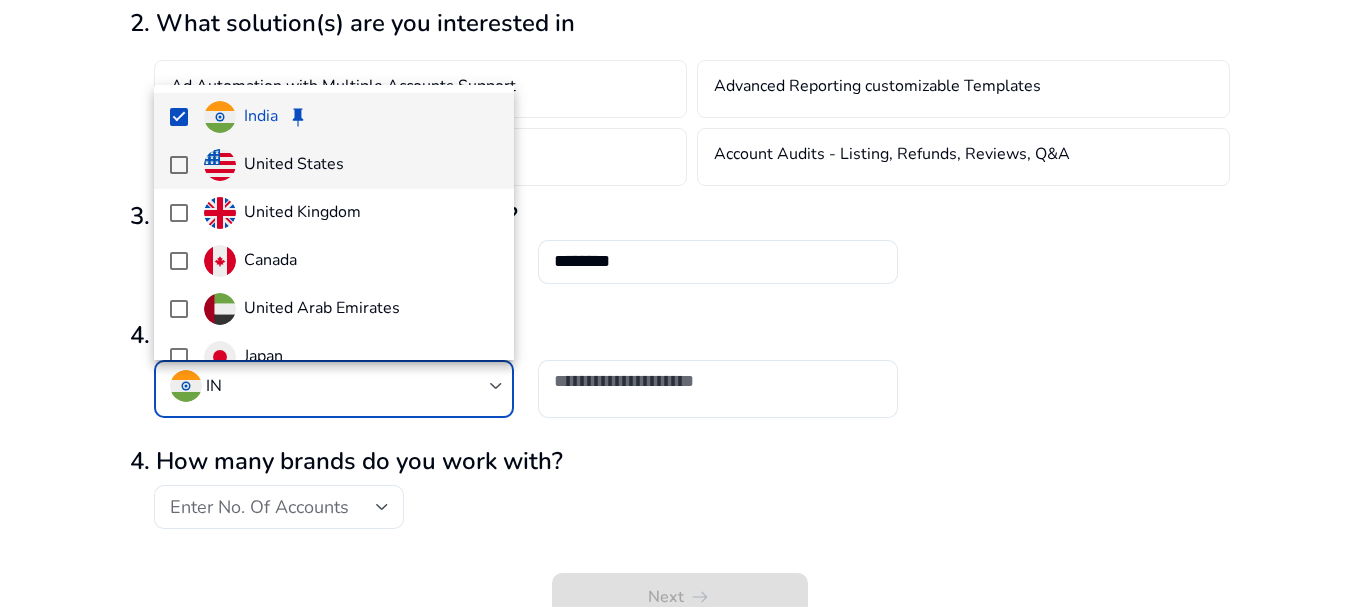 click on "United States" at bounding box center [334, 165] 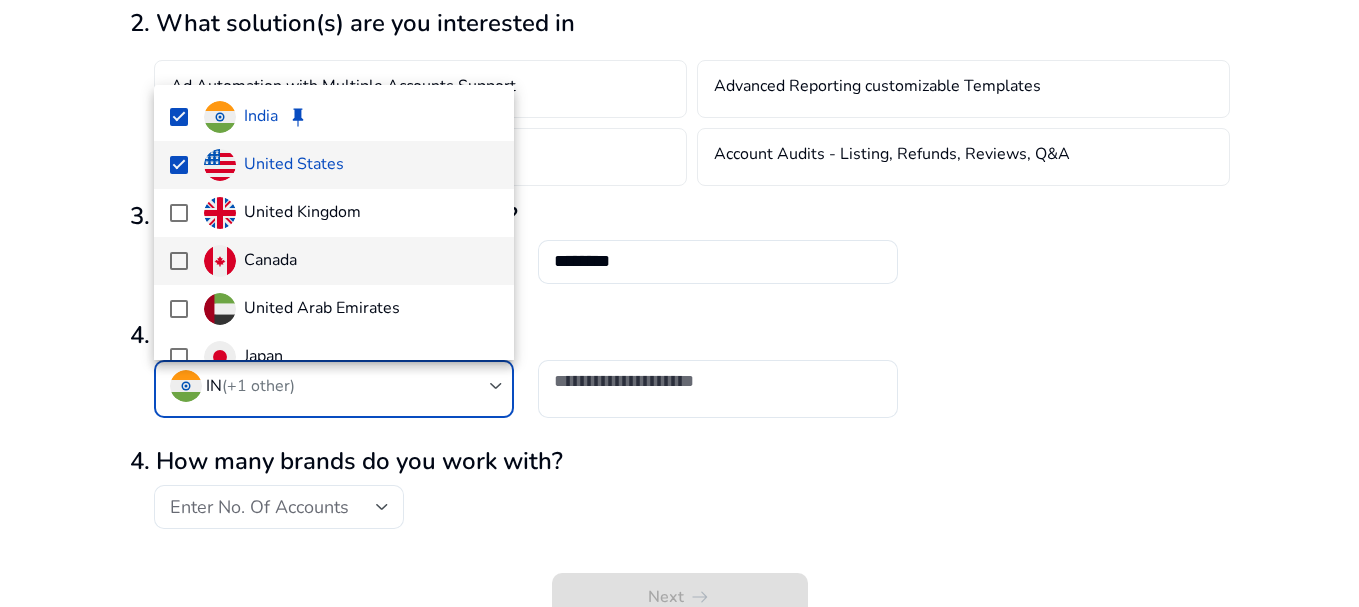 click on "Canada" at bounding box center (270, 260) 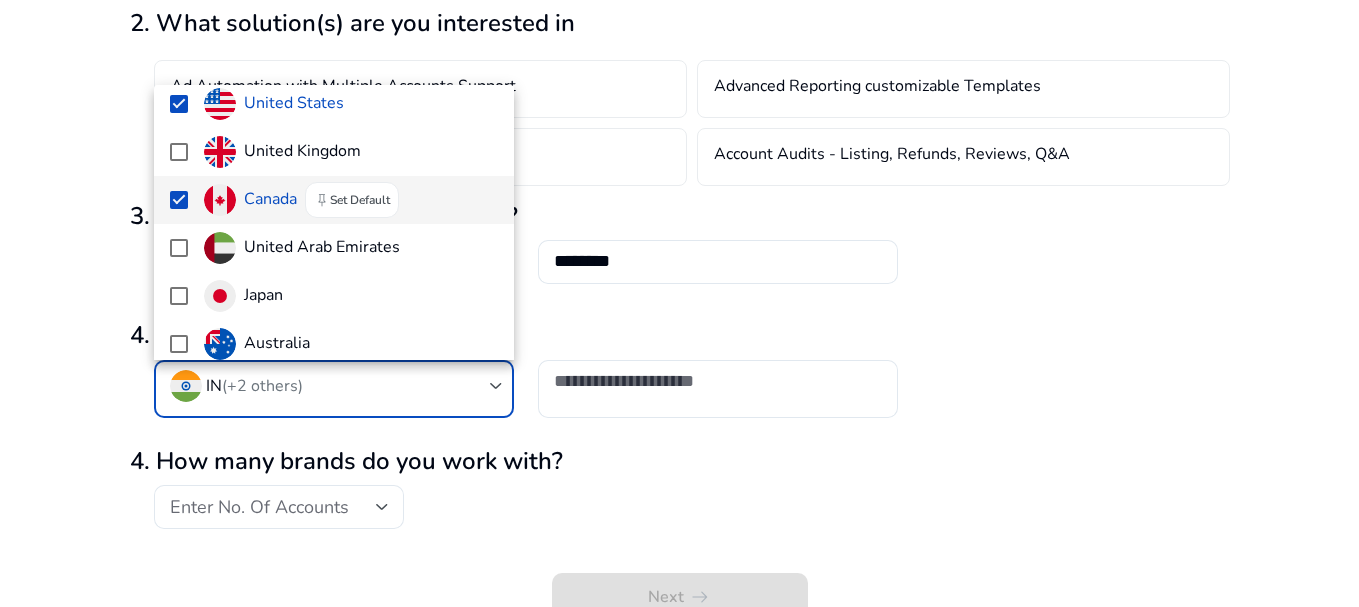 scroll, scrollTop: 200, scrollLeft: 0, axis: vertical 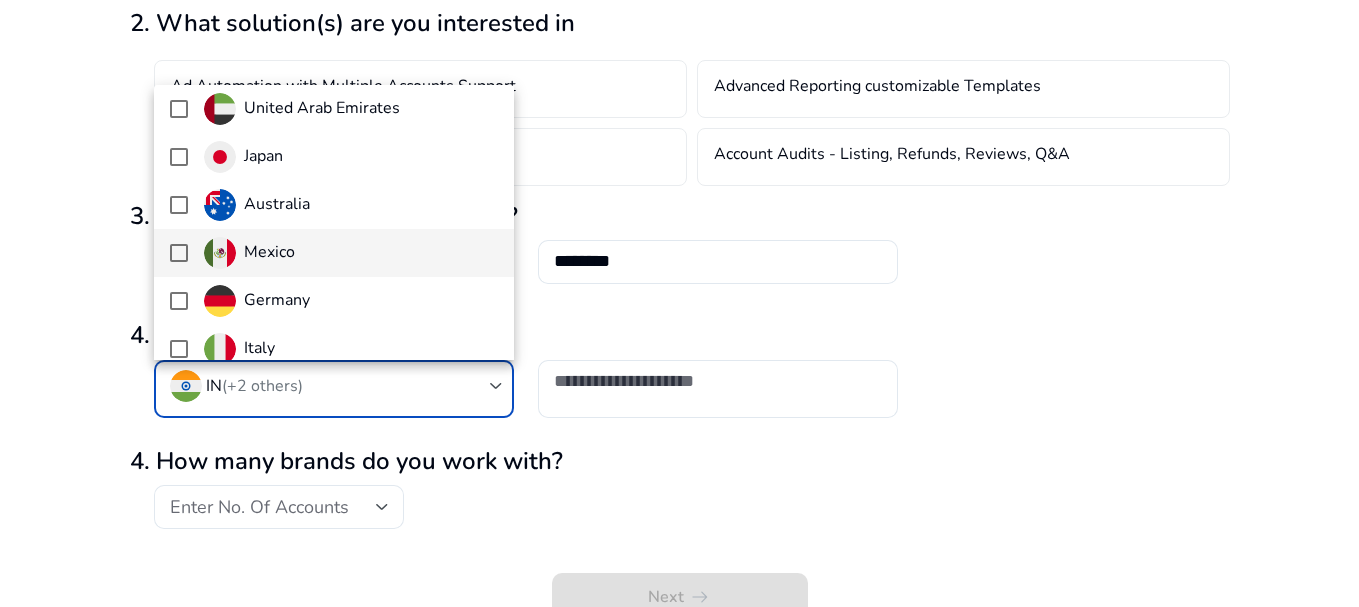 click on "Mexico" at bounding box center [351, 253] 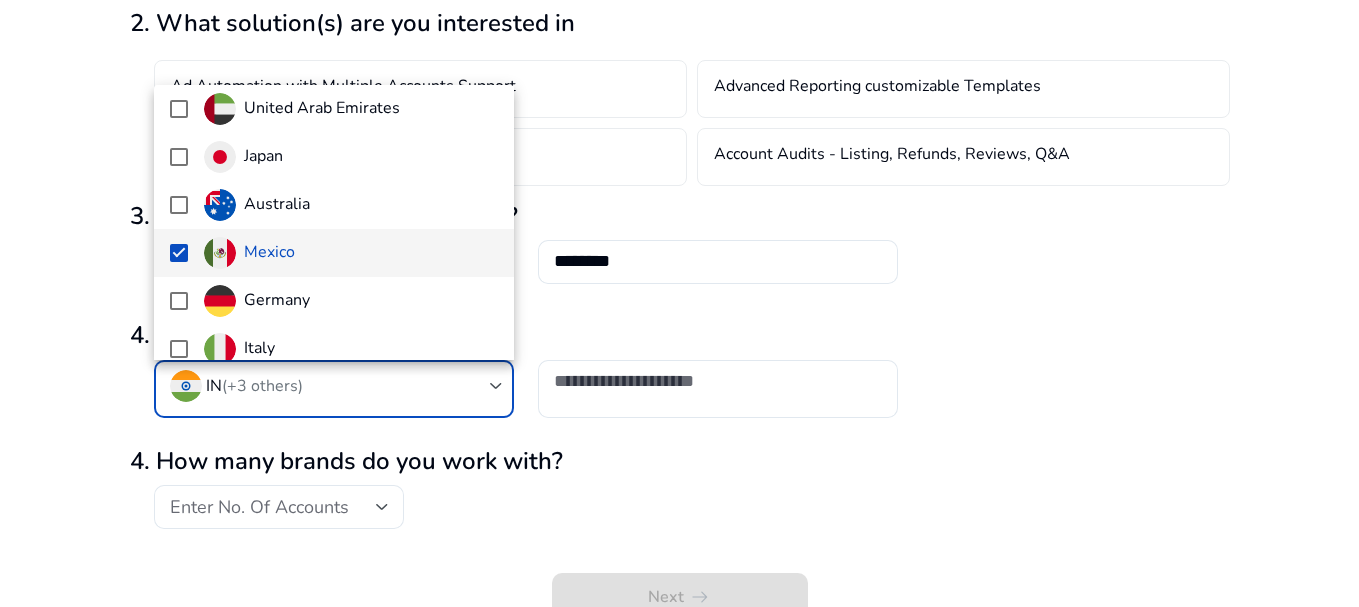 click at bounding box center [679, 303] 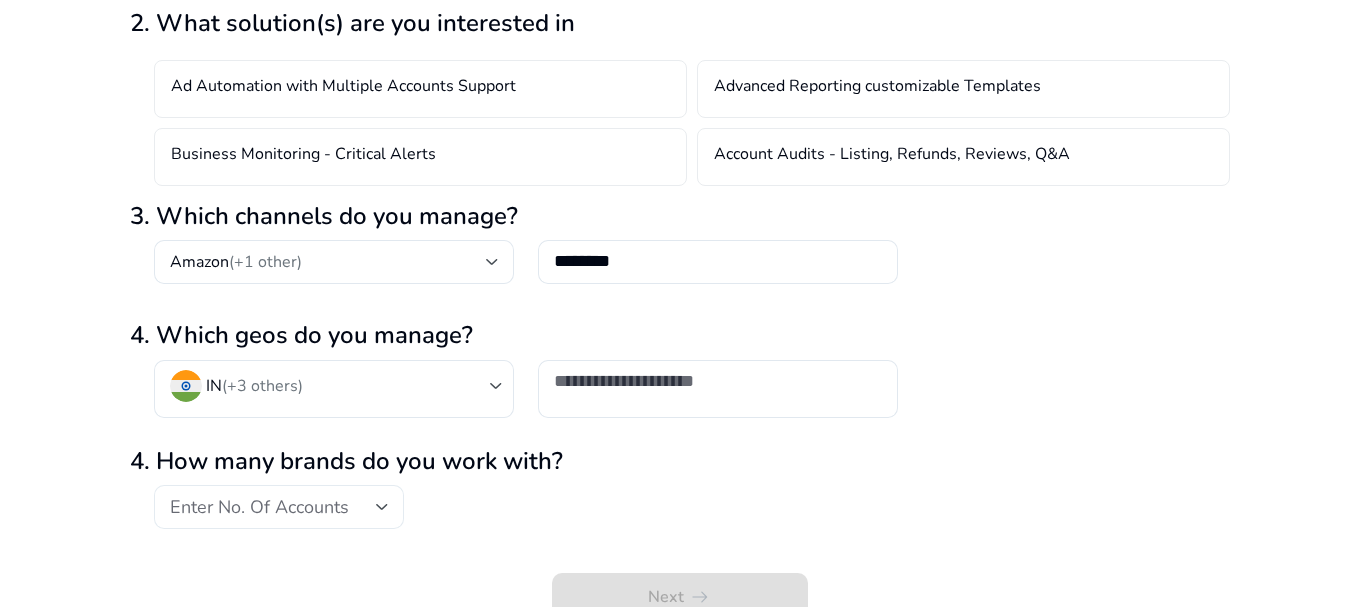 click on "Enter No. Of Accounts" at bounding box center (273, 507) 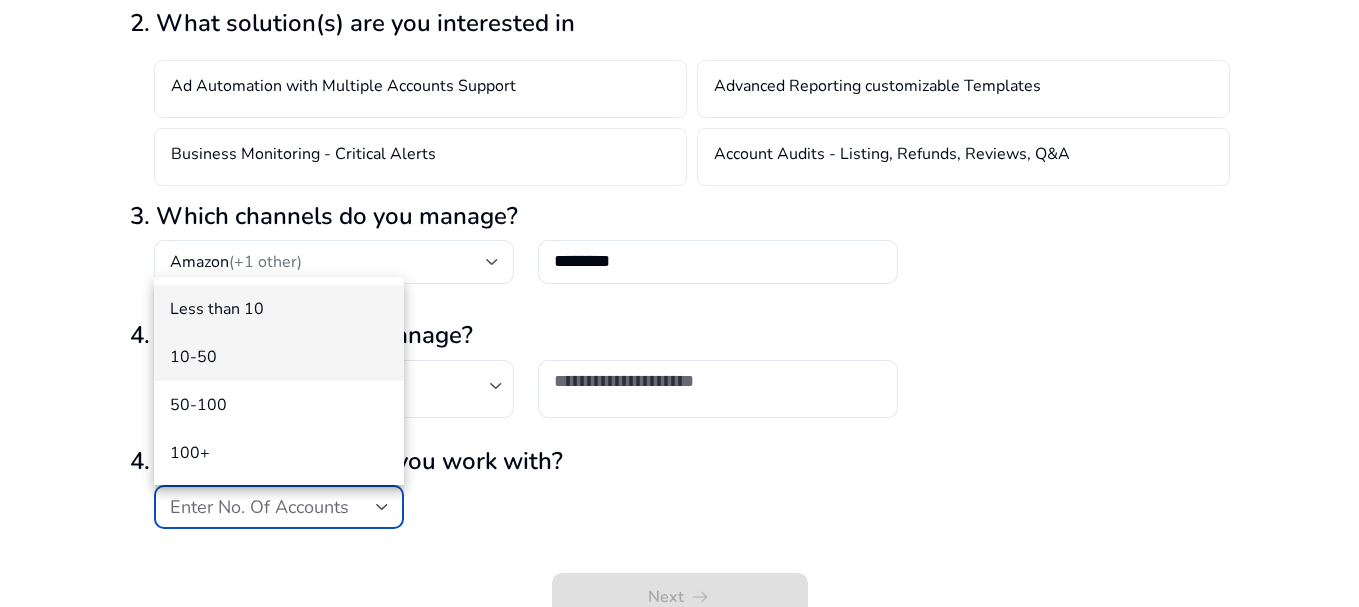 click on "10-50" at bounding box center [279, 357] 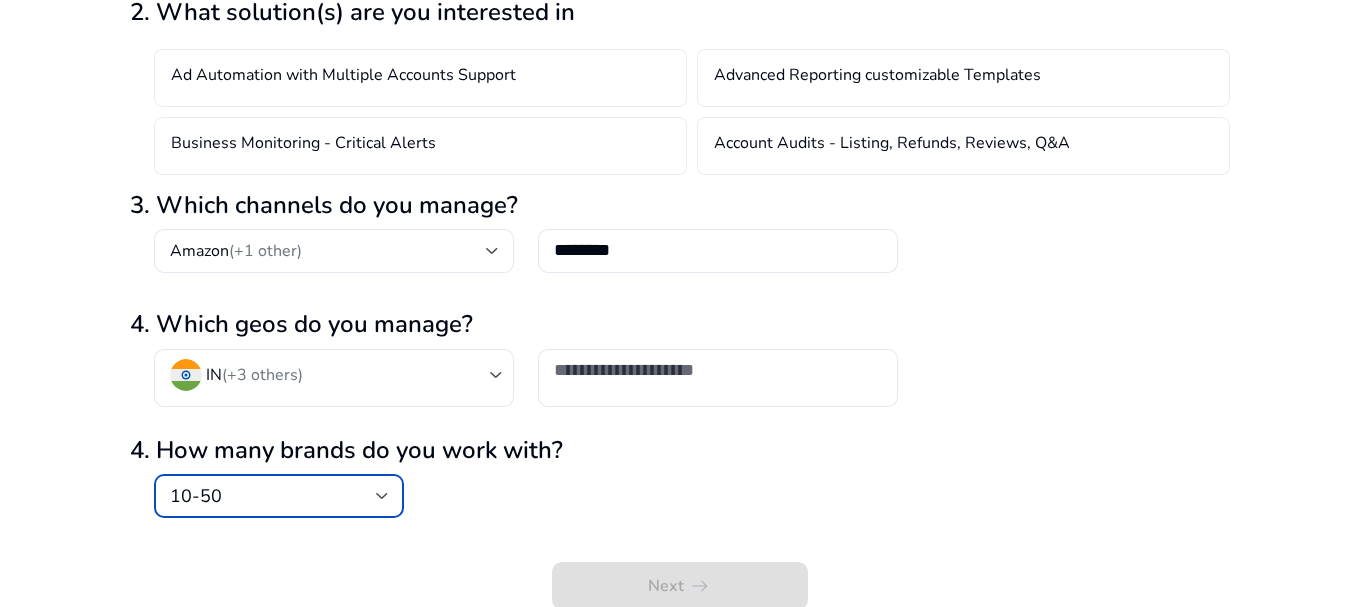 scroll, scrollTop: 258, scrollLeft: 0, axis: vertical 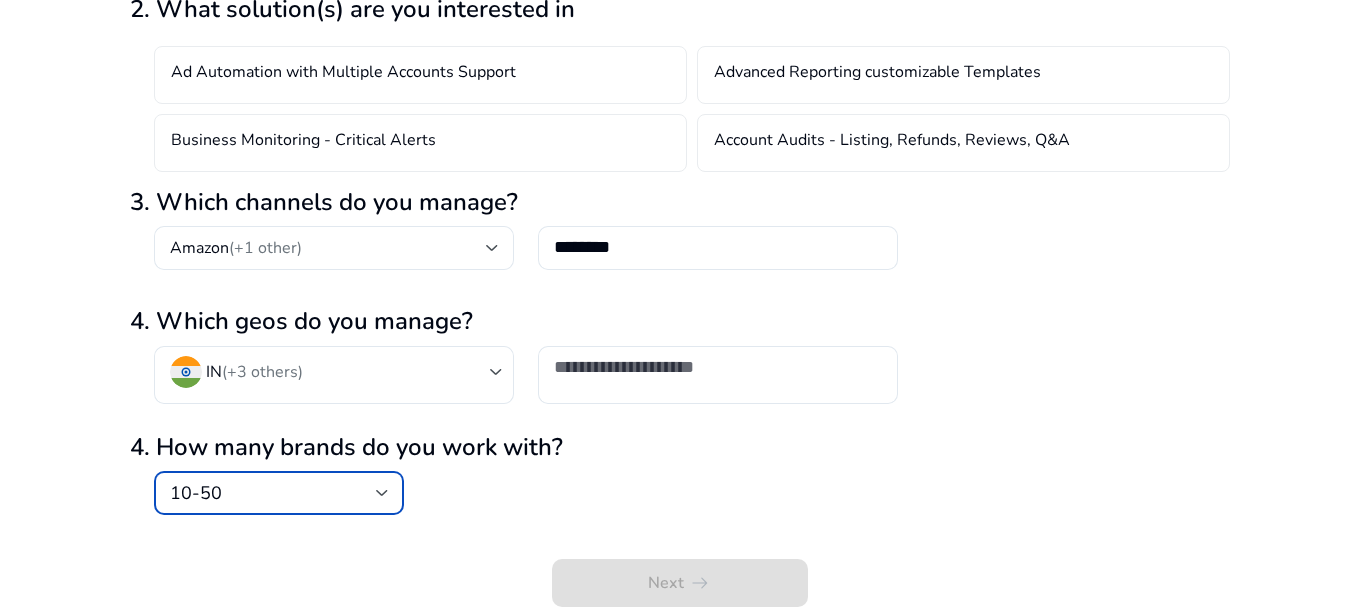 click on "Next   arrow_right_alt" 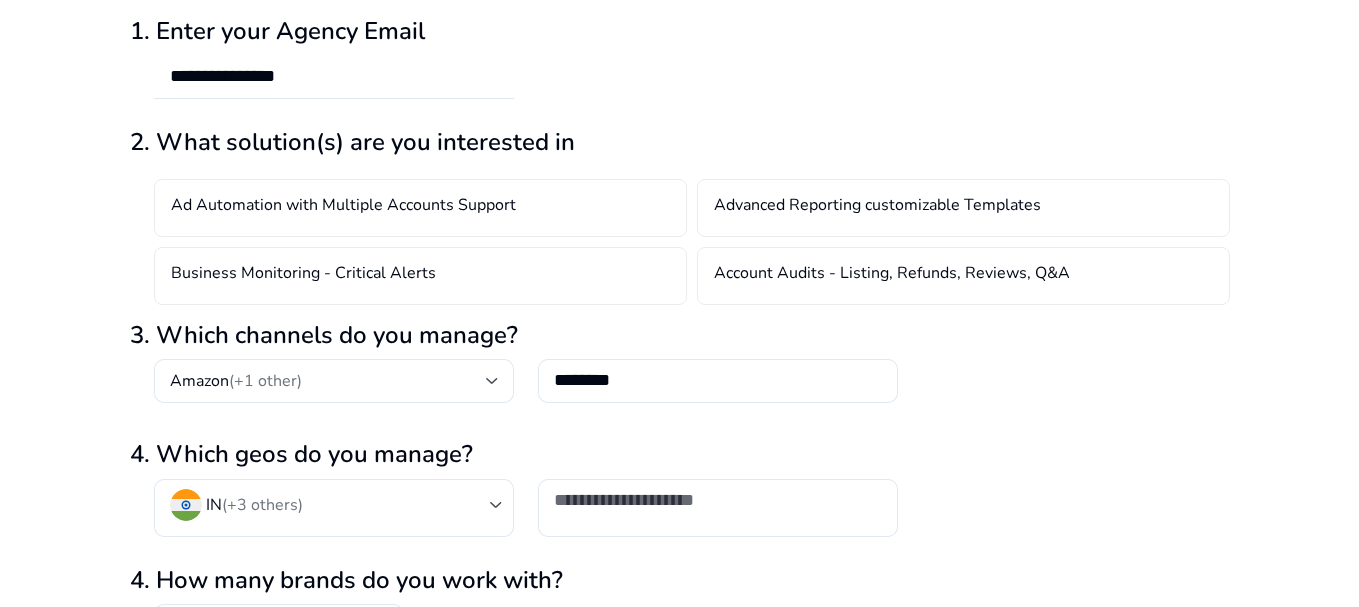 scroll, scrollTop: 0, scrollLeft: 0, axis: both 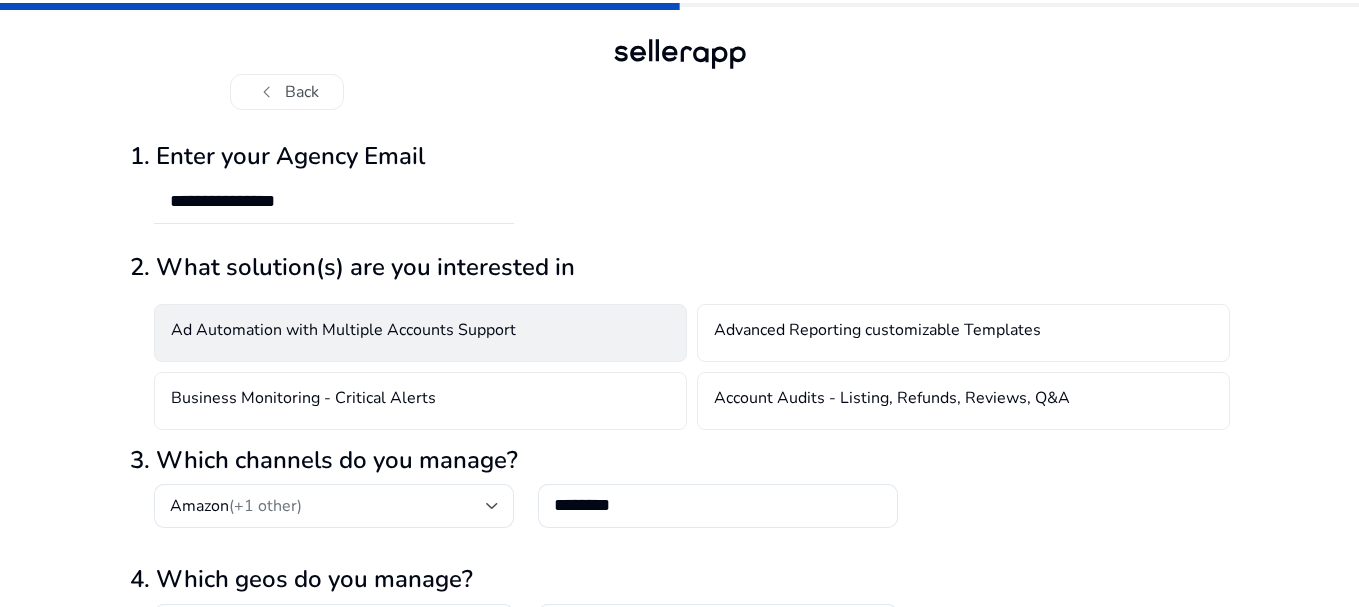 click on "Ad Automation with Multiple Accounts Support" 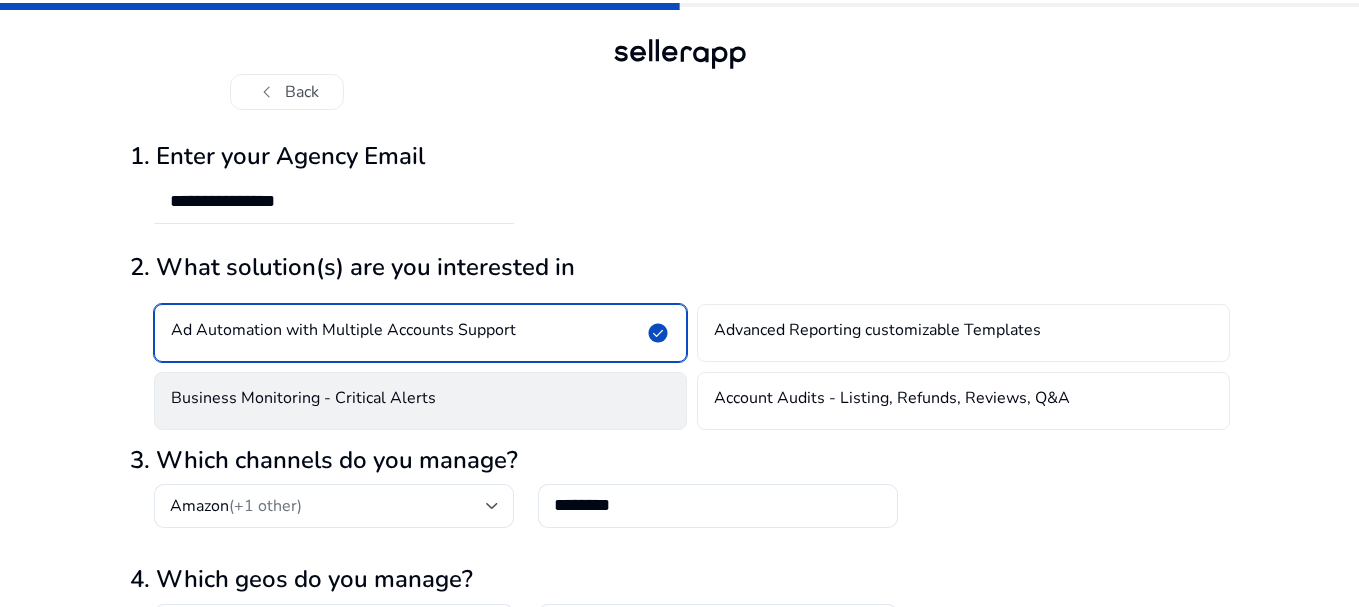 drag, startPoint x: 511, startPoint y: 402, endPoint x: 603, endPoint y: 403, distance: 92.00543 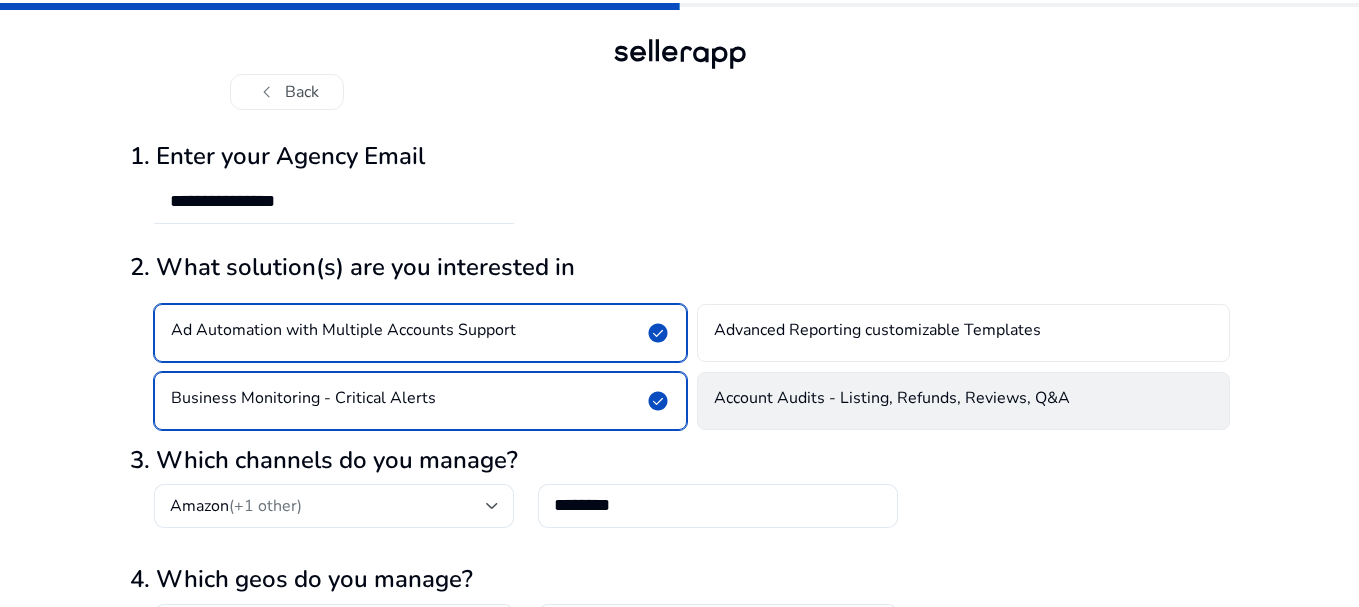 click on "Account Audits - Listing, Refunds, Reviews, Q&A" 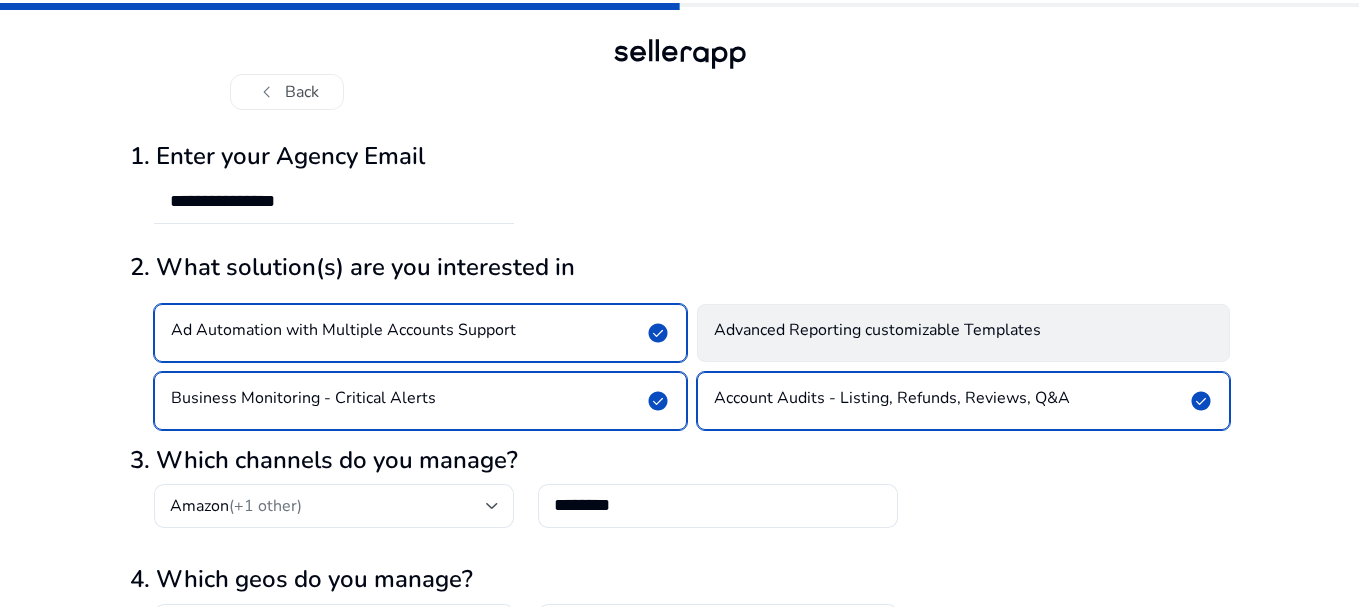 click on "Advanced Reporting customizable Templates" 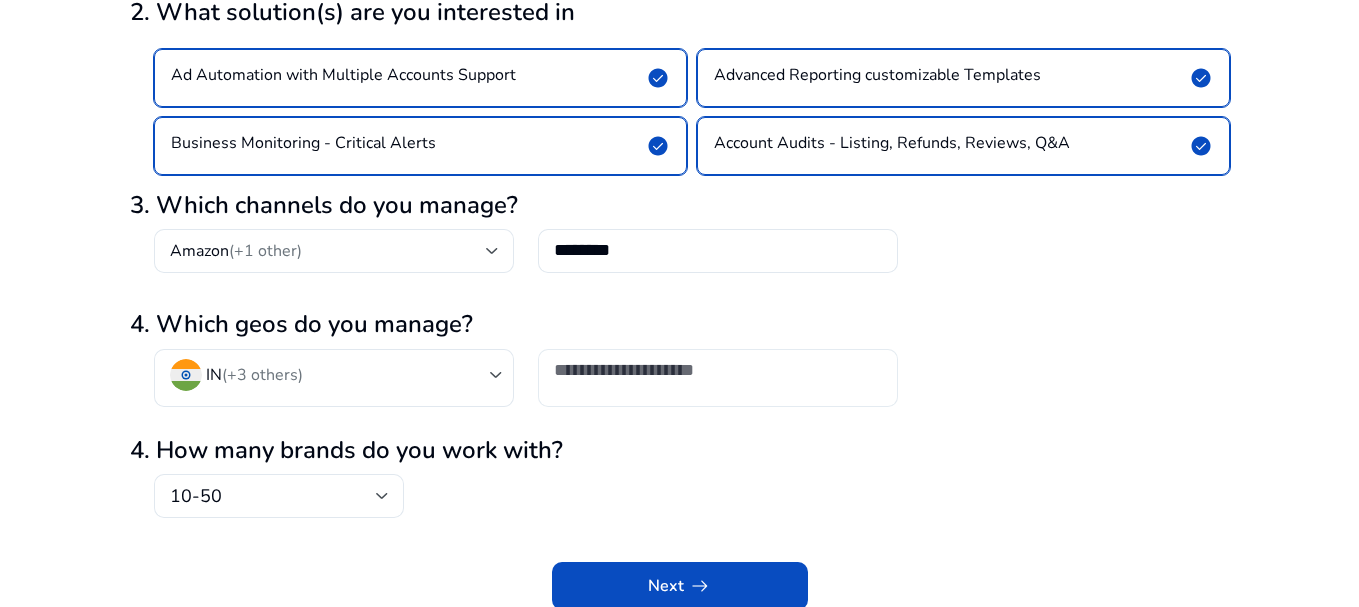scroll, scrollTop: 258, scrollLeft: 0, axis: vertical 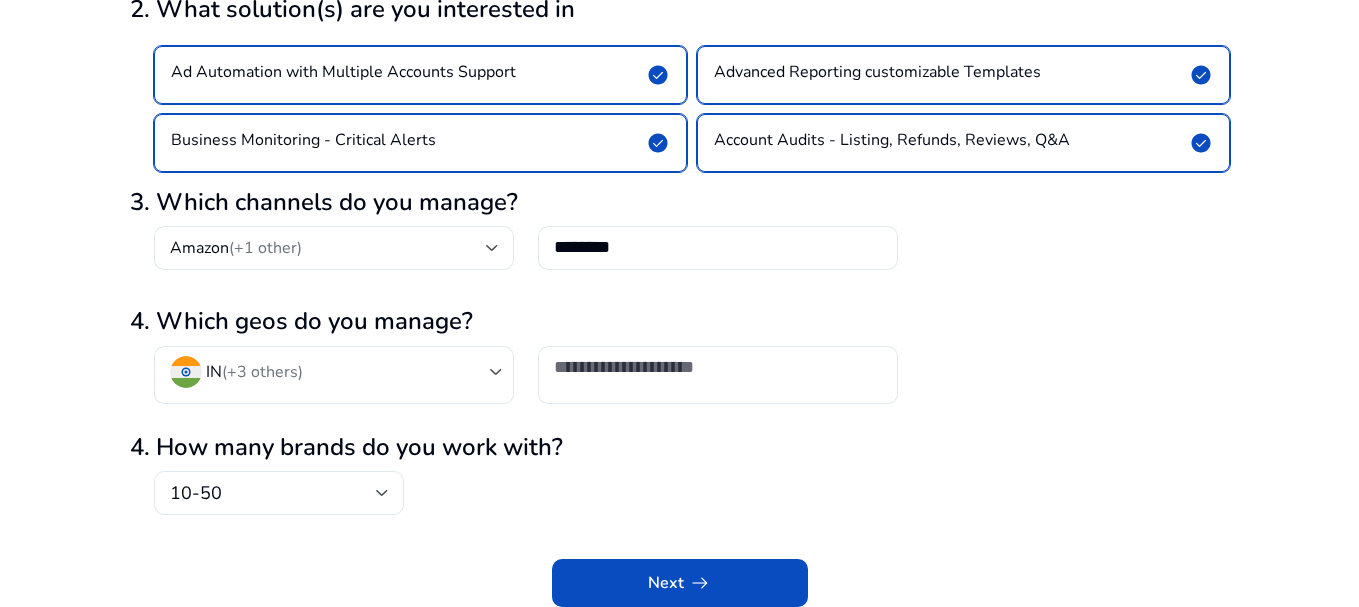 click on "Next   arrow_right_alt" 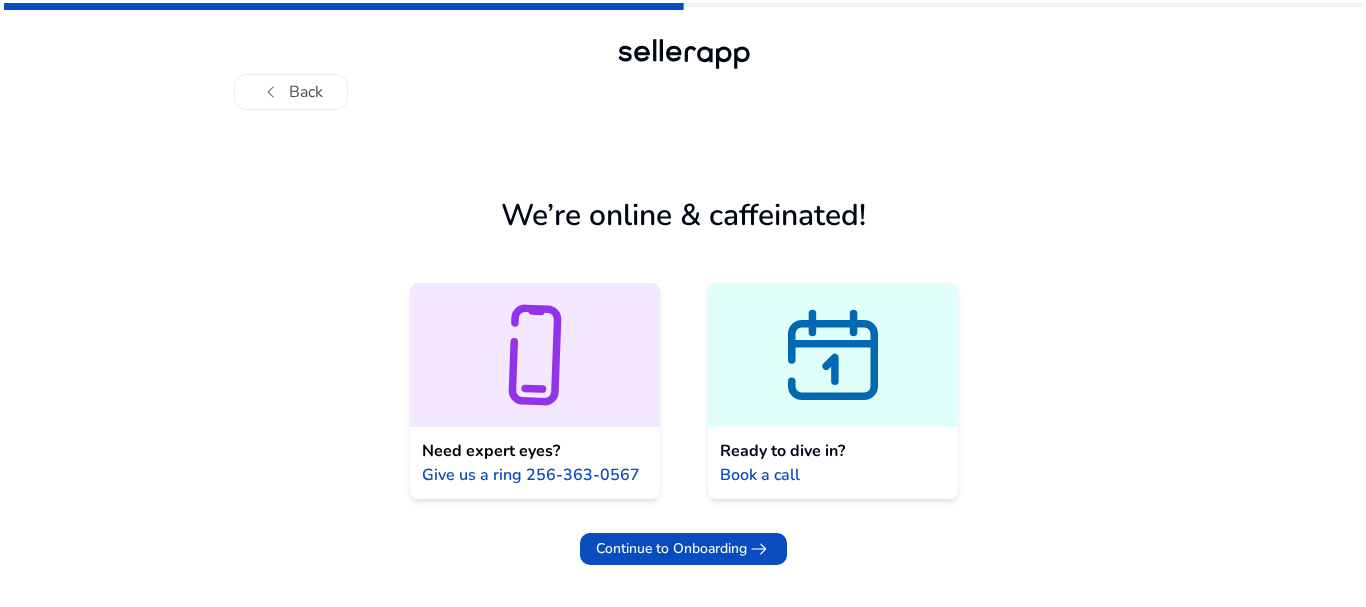 scroll, scrollTop: 0, scrollLeft: 0, axis: both 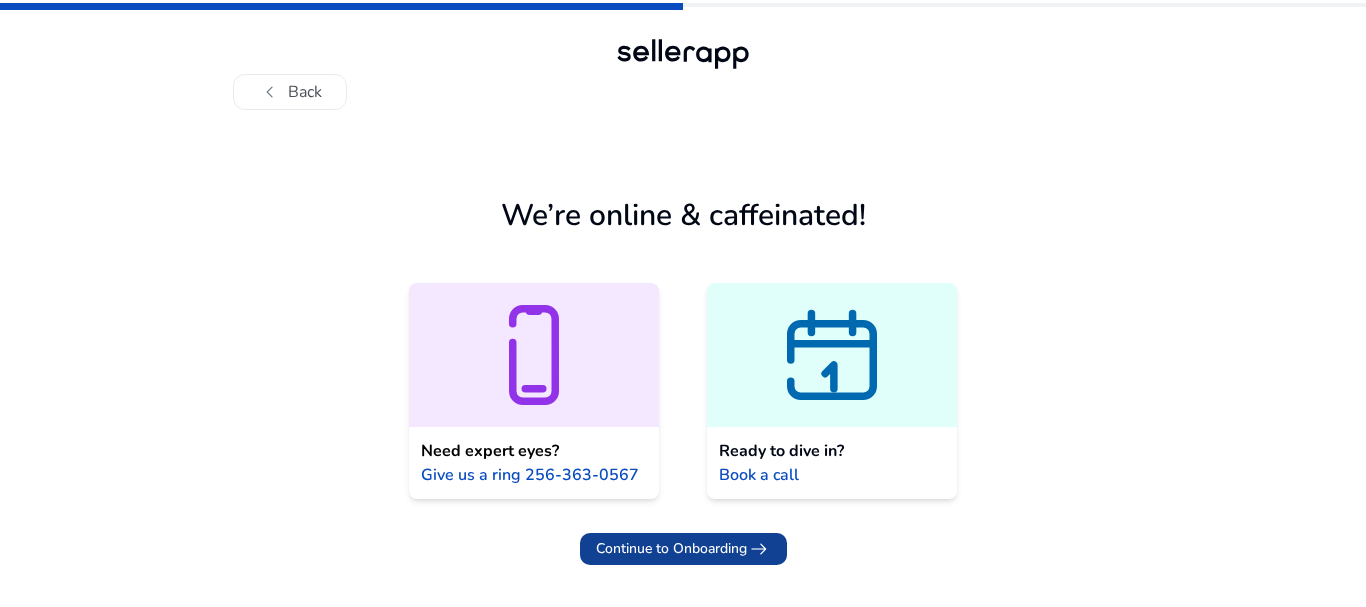 click on "Continue to Onboarding" 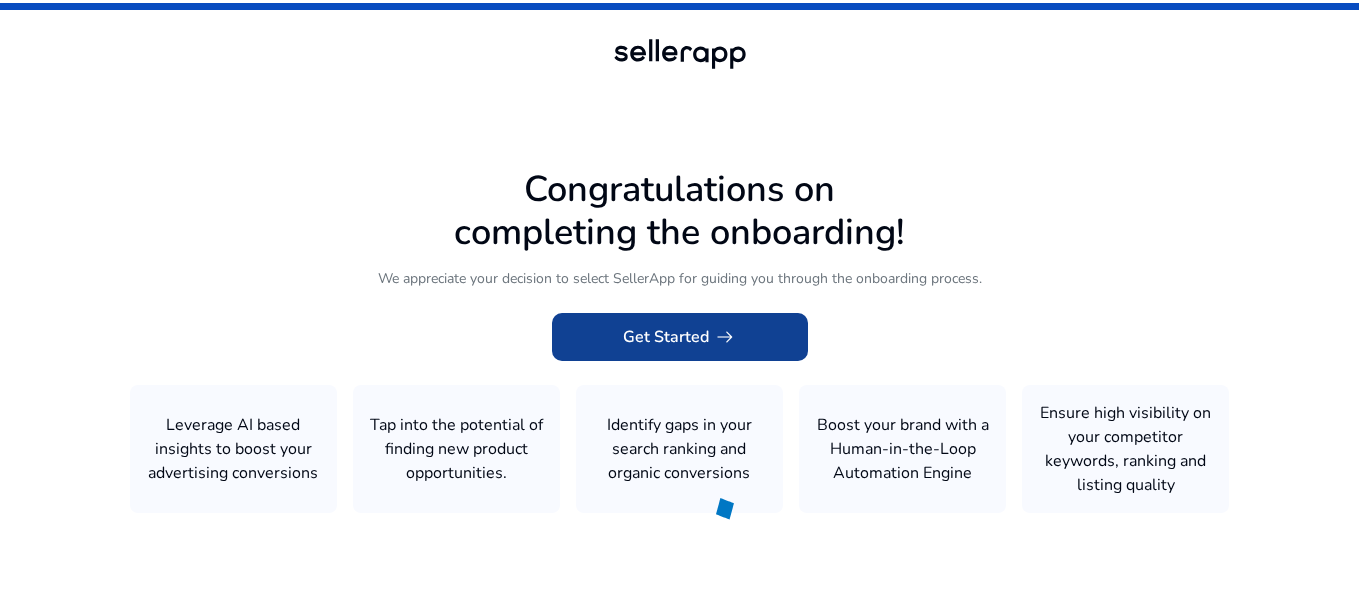 click 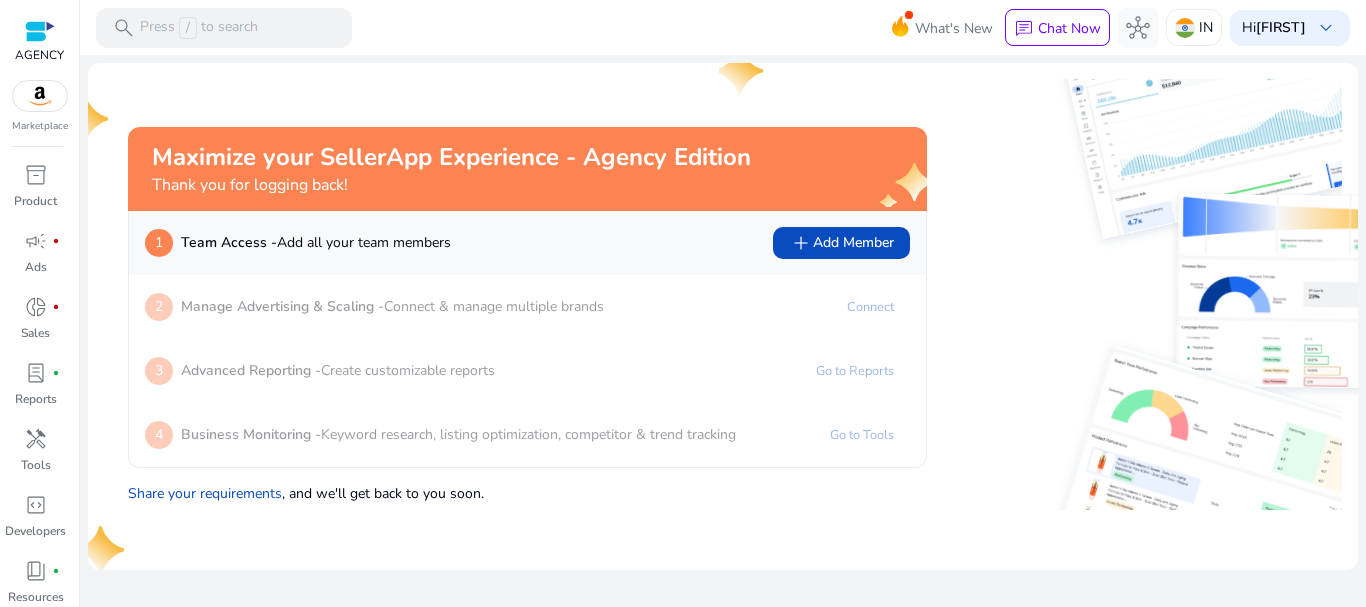 drag, startPoint x: 1118, startPoint y: 306, endPoint x: 971, endPoint y: 285, distance: 148.49243 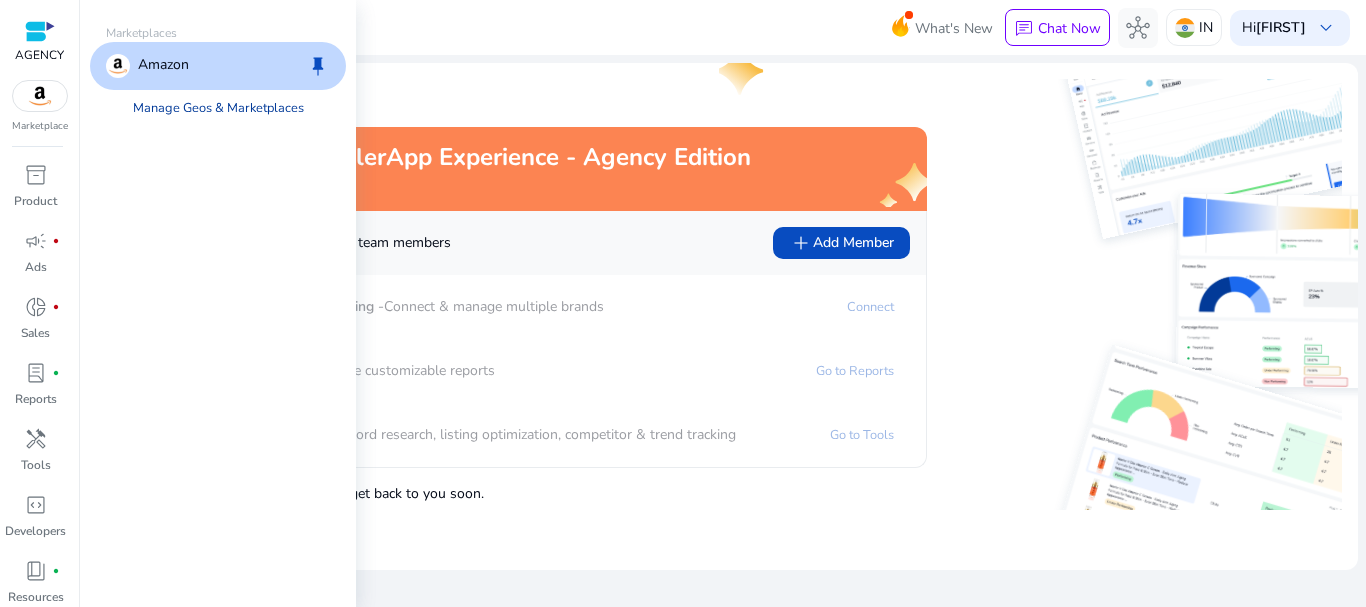 click on "Manage Geos & Marketplaces" at bounding box center (218, 108) 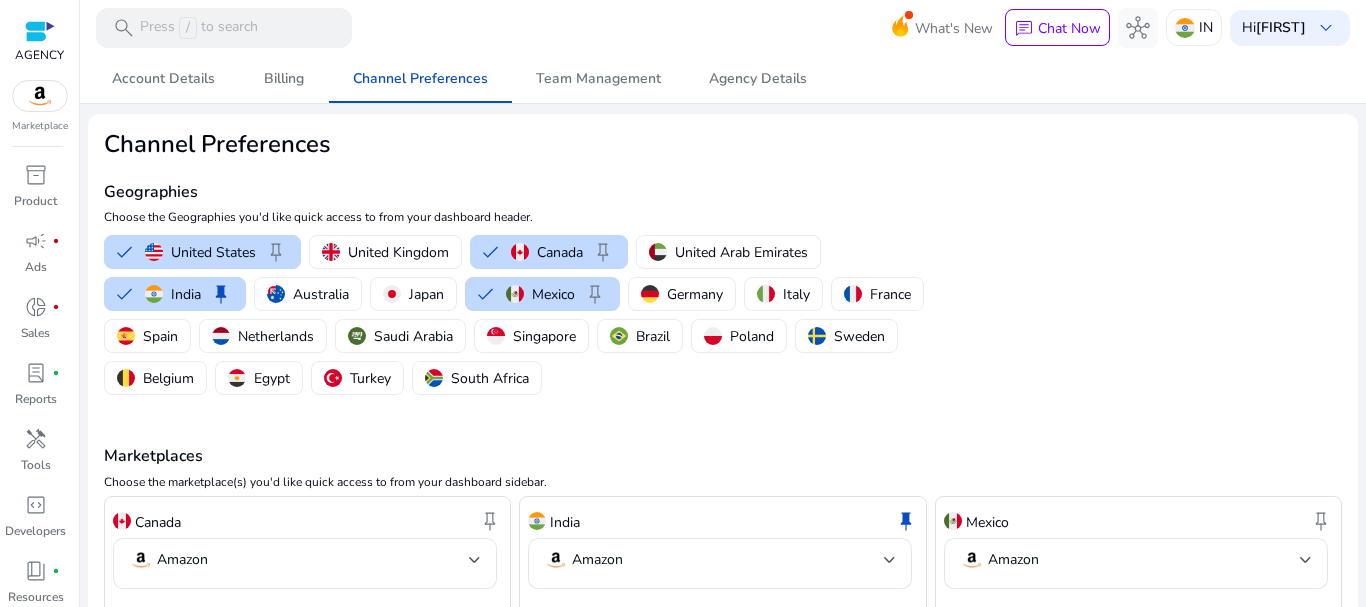 scroll, scrollTop: 0, scrollLeft: 0, axis: both 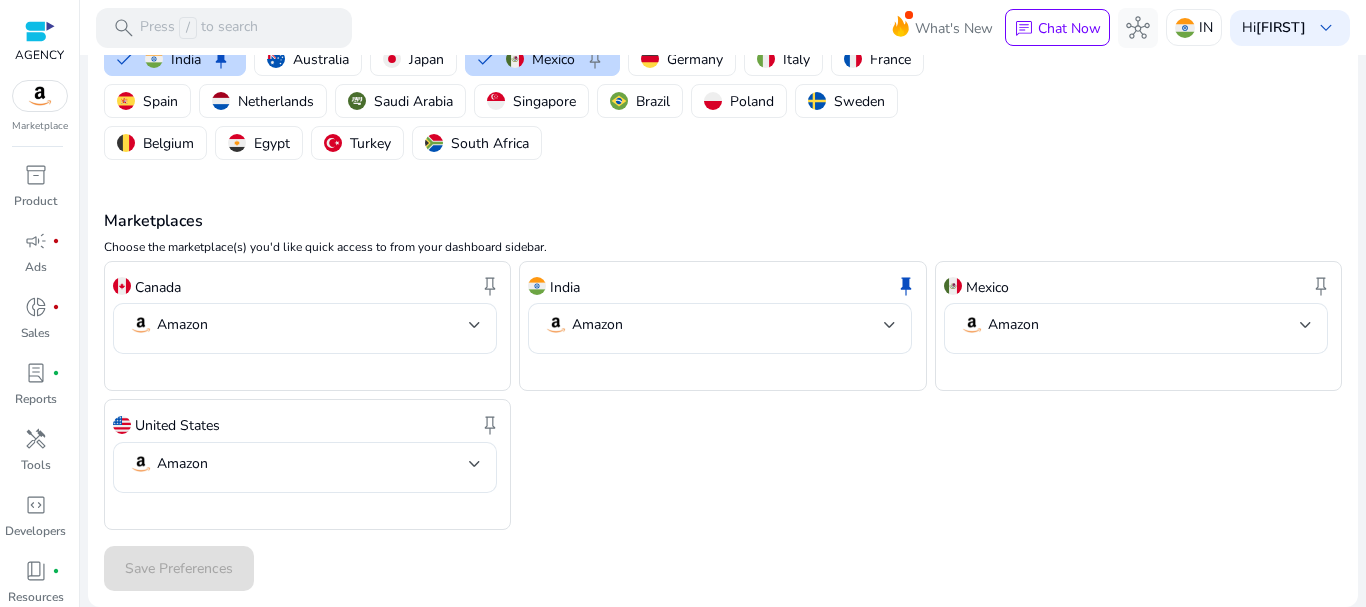 click on "Channel Preferences Geographies  Choose the Geographies you'd like quick access to from your dashboard header.   United States   keep   United Kingdom   Canada   keep   United Arab Emirates   India   keep   Australia   Japan   Mexico   keep   Germany   Italy   France   Spain   Netherlands   Saudi Arabia   Singapore   Brazil   Poland   Sweden   Belgium   Egypt   Turkey   South Africa  Marketplaces  Choose the marketplace(s) you'd like quick access to from your dashboard sidebar.  Canada  keep   Amazon  India  keep   Amazon  Mexico  keep   Amazon  United States  keep   Amazon   Save Preferences" 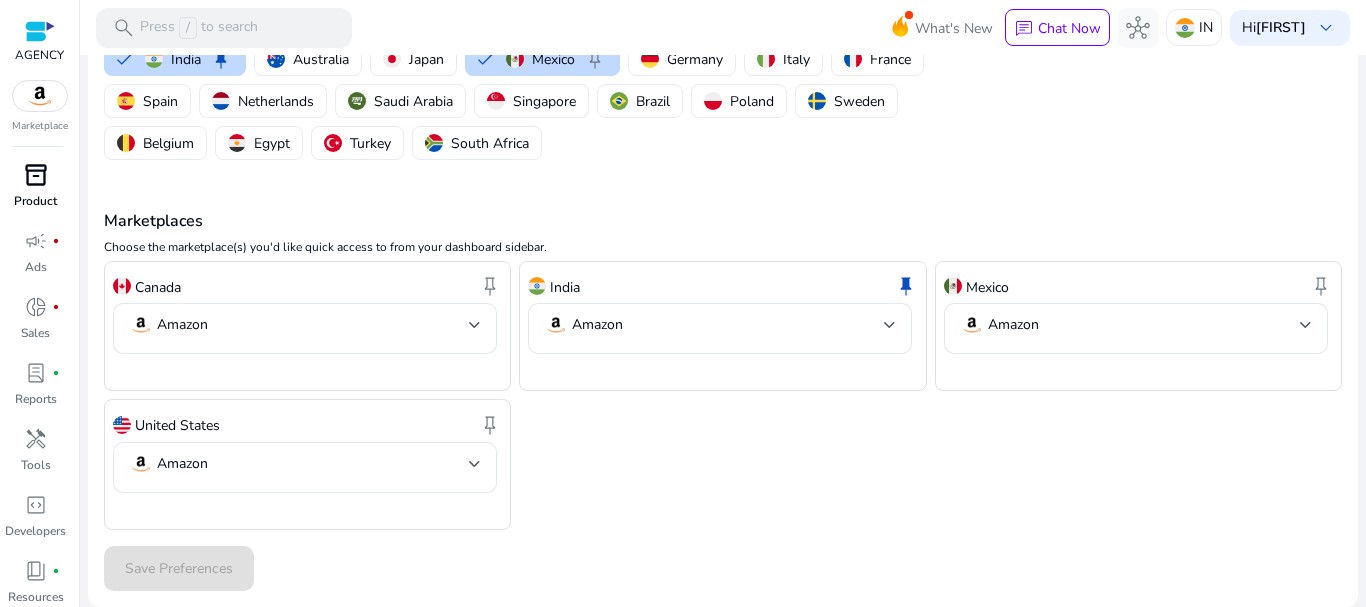 click on "inventory_2" at bounding box center (36, 175) 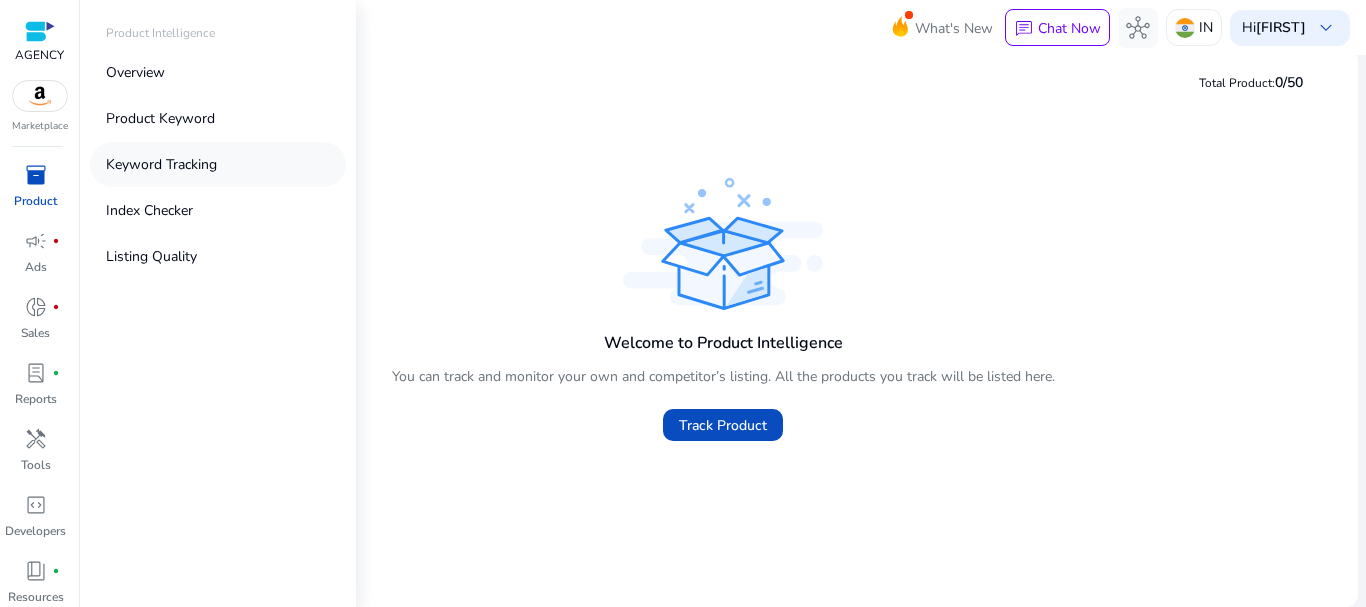 scroll, scrollTop: 0, scrollLeft: 0, axis: both 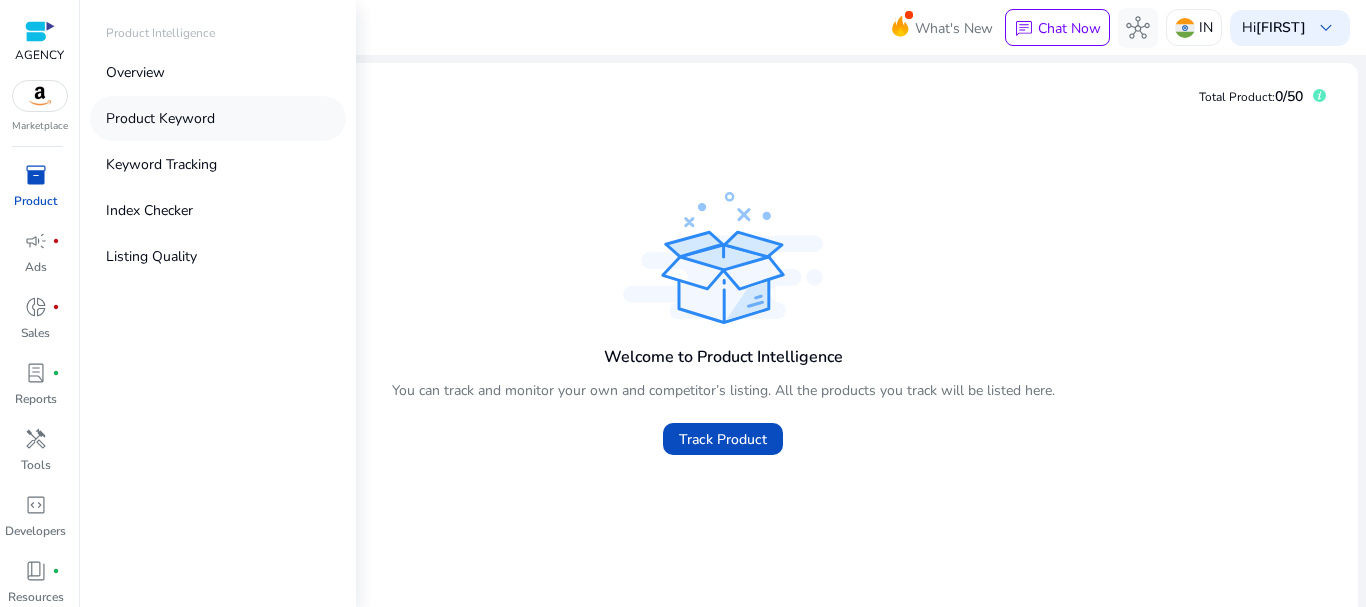 click on "Product Keyword" at bounding box center [218, 118] 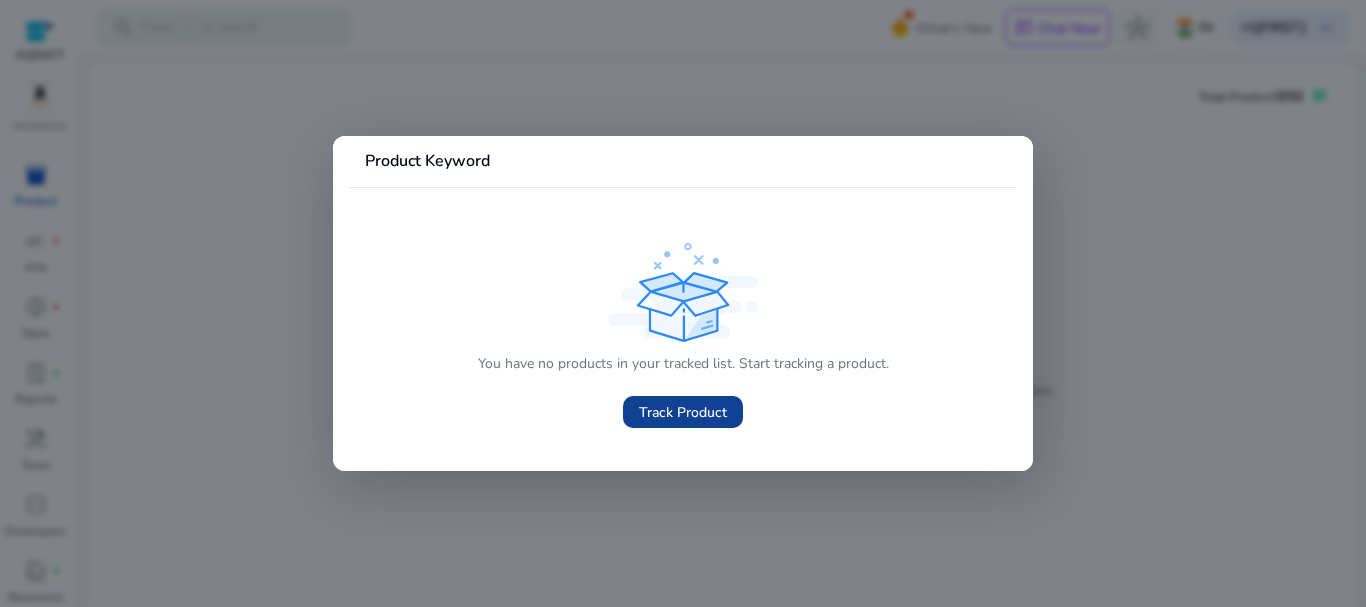 click on "Track Product" 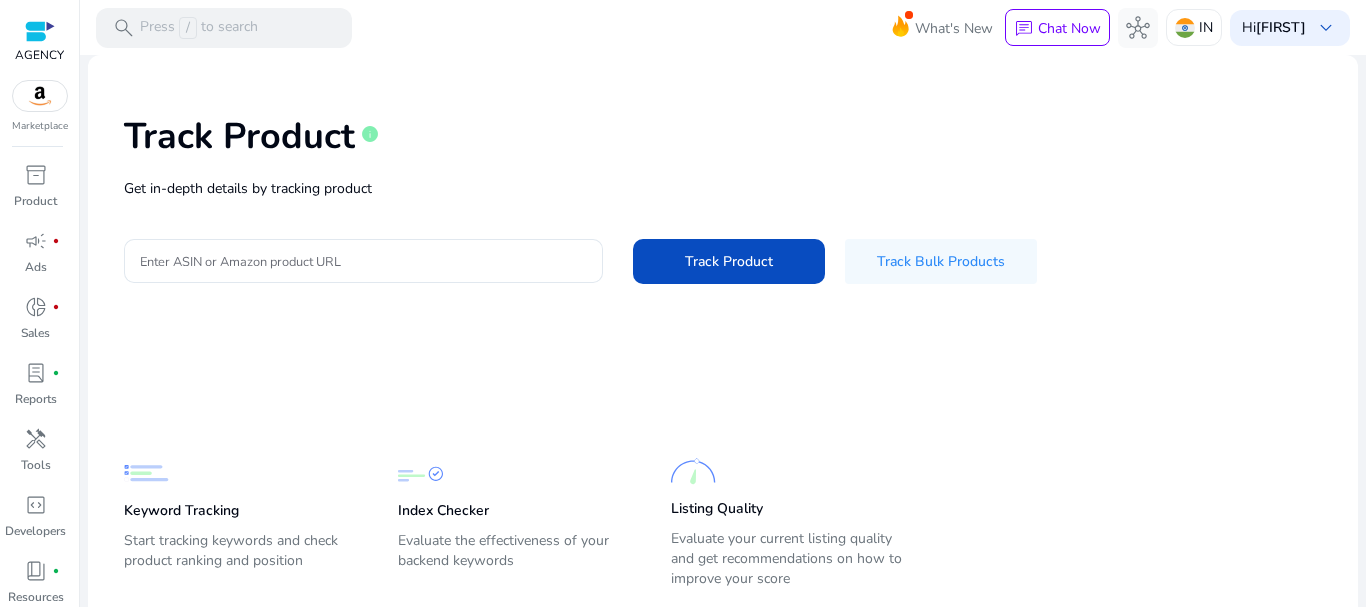 click on "Track Product   info   Get in-depth details by tracking product  Enter ASIN or Amazon product URL  Track Product   Track Bulk Products  Keyword Tracking  Start tracking keywords and check product ranking and position  Index Checker  Evaluate the effectiveness of your backend keywords  Listing Quality  Evaluate your current listing quality and get recommendations on how to improve your score" 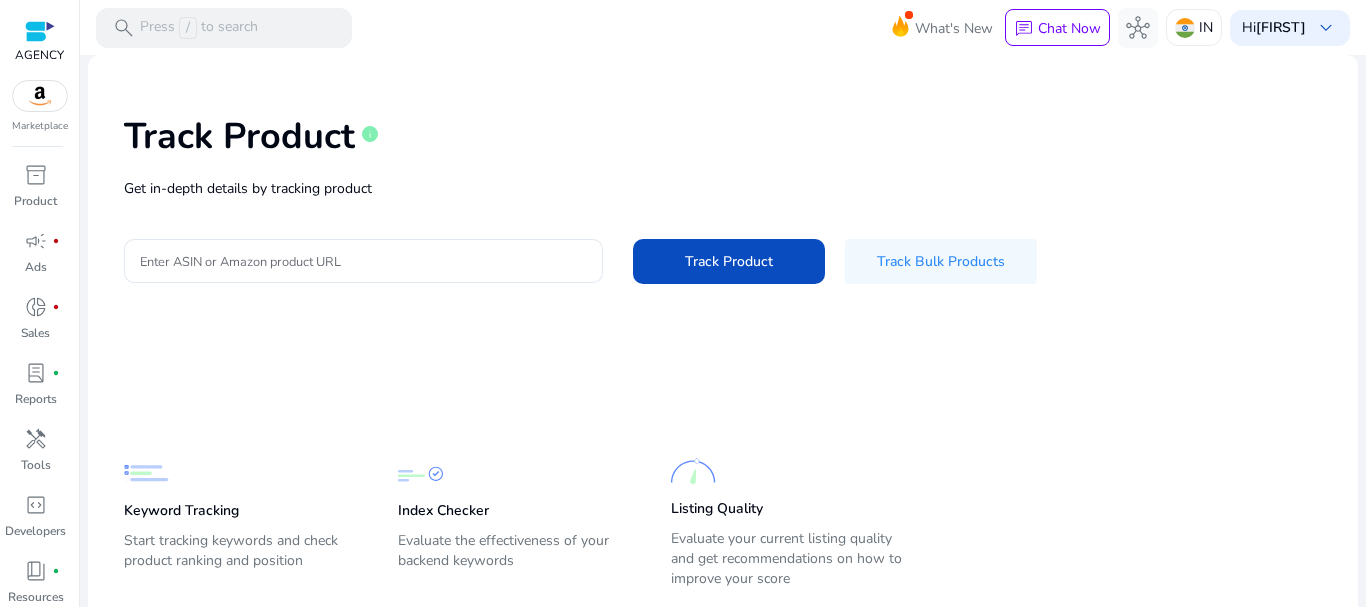 scroll, scrollTop: 54, scrollLeft: 0, axis: vertical 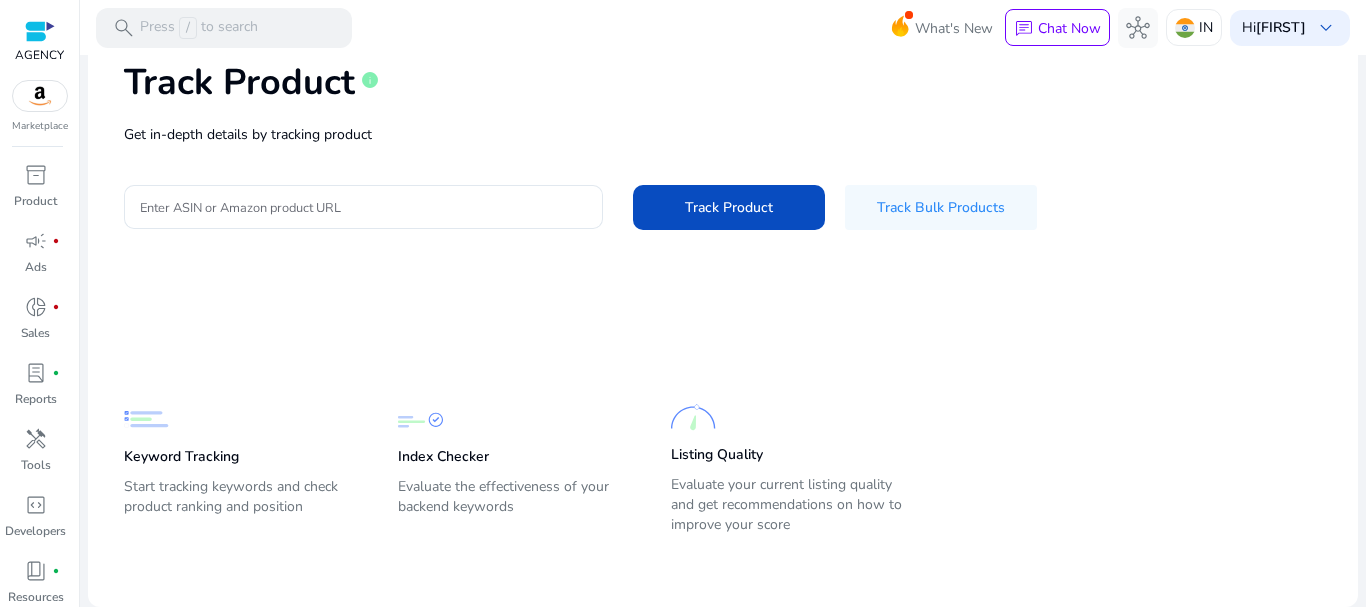click on "Evaluate your current listing quality and get recommendations on how to improve your score" 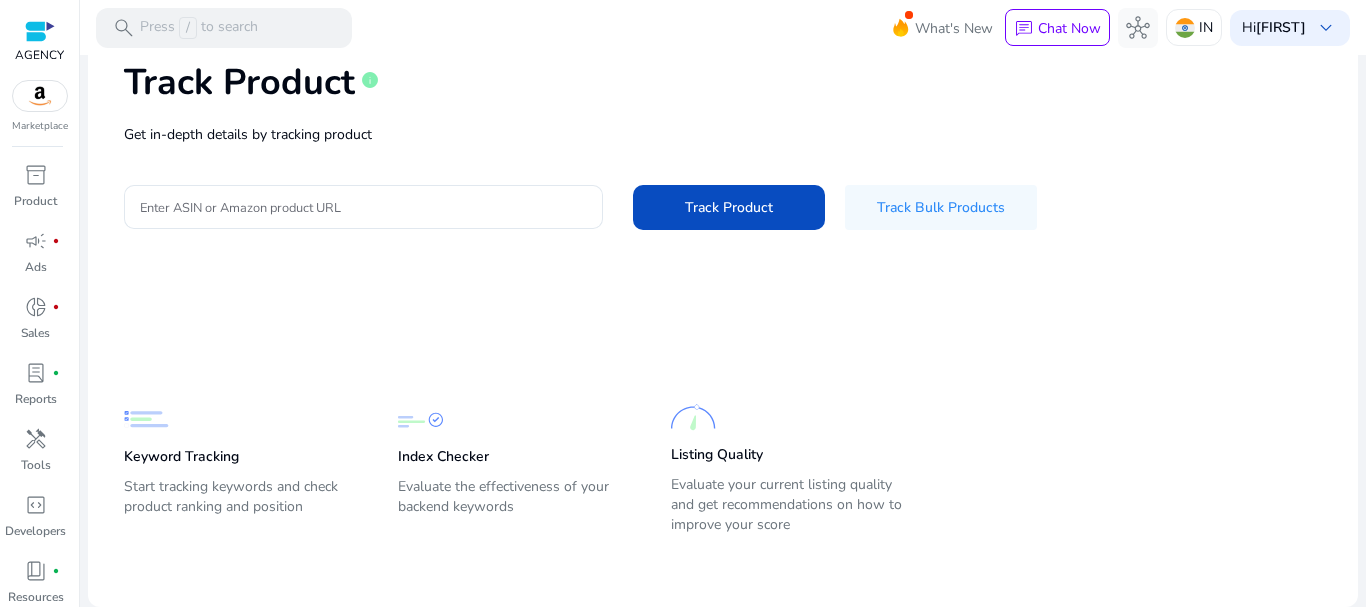 click on "Listing Quality" 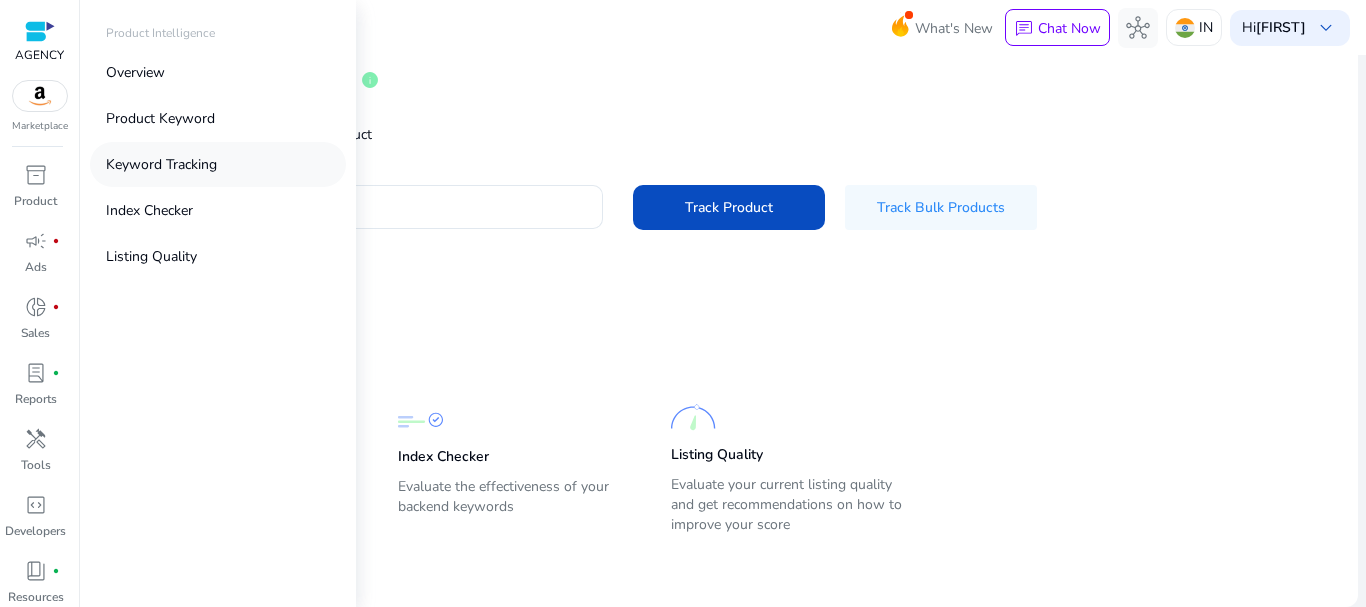 click on "Keyword Tracking" at bounding box center [161, 164] 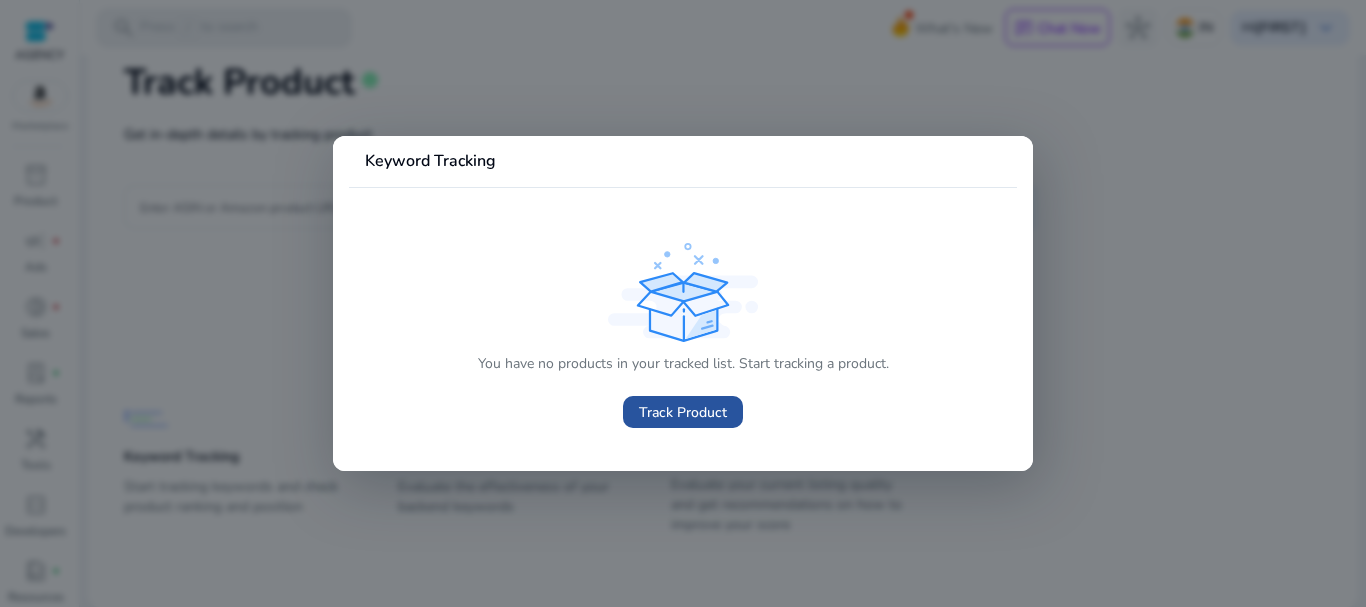 click on "Track Product" 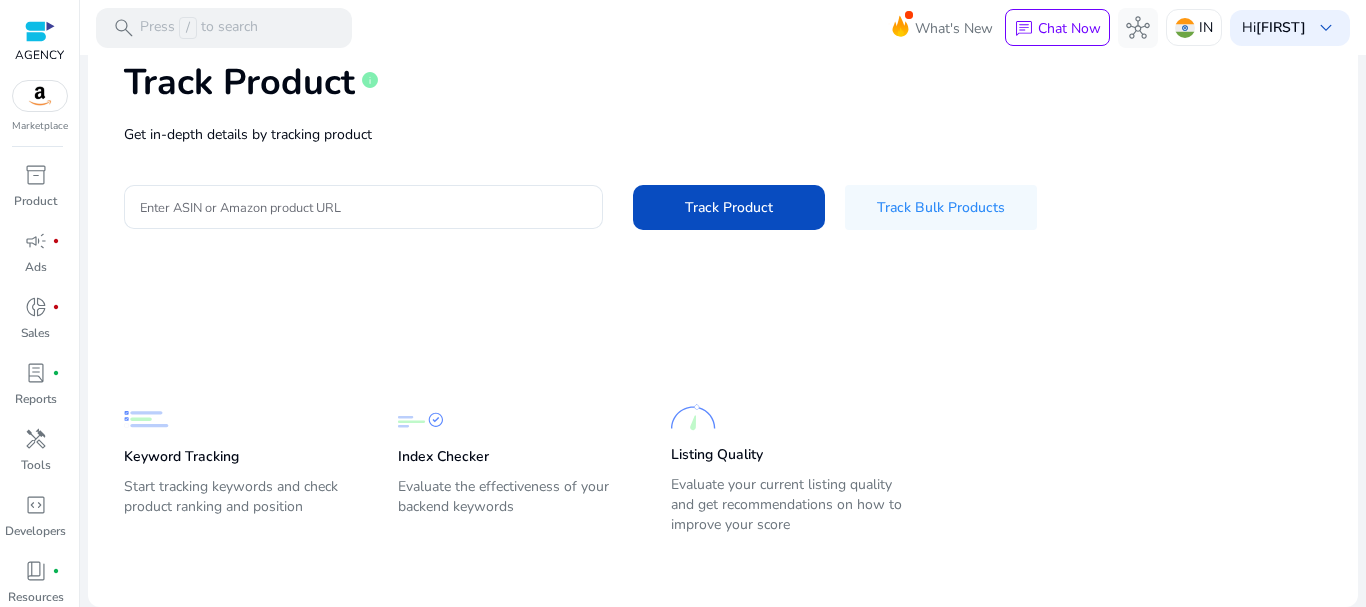 scroll, scrollTop: 0, scrollLeft: 0, axis: both 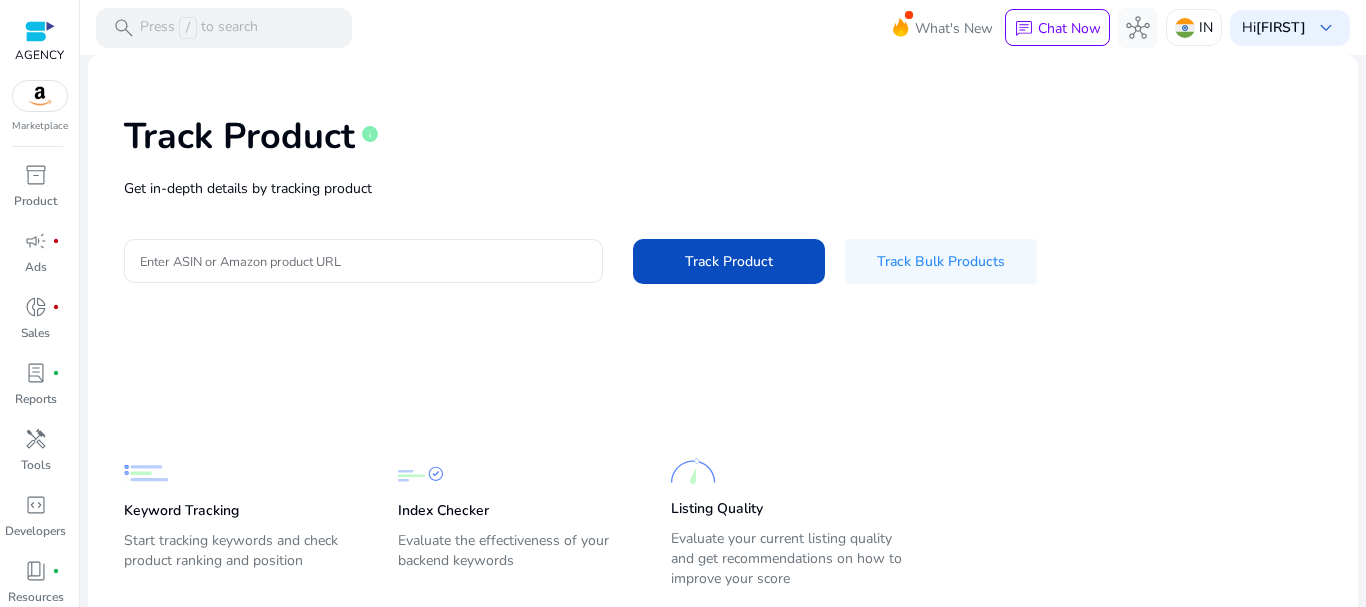 click on "Track Product   info   Get in-depth details by tracking product  Enter ASIN or Amazon product URL  Track Product   Track Bulk Products" 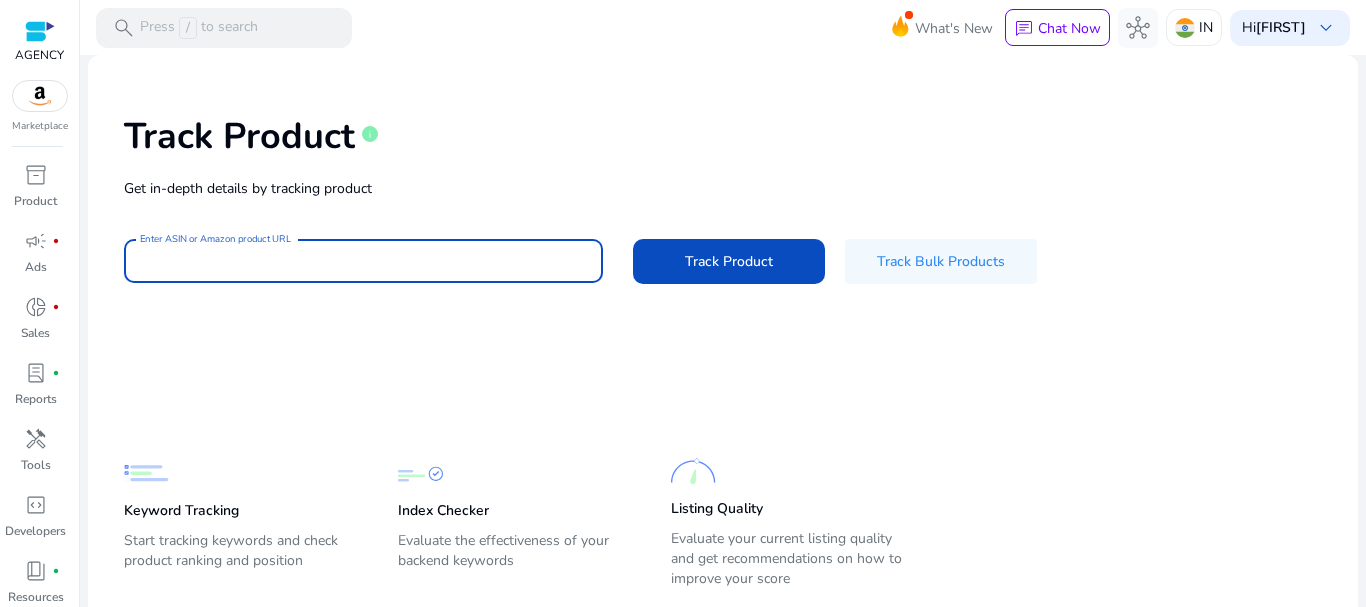 drag, startPoint x: 325, startPoint y: 249, endPoint x: 354, endPoint y: 251, distance: 29.068884 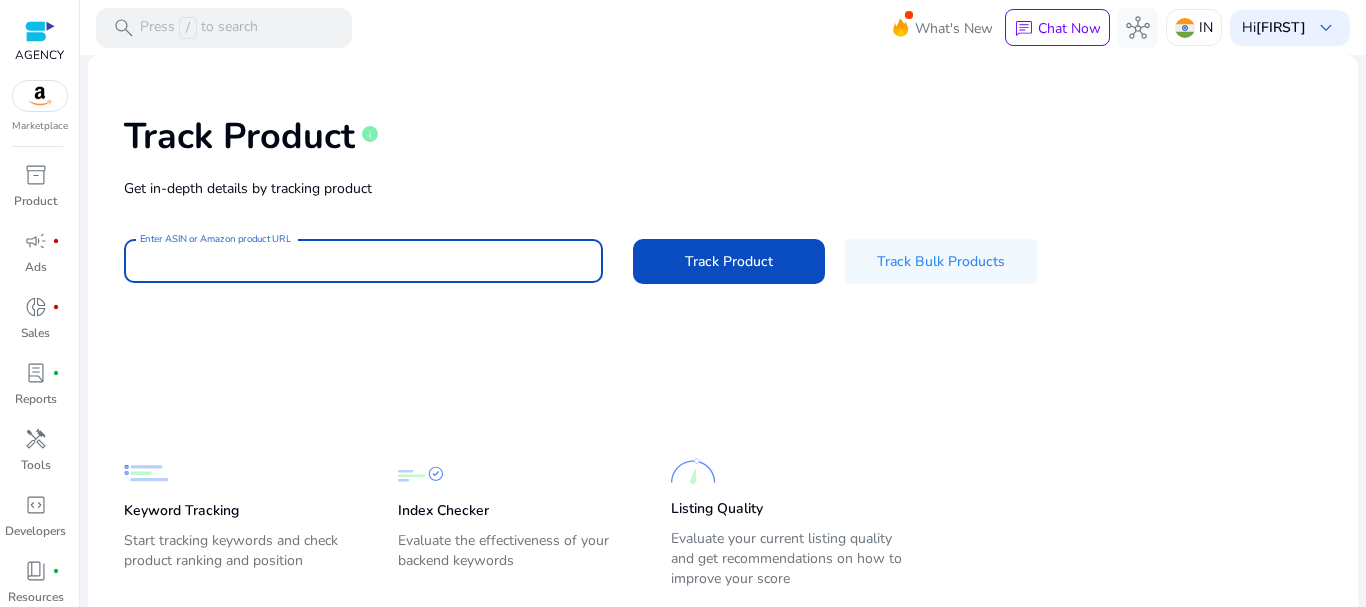 paste on "**********" 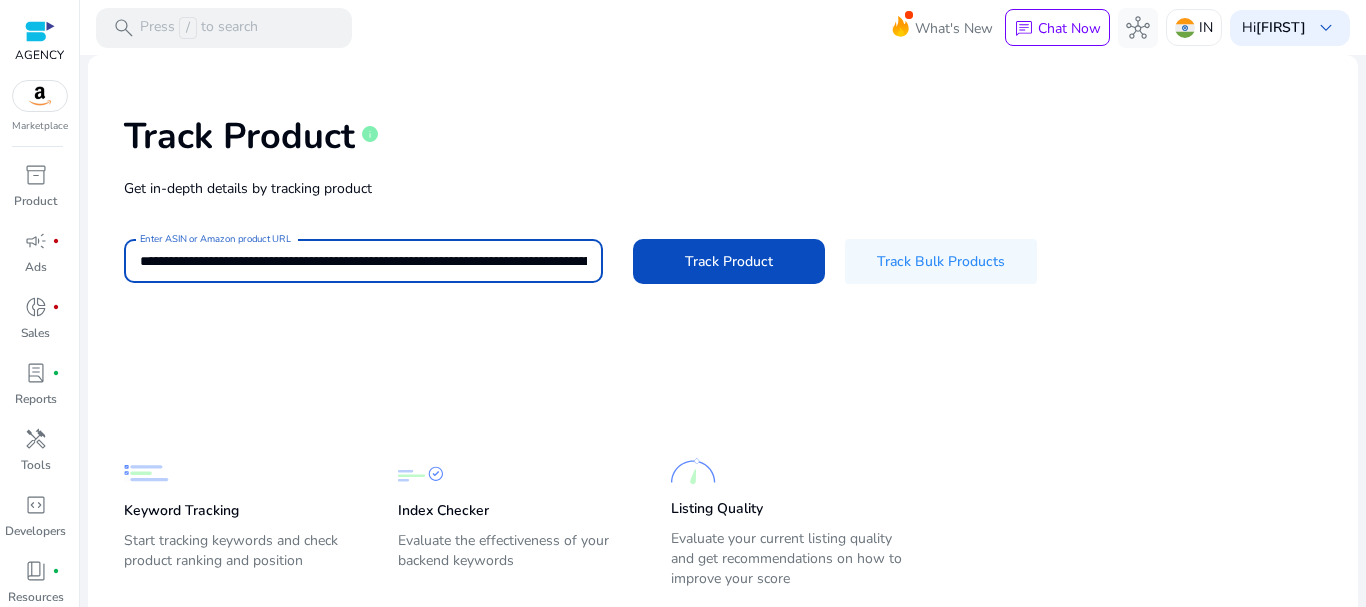scroll, scrollTop: 0, scrollLeft: 4020, axis: horizontal 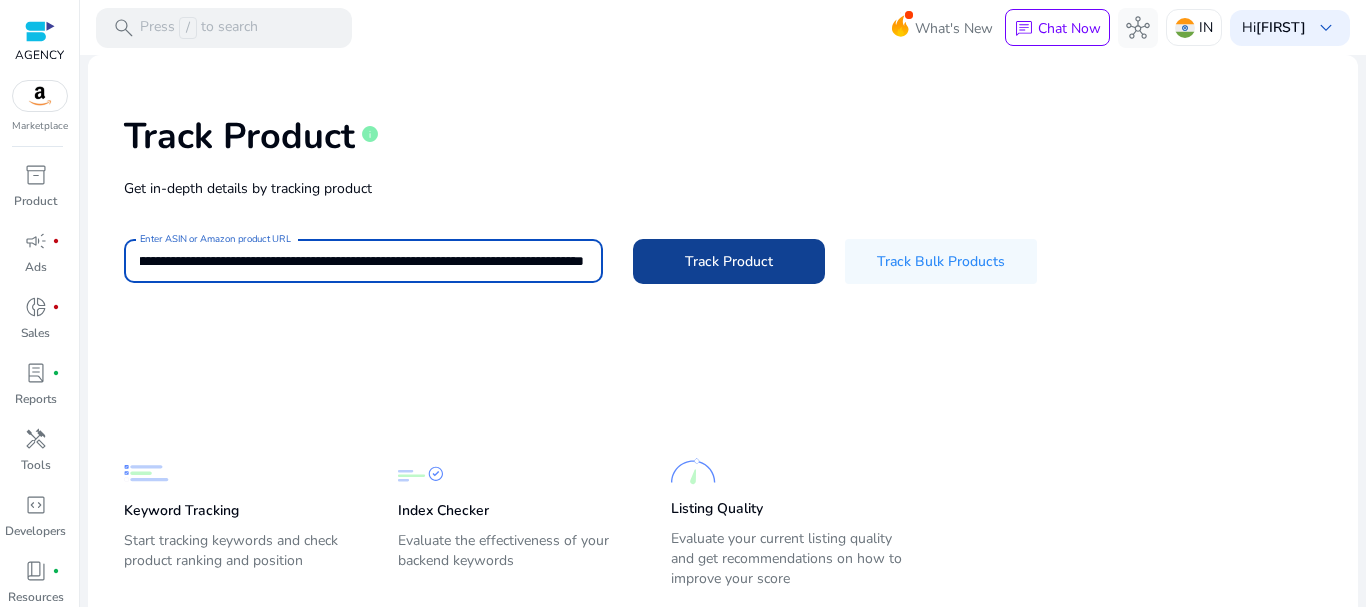 type on "**********" 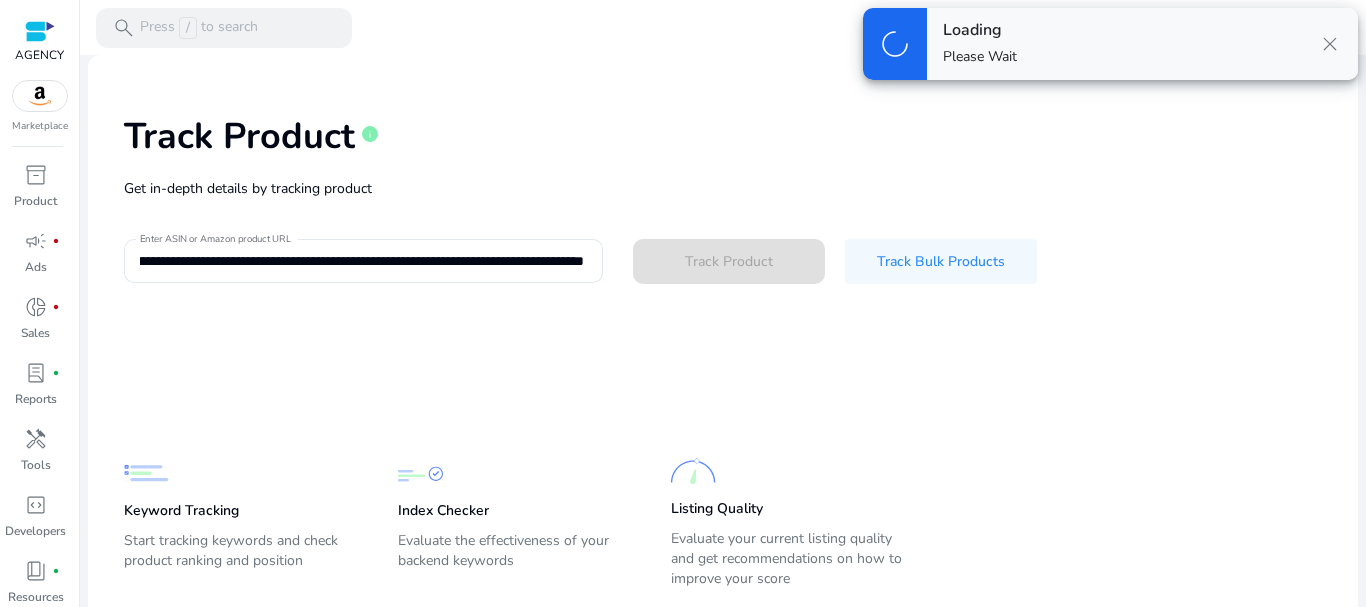 scroll, scrollTop: 0, scrollLeft: 0, axis: both 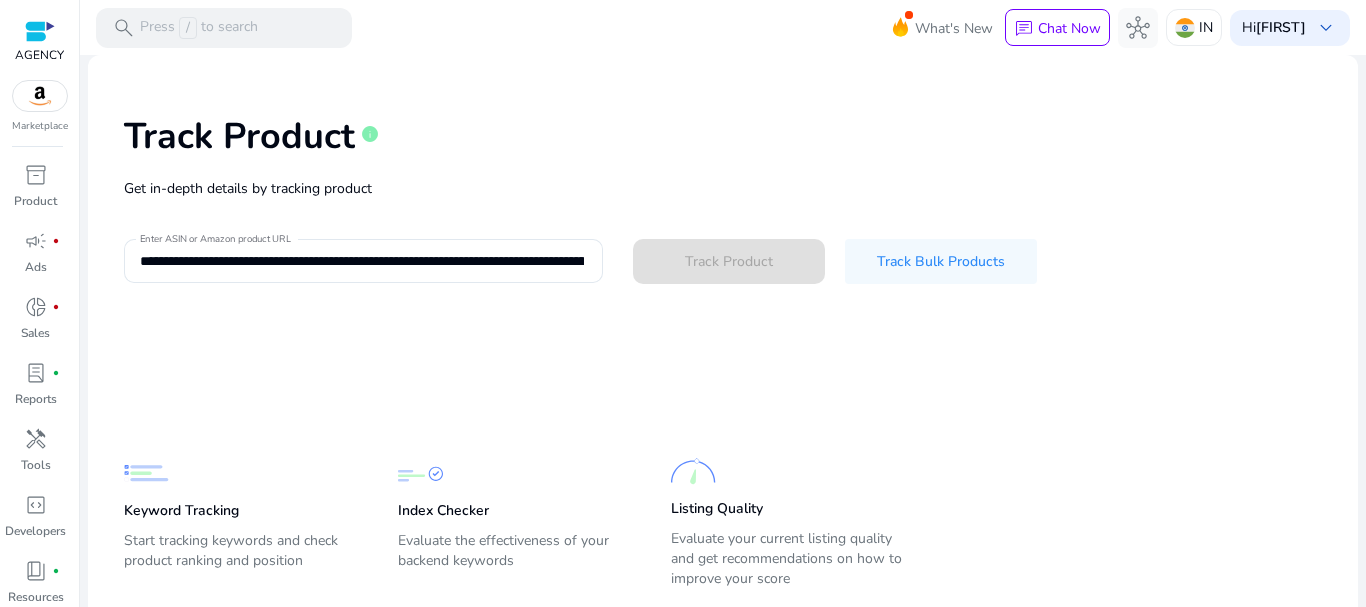 type 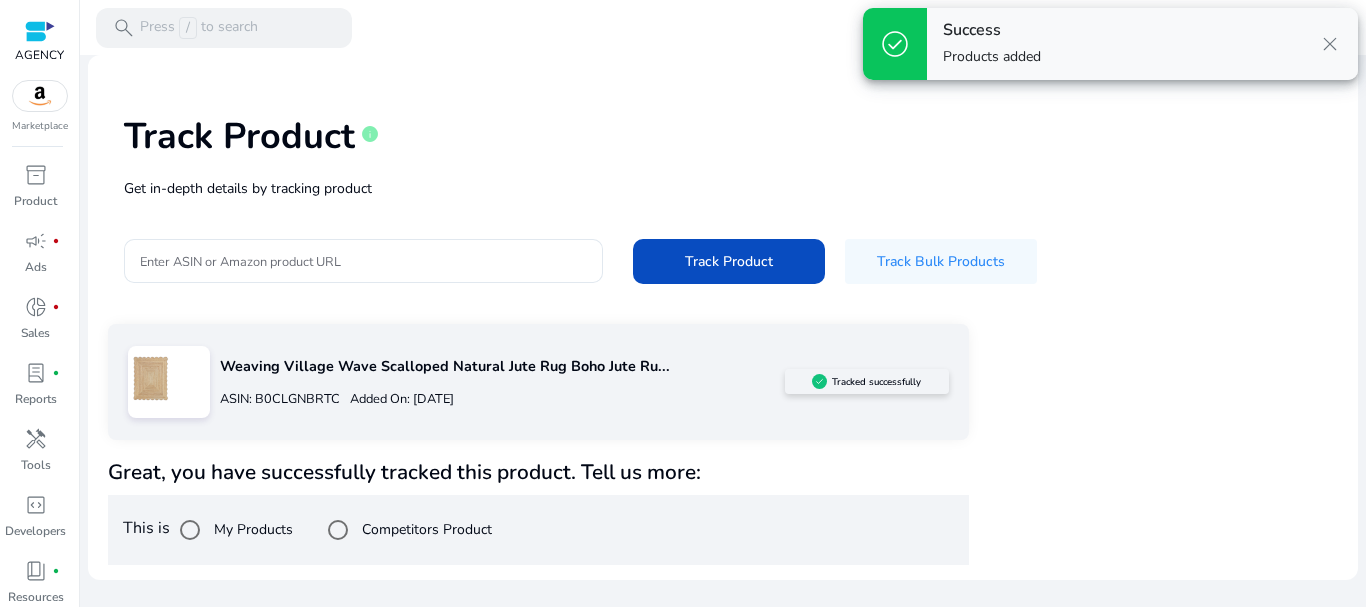 drag, startPoint x: 381, startPoint y: 530, endPoint x: 401, endPoint y: 507, distance: 30.479502 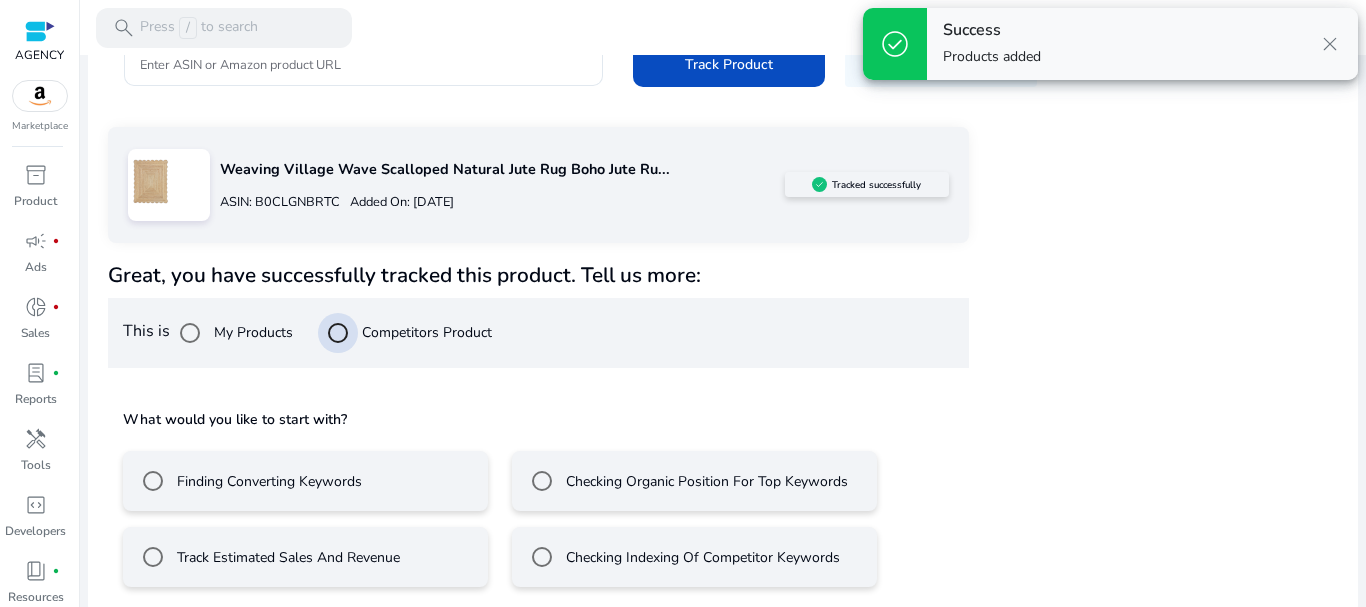scroll, scrollTop: 207, scrollLeft: 0, axis: vertical 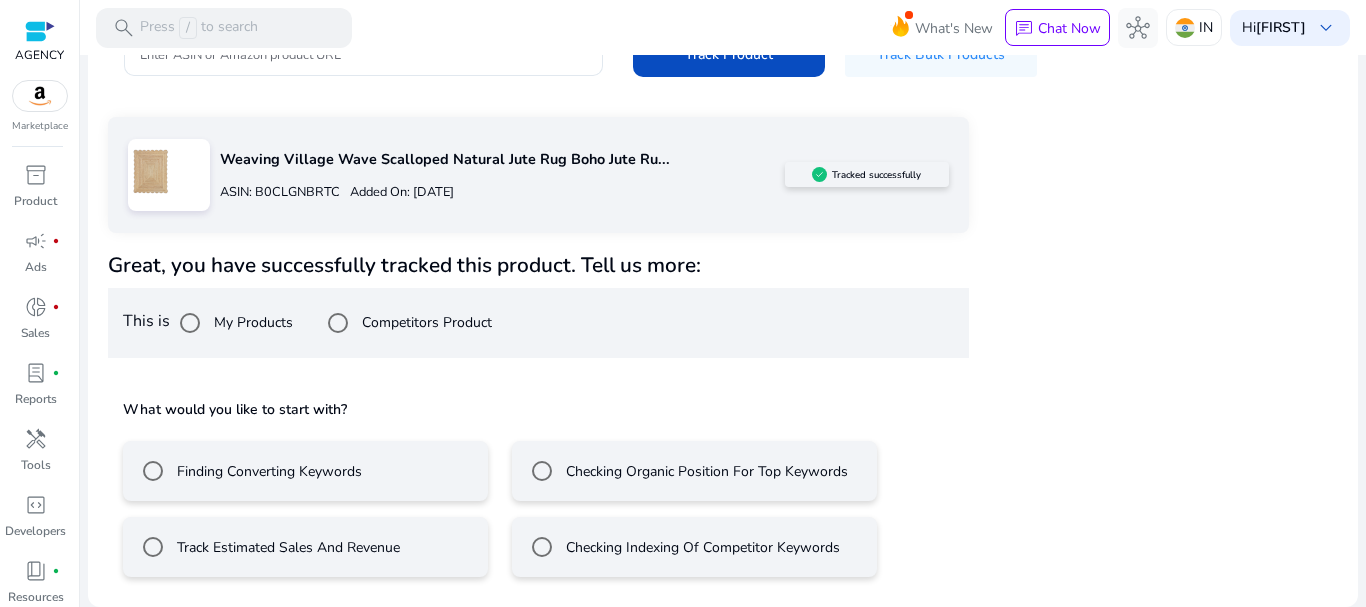 click on "Finding Converting Keywords" at bounding box center [267, 471] 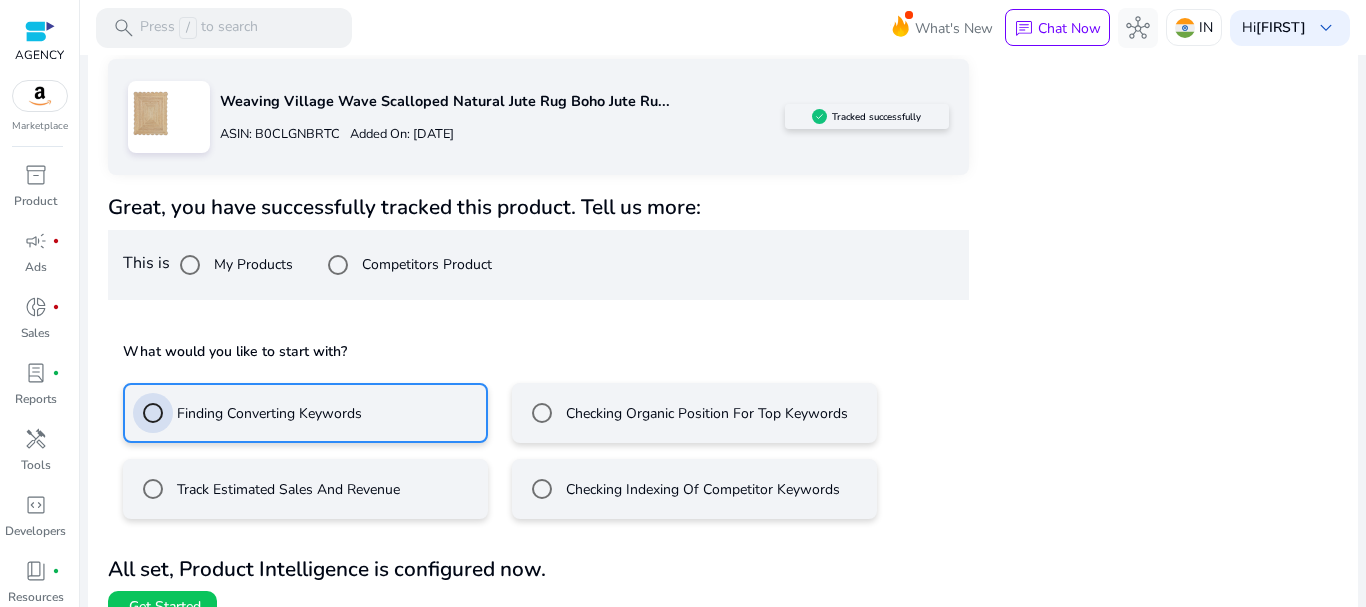 scroll, scrollTop: 296, scrollLeft: 0, axis: vertical 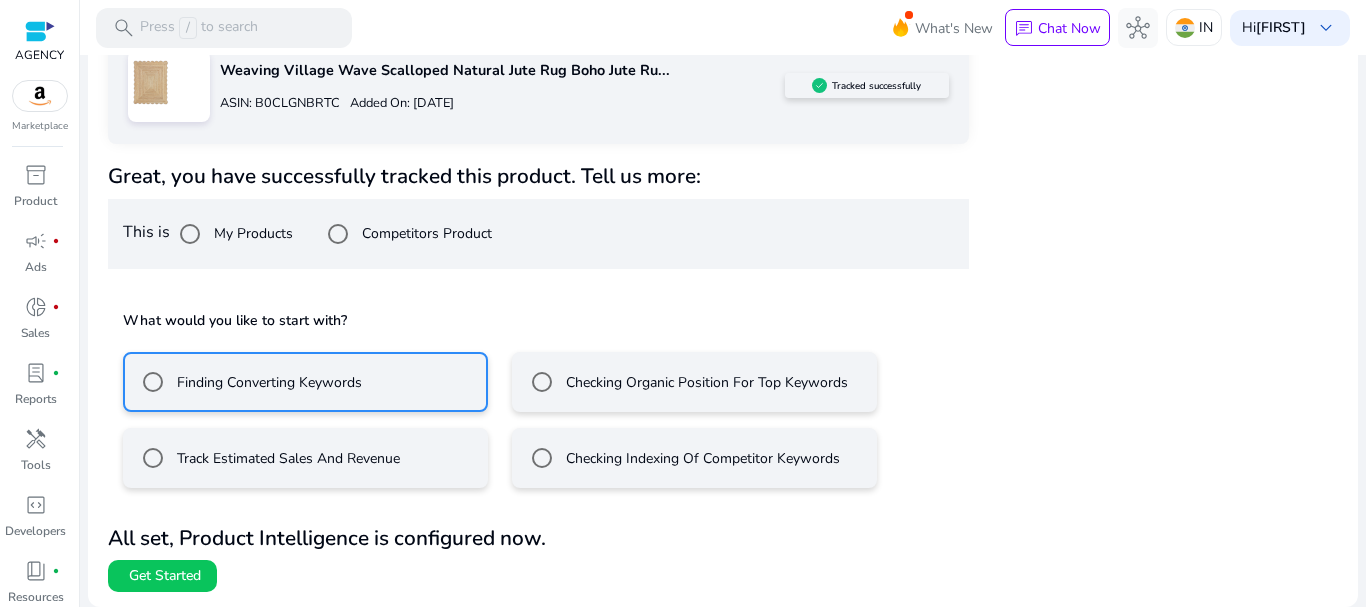 click on "Checking Organic Position For Top Keywords" at bounding box center [705, 382] 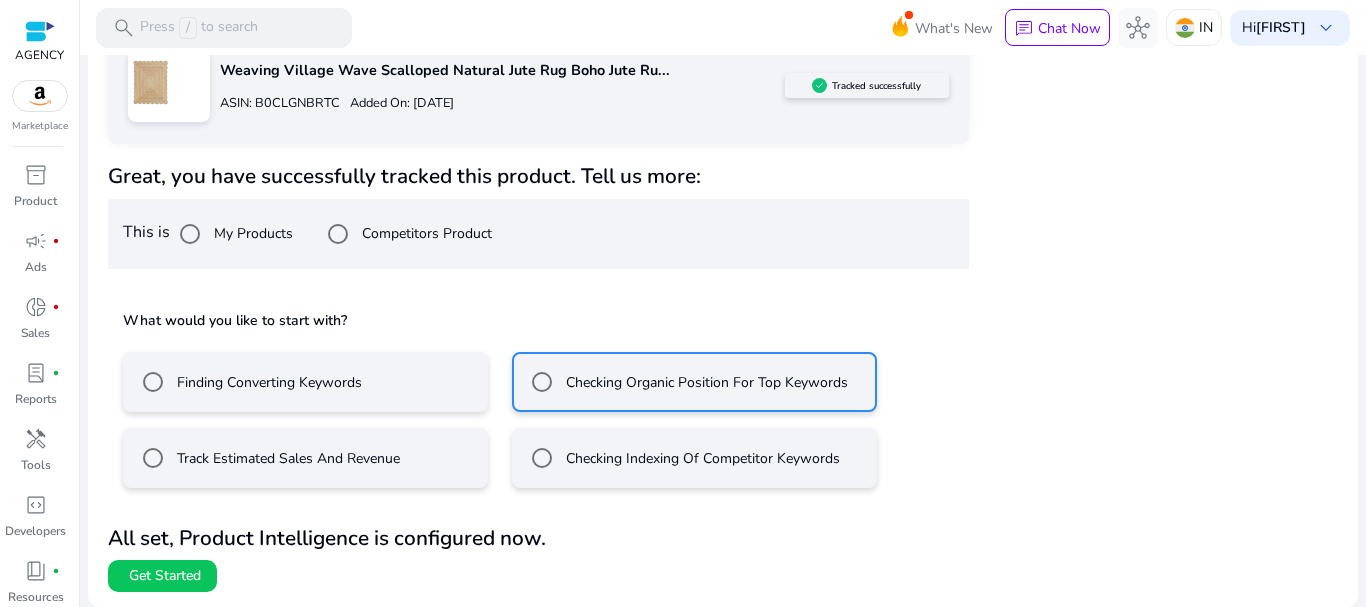 click on "Finding Converting Keywords" at bounding box center (305, 382) 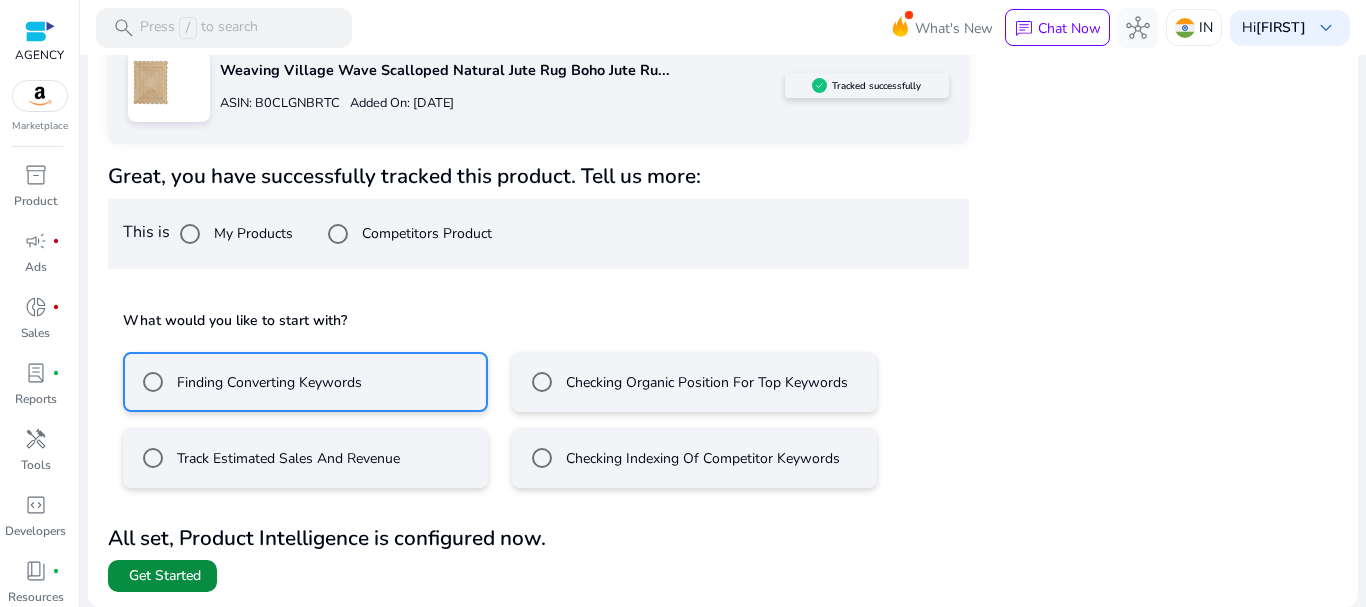 click at bounding box center [162, 576] 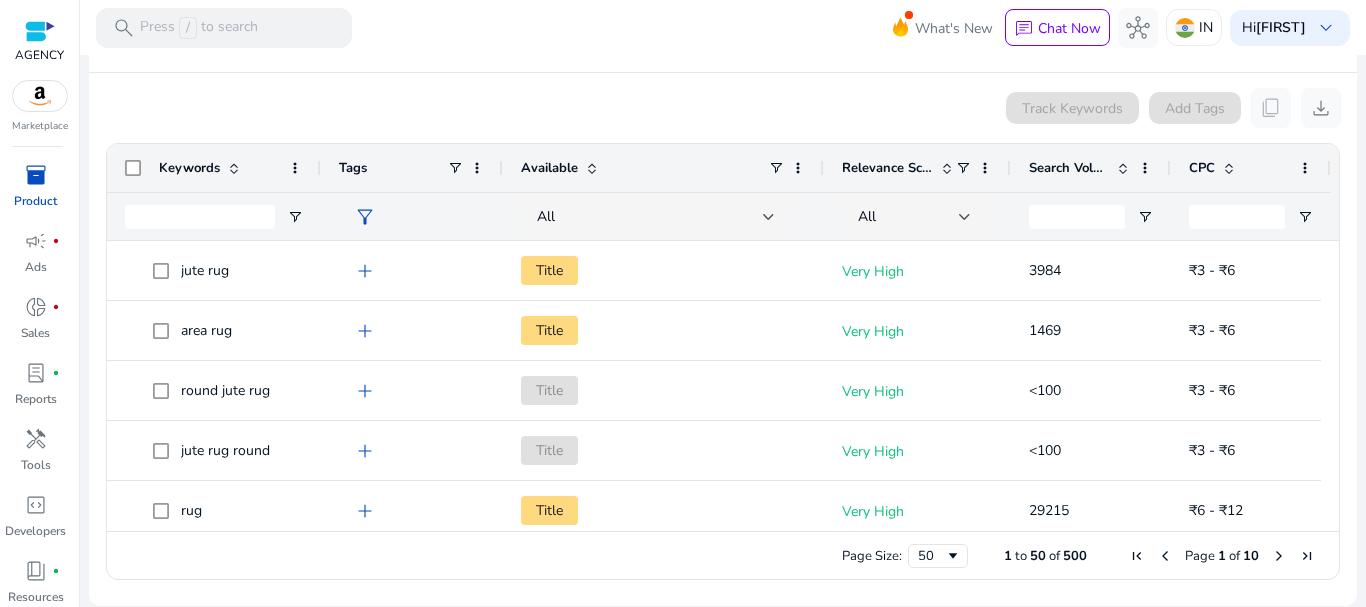 scroll, scrollTop: 140, scrollLeft: 0, axis: vertical 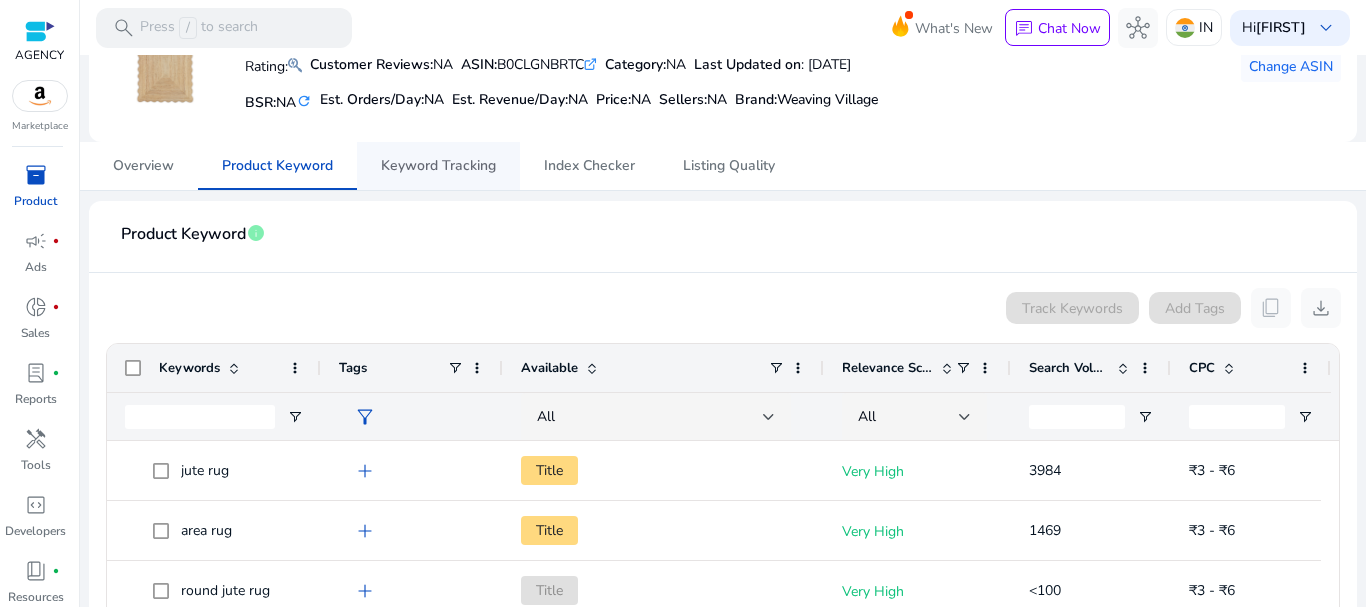 click on "Keyword Tracking" at bounding box center [438, 166] 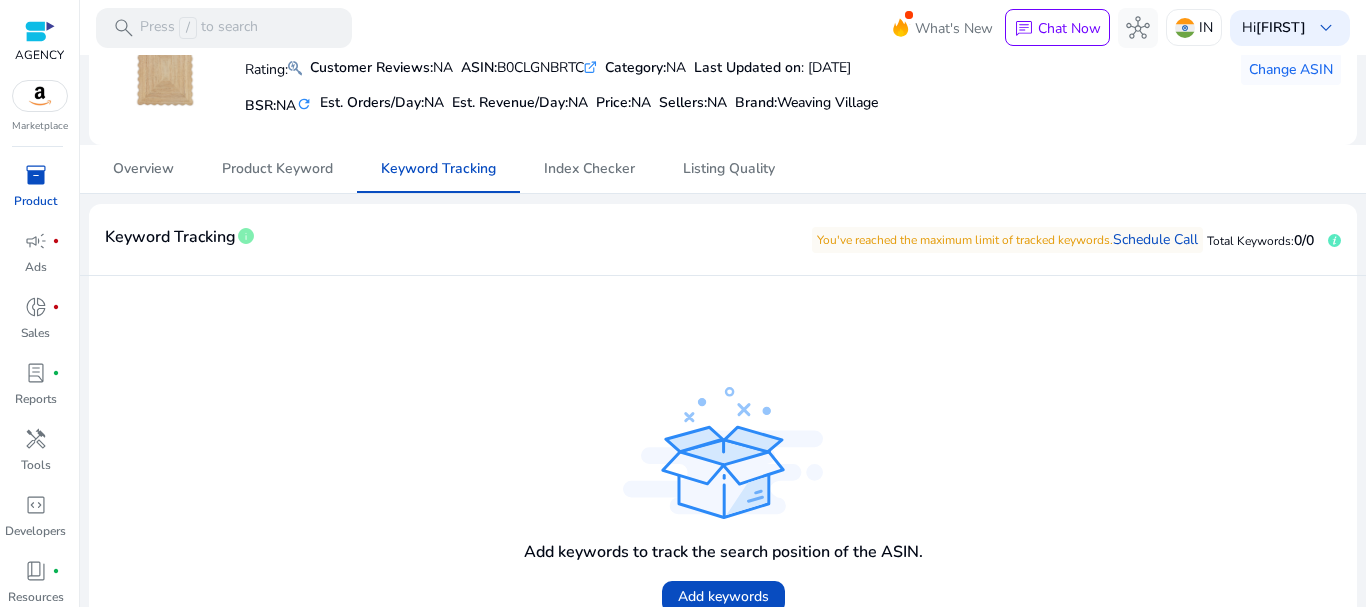 scroll, scrollTop: 0, scrollLeft: 0, axis: both 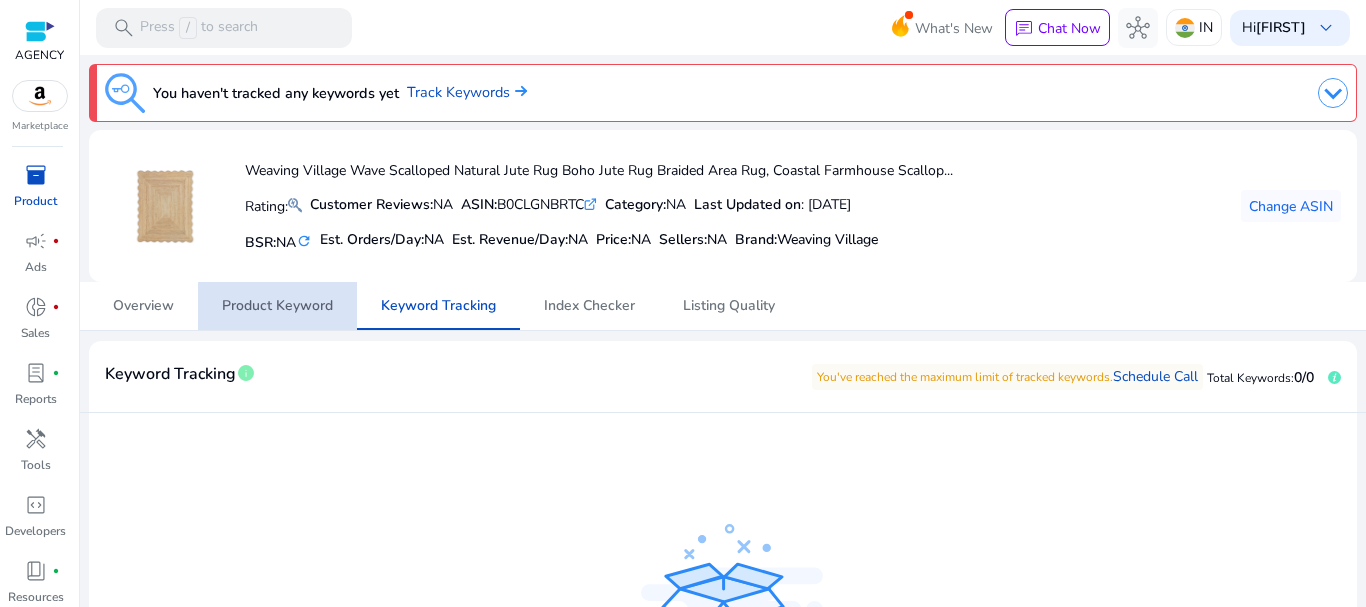 click on "Product Keyword" at bounding box center (277, 306) 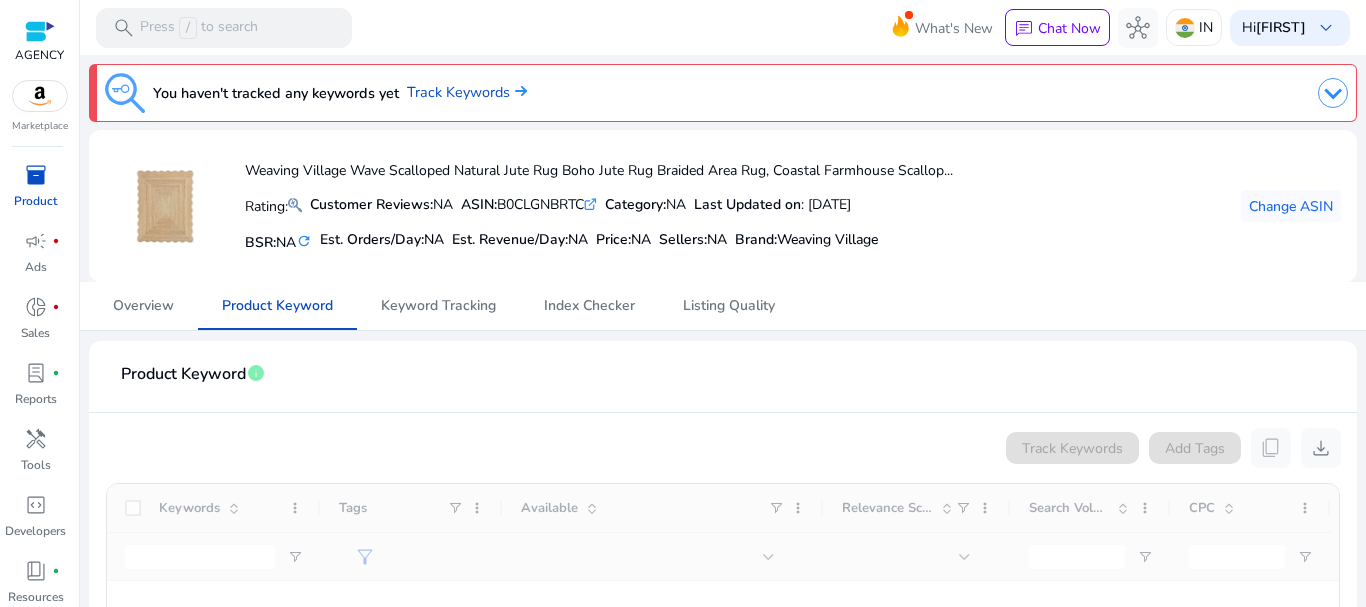 drag, startPoint x: 490, startPoint y: 87, endPoint x: 695, endPoint y: 112, distance: 206.51877 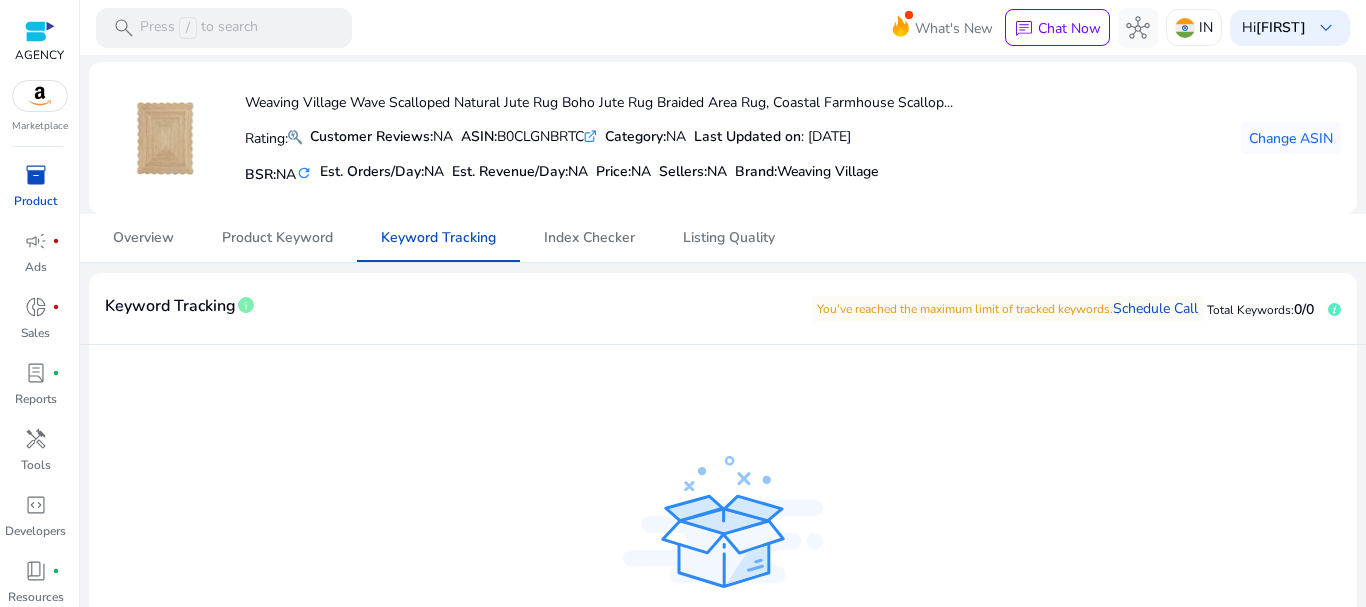 scroll, scrollTop: 268, scrollLeft: 0, axis: vertical 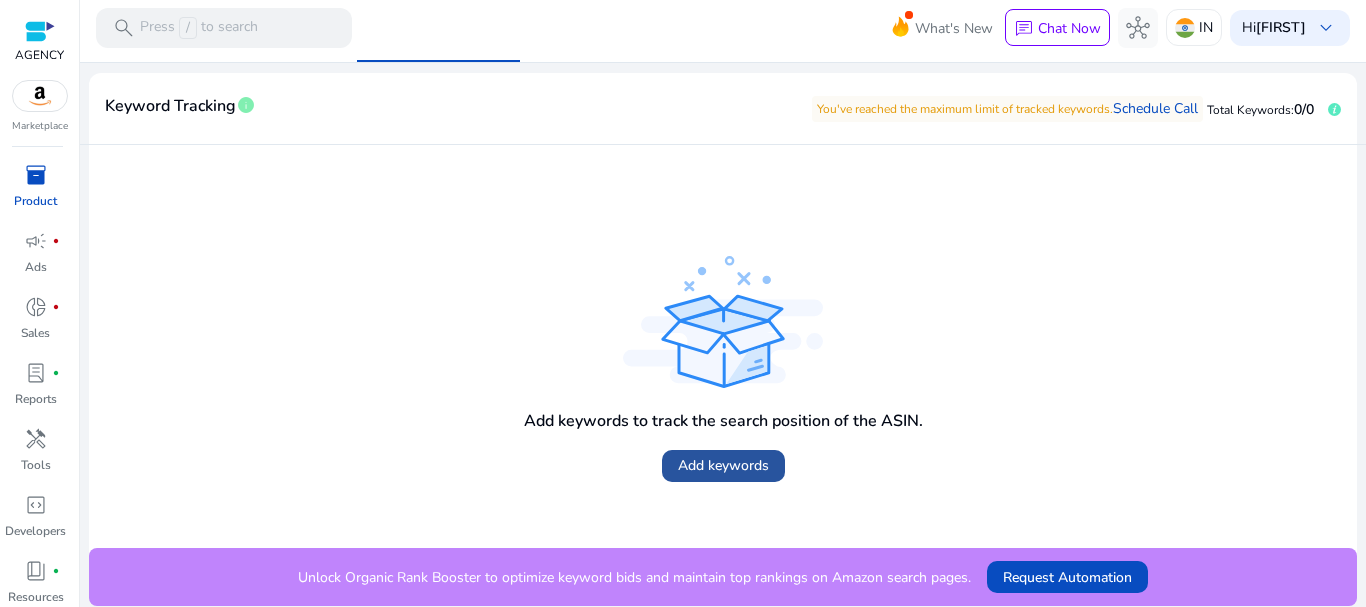 click on "Add keywords" at bounding box center [723, 465] 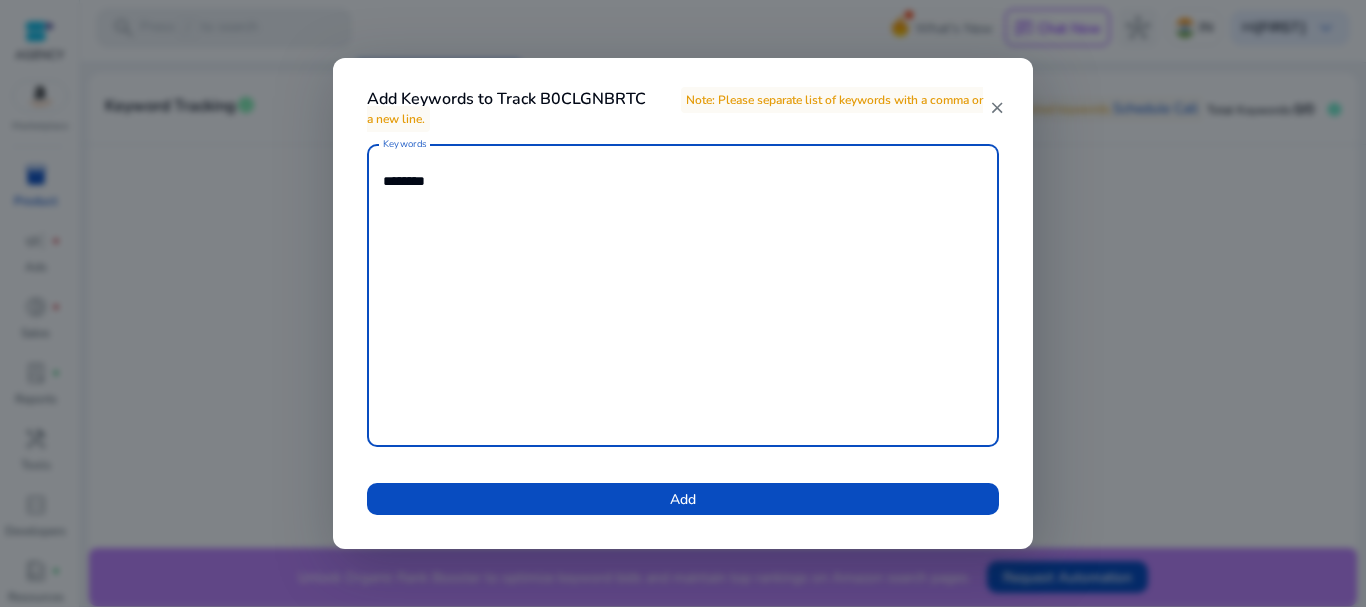 type on "********" 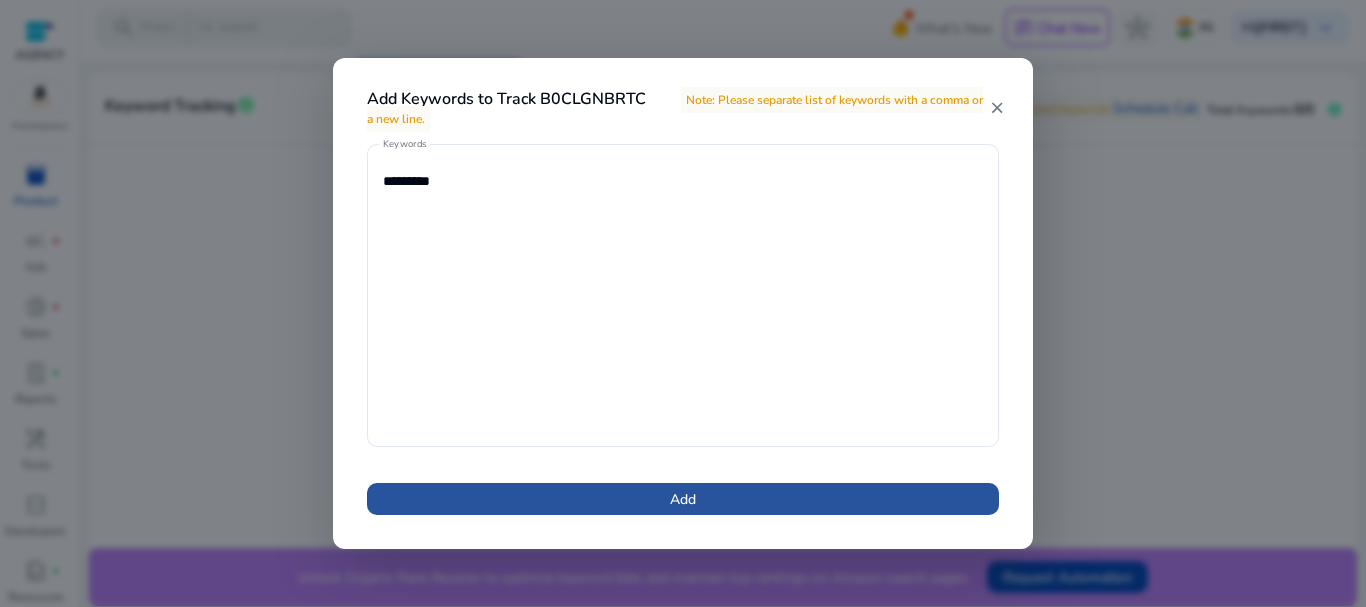 click at bounding box center (683, 499) 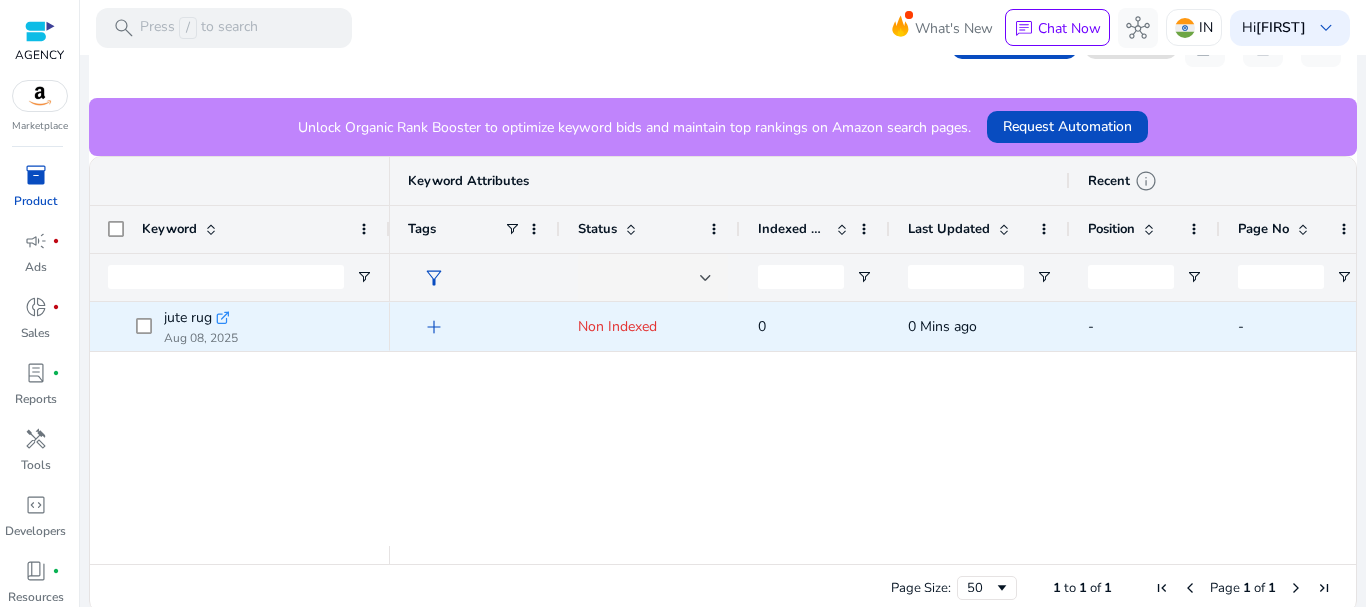scroll, scrollTop: 424, scrollLeft: 0, axis: vertical 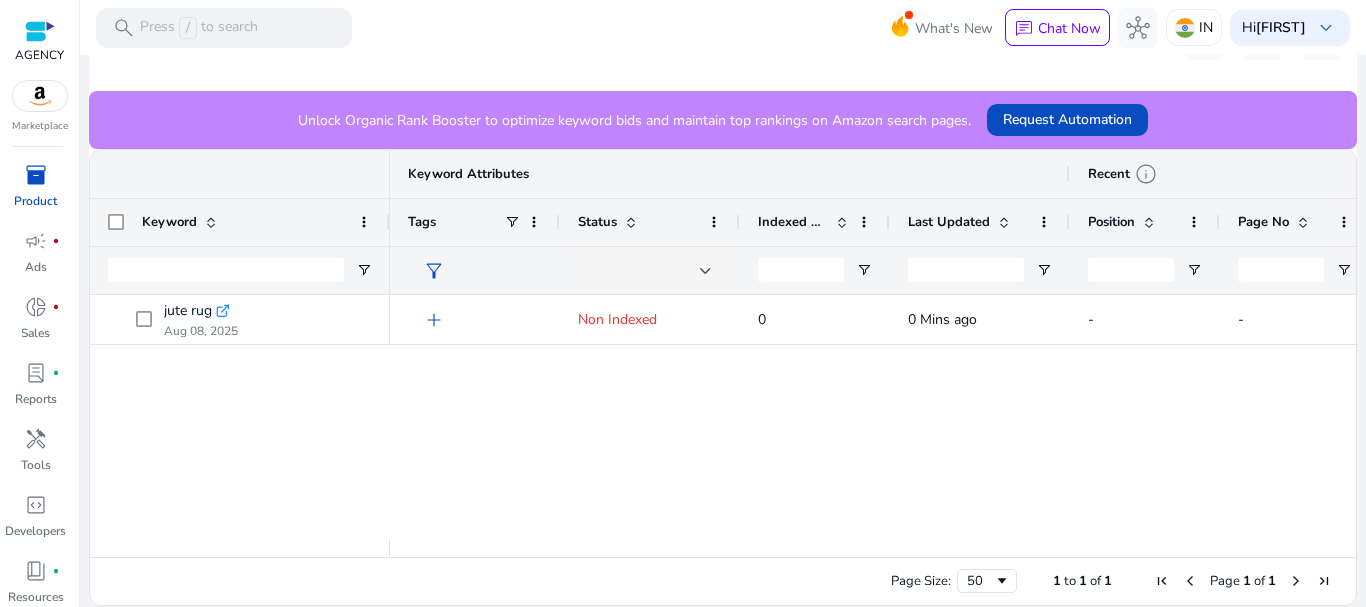 drag, startPoint x: 567, startPoint y: 546, endPoint x: 758, endPoint y: 550, distance: 191.04189 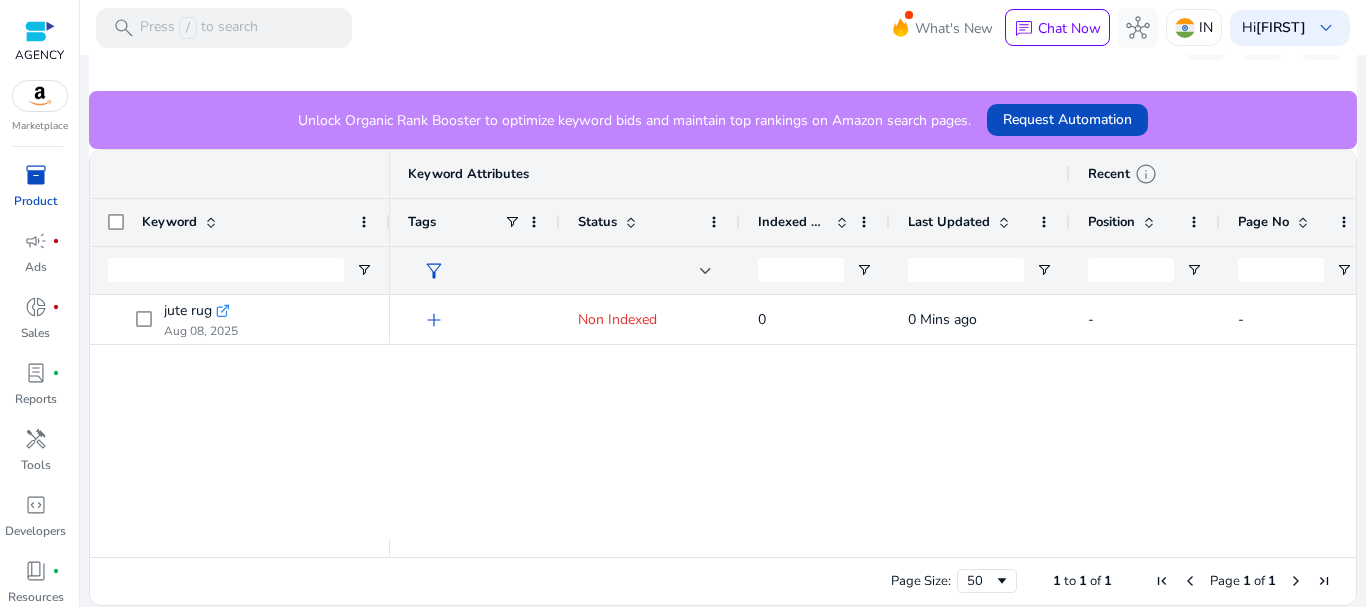 click on "add  Non Indexed 0 0 Mins ago - - NA NA" at bounding box center [873, 417] 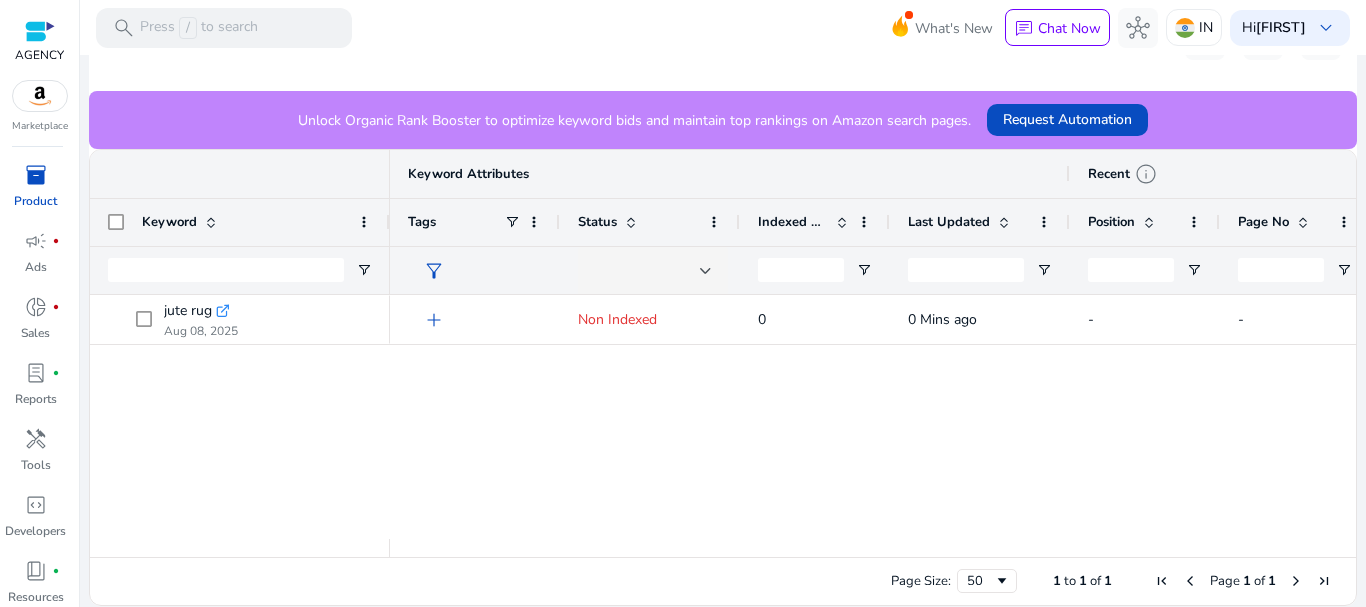 click at bounding box center (1680, 548) 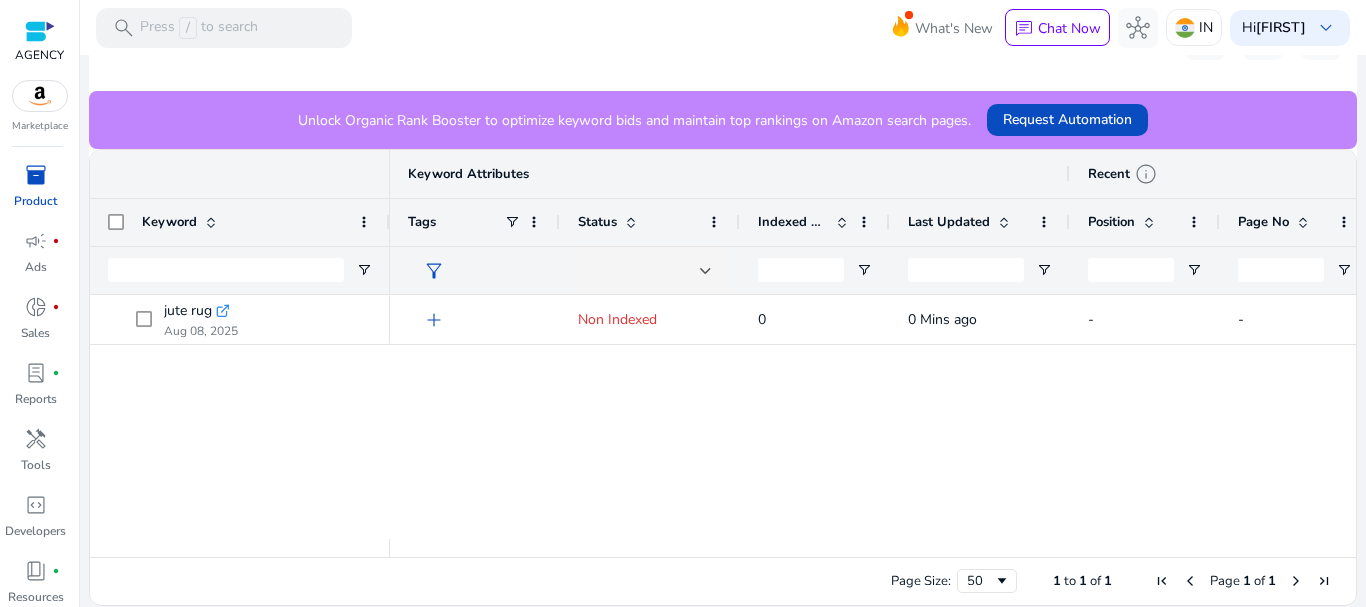 scroll, scrollTop: 0, scrollLeft: 234, axis: horizontal 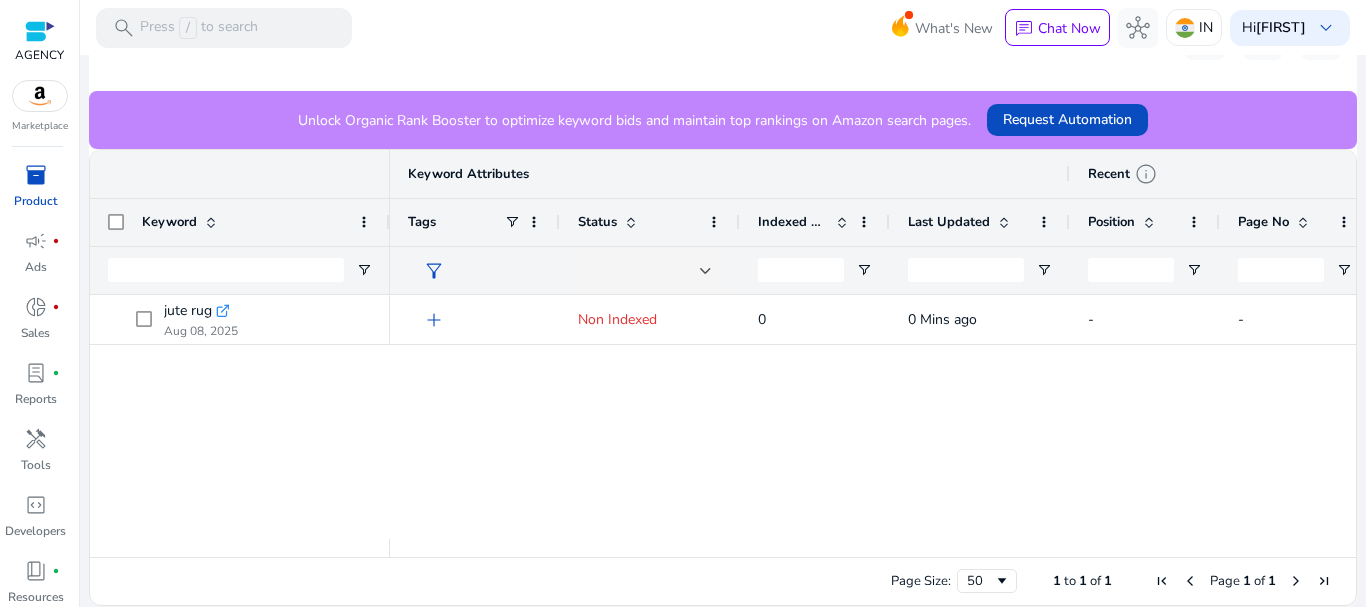 click on "jute rug  .st0{fill:#2c8af8}  Aug 08, 2025
- - NA NA Non Indexed 0 0 Mins ago  add" at bounding box center (723, 417) 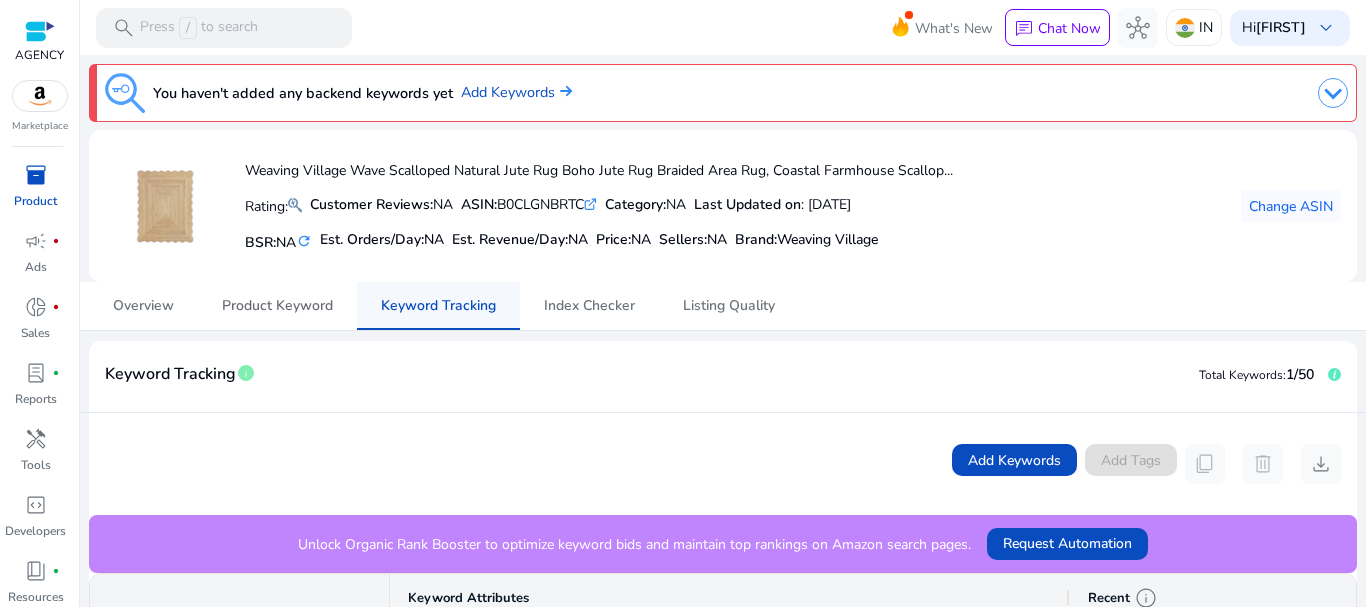 drag, startPoint x: 302, startPoint y: 287, endPoint x: 429, endPoint y: 312, distance: 129.43724 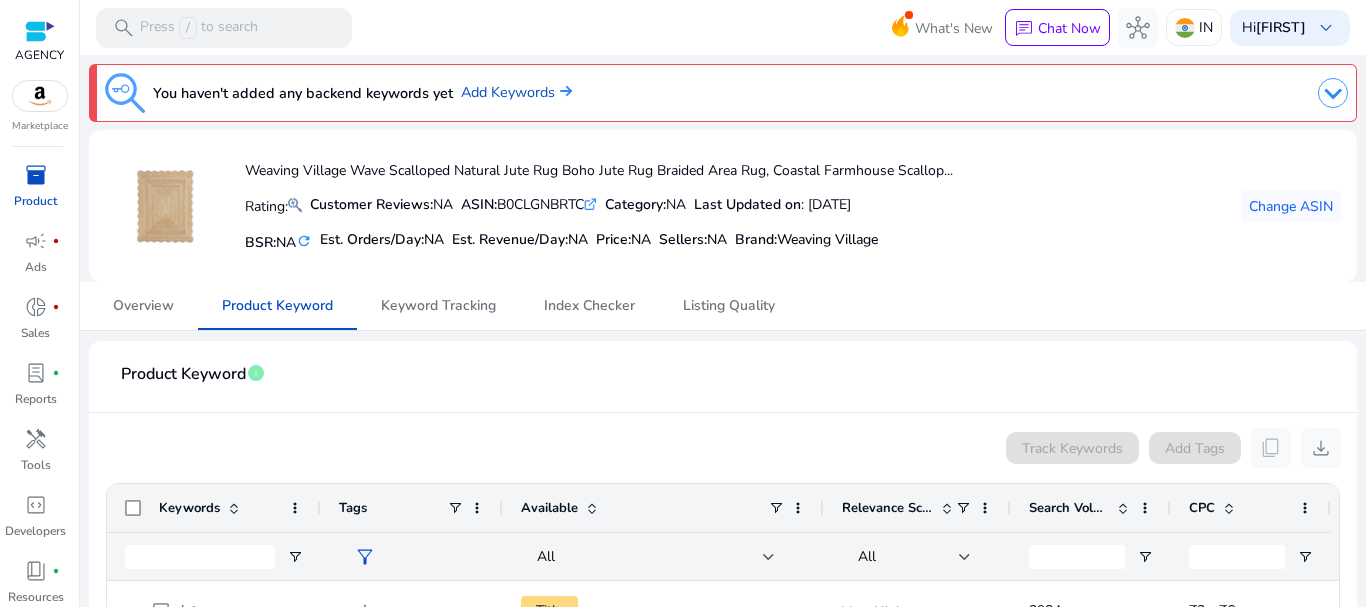 drag, startPoint x: 835, startPoint y: 200, endPoint x: 992, endPoint y: 200, distance: 157 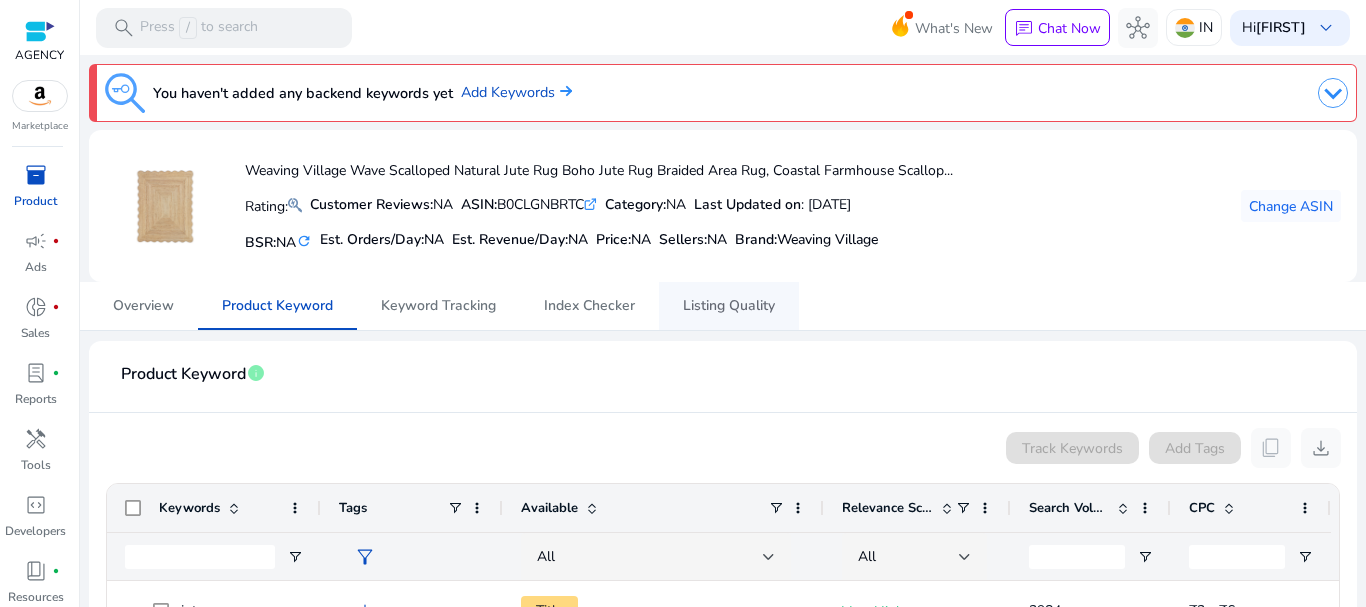 click on "Listing Quality" at bounding box center [729, 306] 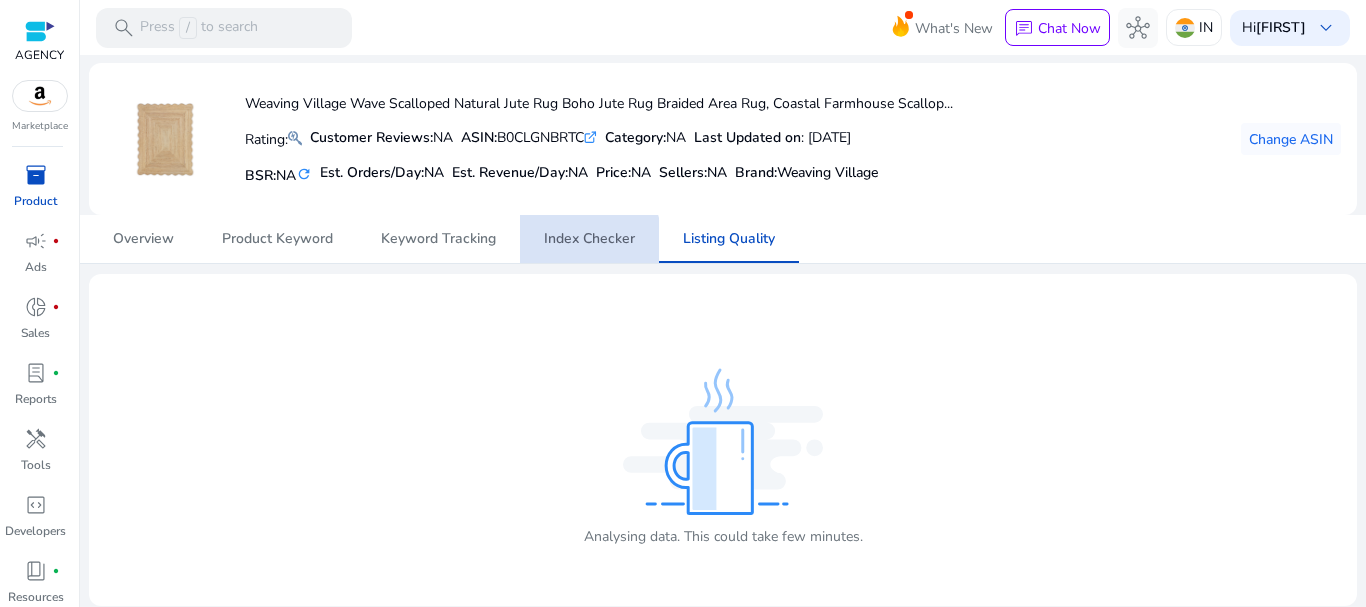 click on "Index Checker" at bounding box center (589, 239) 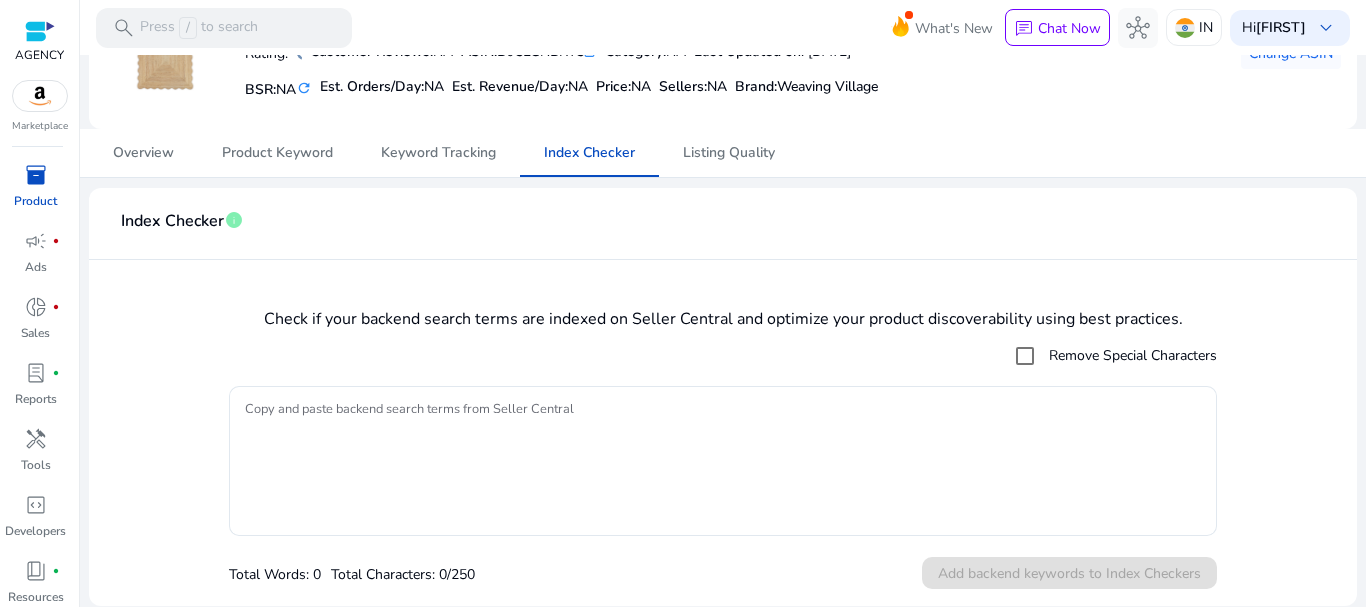 click on "You haven't added any backend keywords yet   Add Keywords   Weaving Village Wave Scalloped Natural Jute Rug Boho Jute Rug Braided Area Rug, Coastal Farmhouse Scallop...   Rating:  Customer Reviews:  NA  ASIN:  B0CLGNBRTC  .st0{fill:#2c8af8} Category:  NA  Last Updated on : Aug 08, 2025   BSR:  NA refresh  Est. Orders/Day:  NA  Est. Revenue/Day:  NA  Price:  NA  Sellers:  NA Brand :  Weaving Village  Change ASIN   Overview   Product Keyword   Keyword Tracking   Index Checker   Listing Quality  Index Checker  info  Check if your backend search terms are indexed on Seller Central and optimize your product discoverability using best practices.  Remove Special Characters Copy and paste backend search terms from Seller Central  Total Words: 0   Total Characters: 0/250   Add backend keywords to Index Checkers" 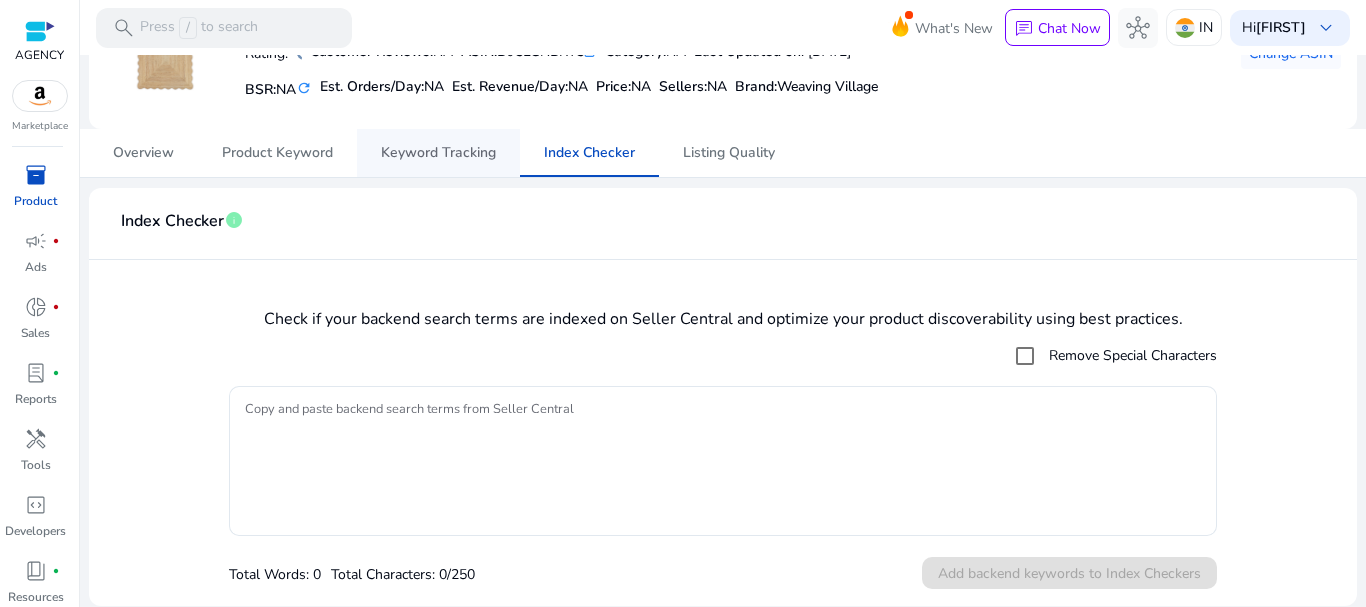drag, startPoint x: 464, startPoint y: 158, endPoint x: 503, endPoint y: 179, distance: 44.294468 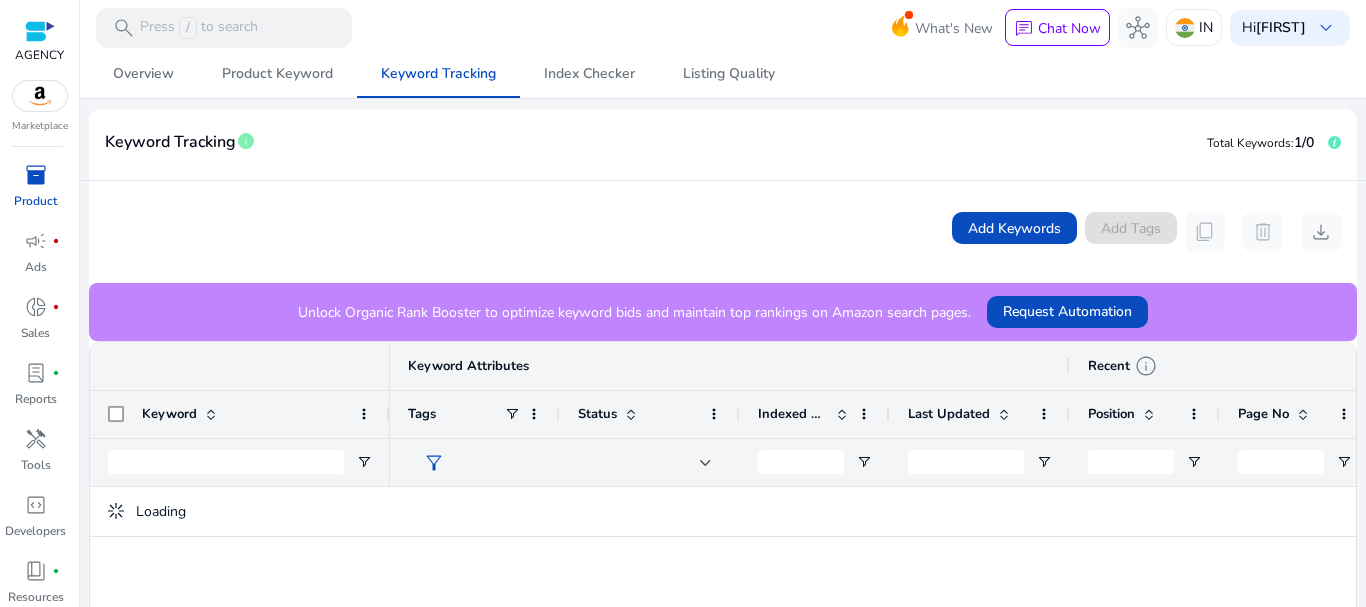 scroll, scrollTop: 300, scrollLeft: 0, axis: vertical 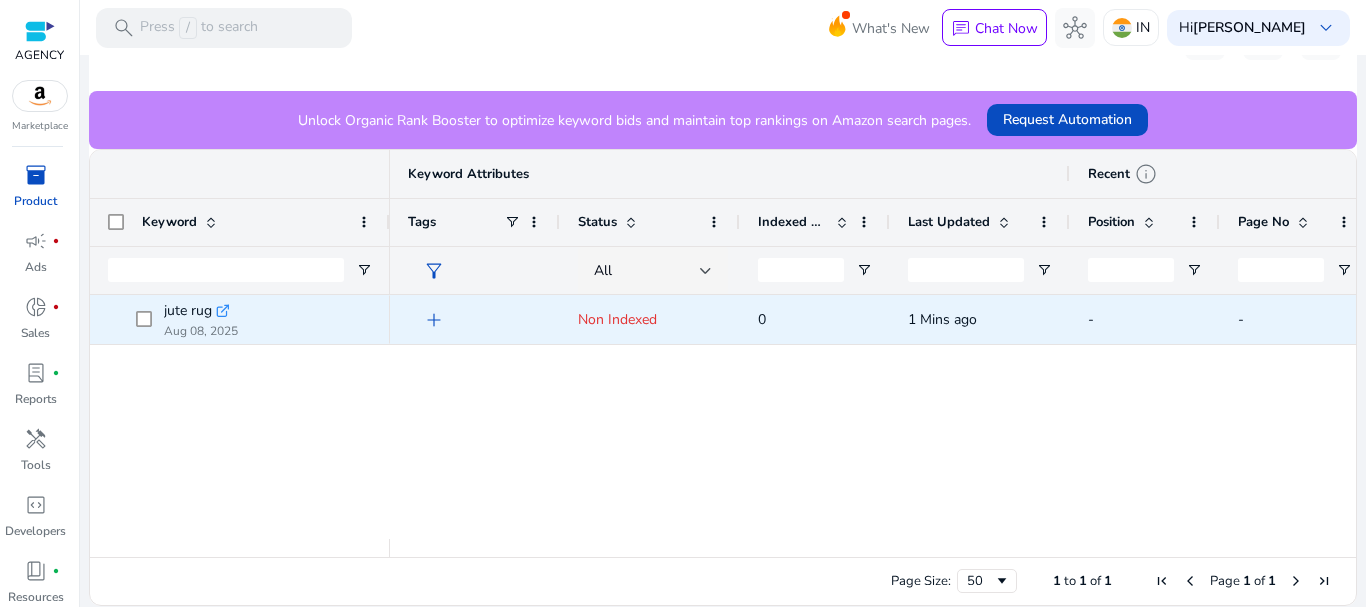 click on ".st0{fill:#2c8af8}" at bounding box center (222, 312) 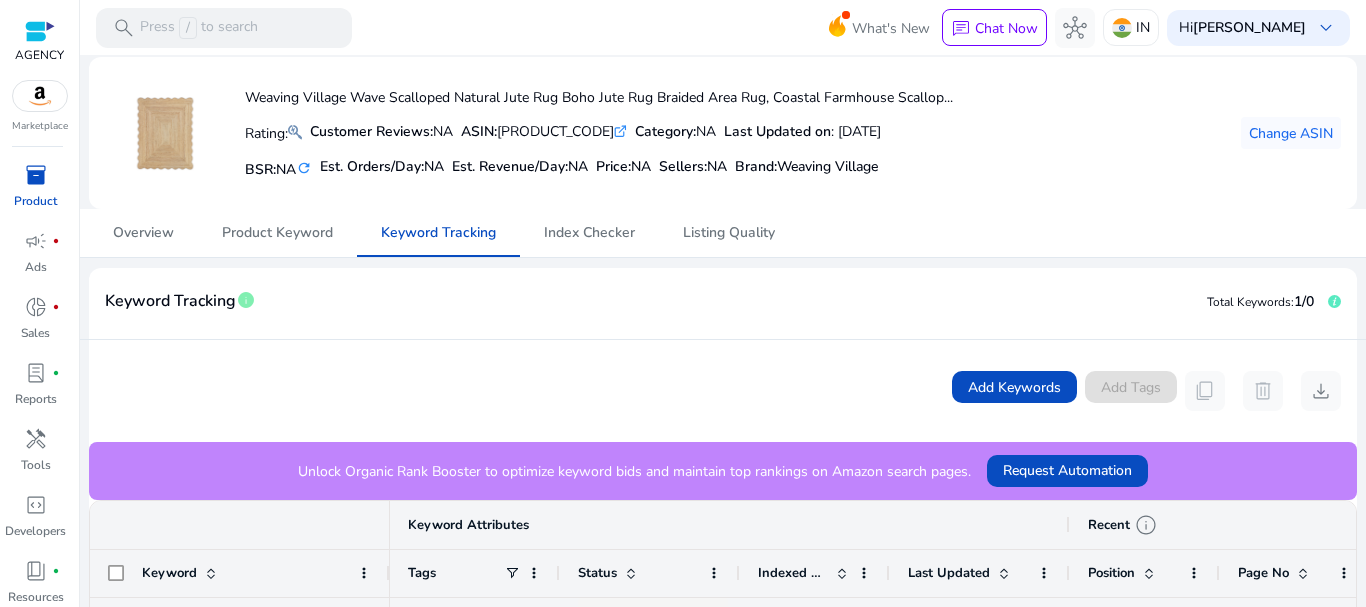 scroll, scrollTop: 24, scrollLeft: 0, axis: vertical 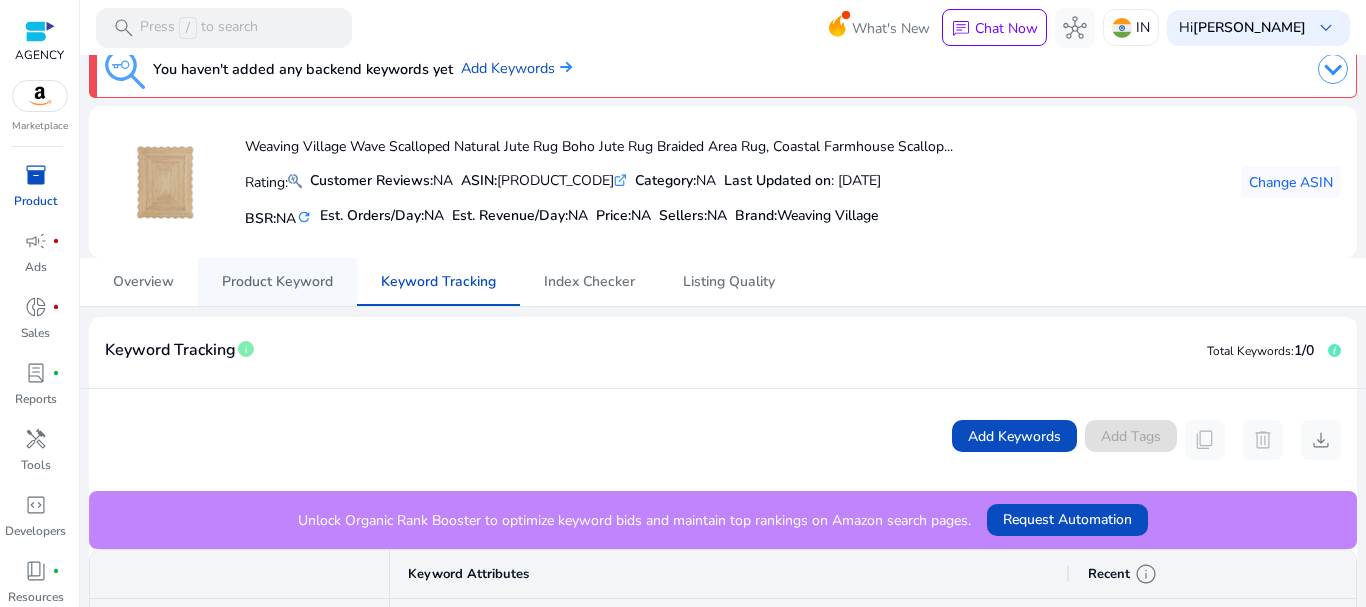 click on "Product Keyword" at bounding box center (277, 282) 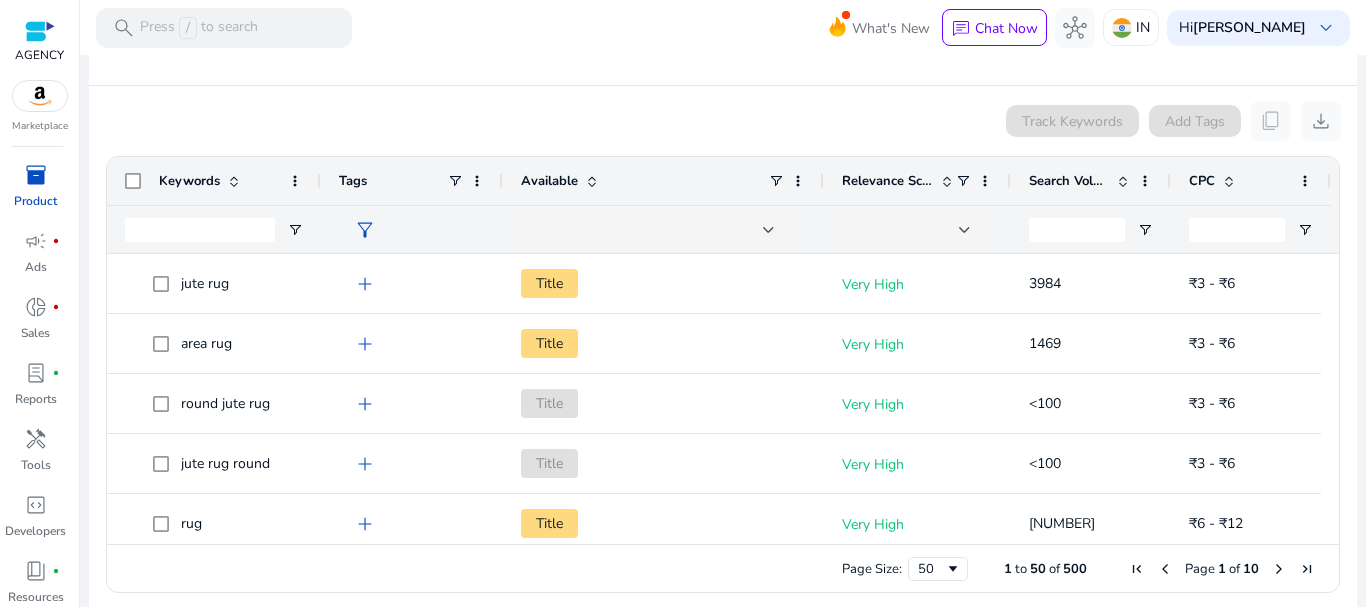 scroll, scrollTop: 340, scrollLeft: 0, axis: vertical 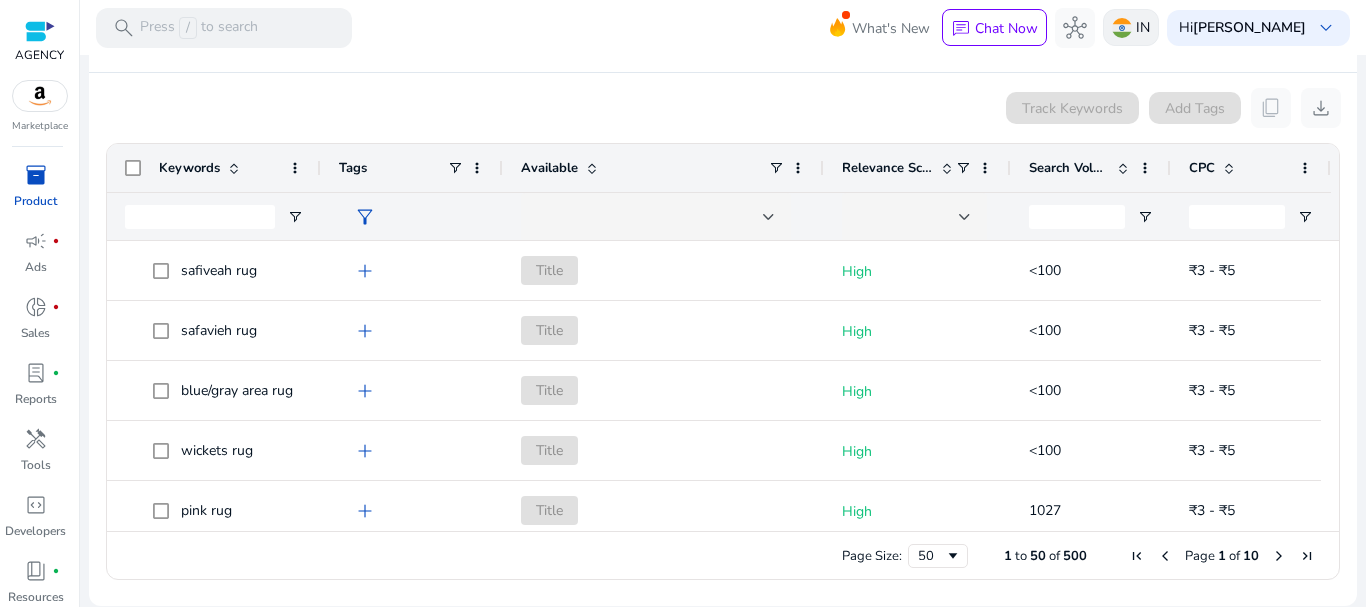 click at bounding box center (1122, 28) 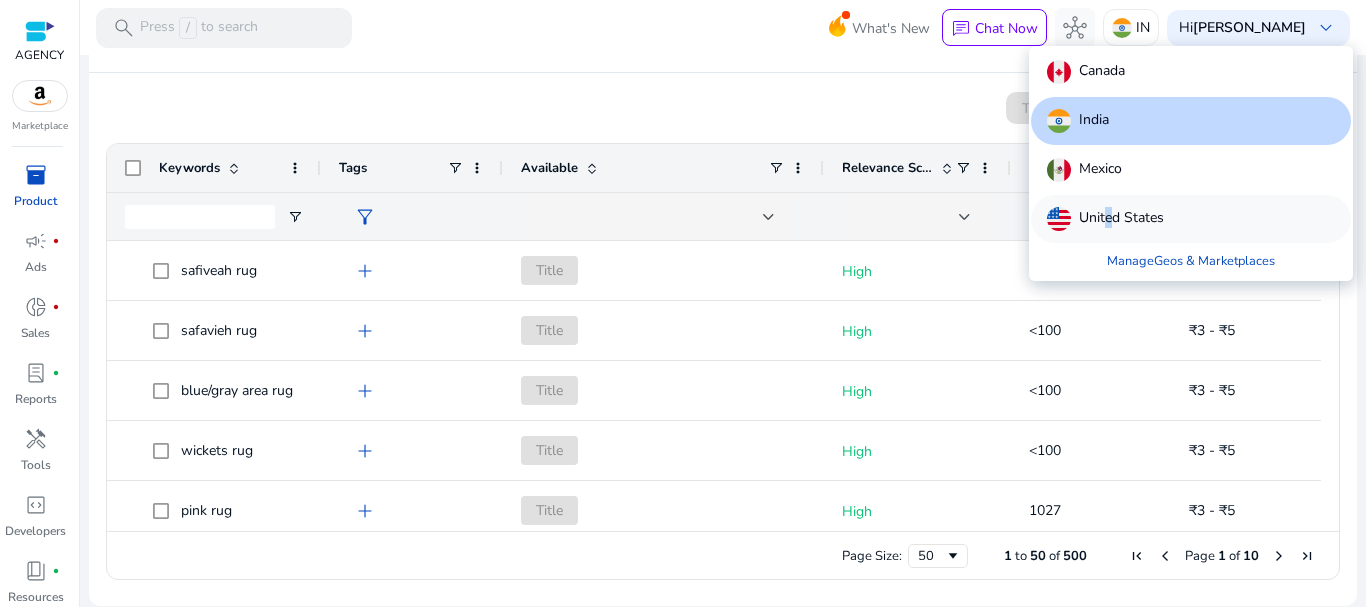 click on "United States" at bounding box center [1121, 219] 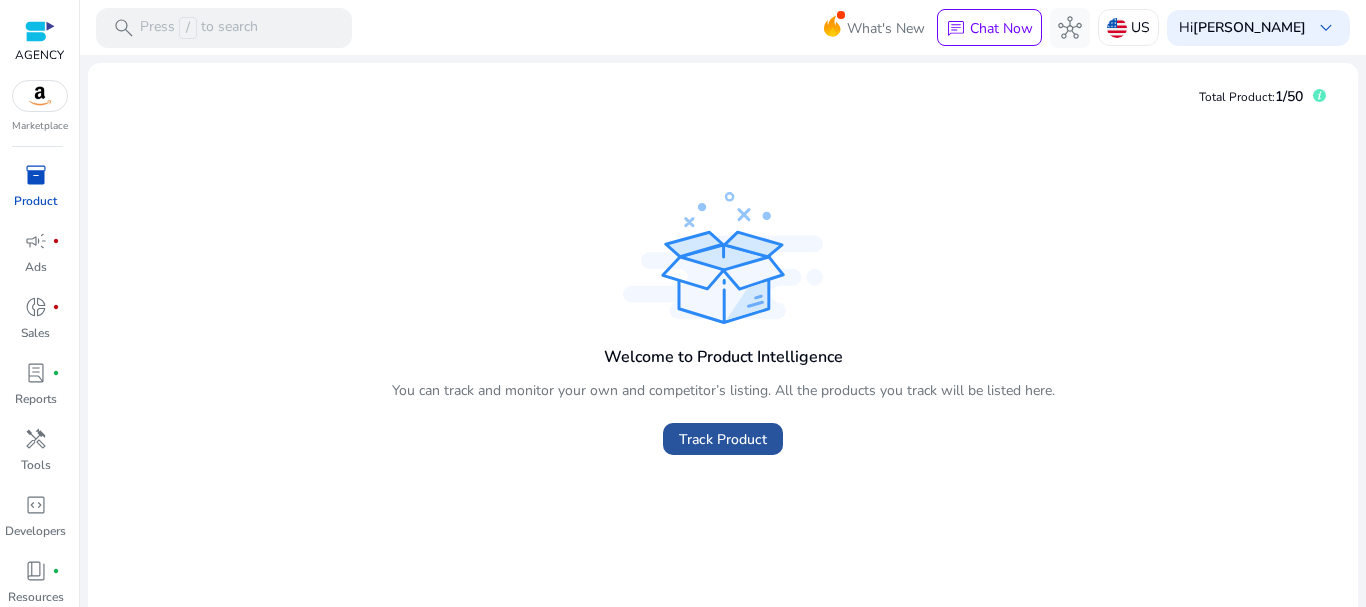 click on "Track Product" 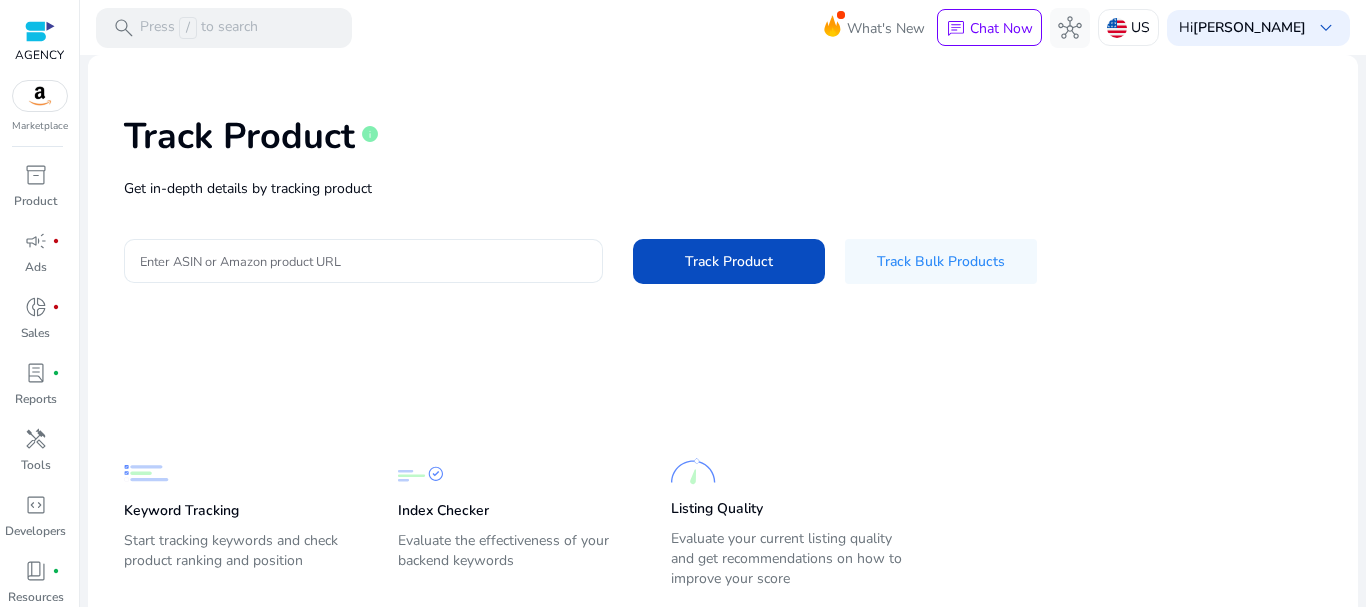 click 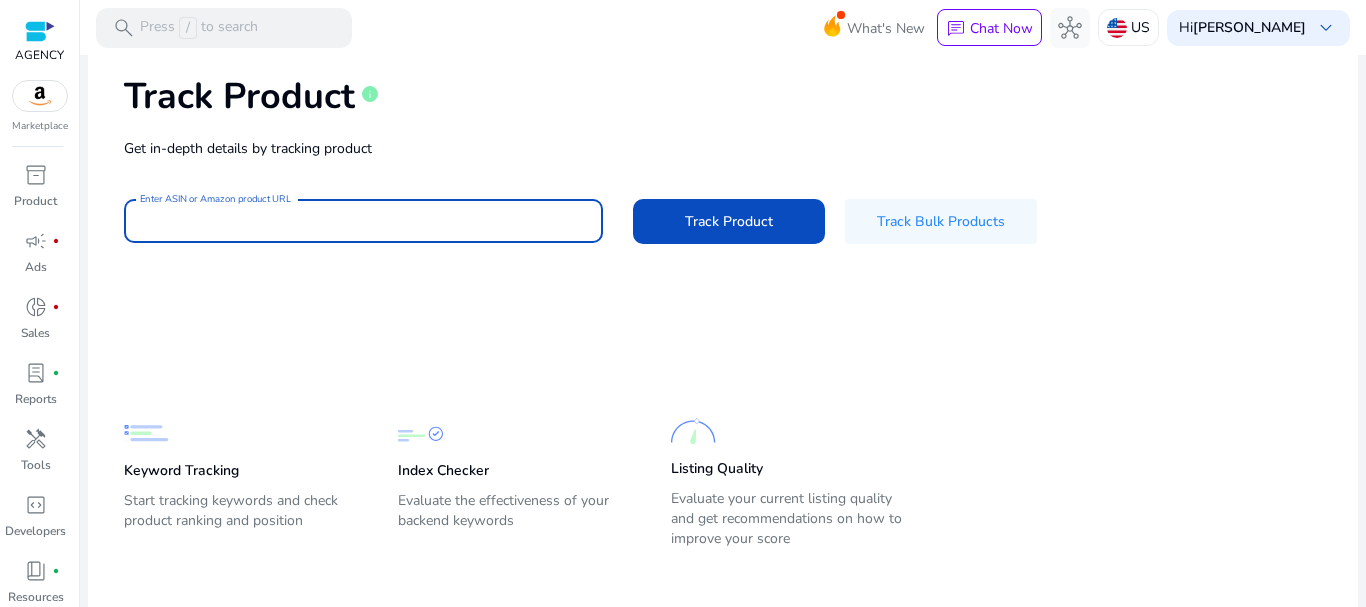 scroll, scrollTop: 54, scrollLeft: 0, axis: vertical 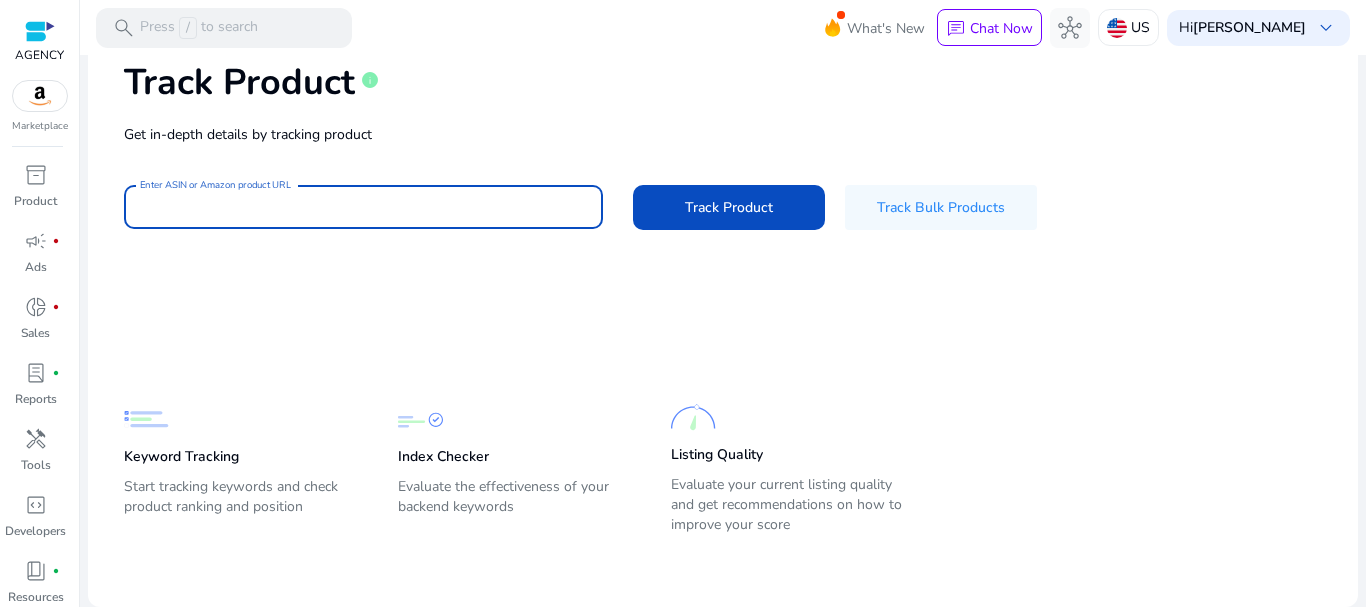 click on "Start tracking keywords and check product ranking and position" 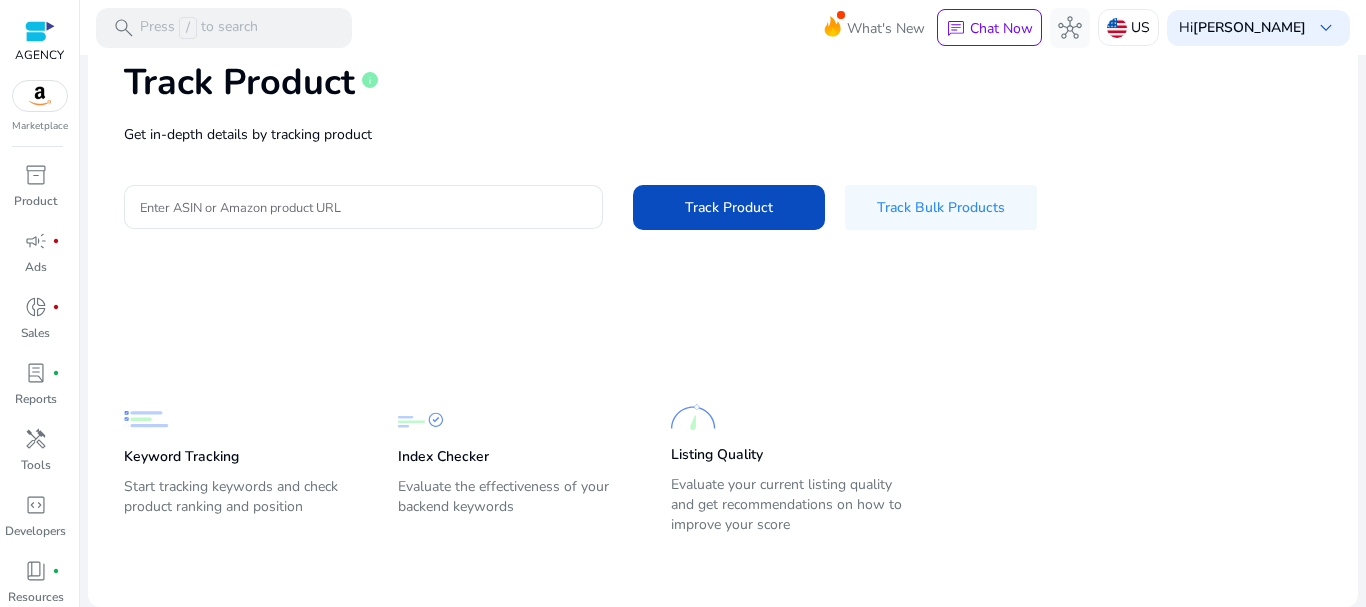 click on "Keyword Tracking" 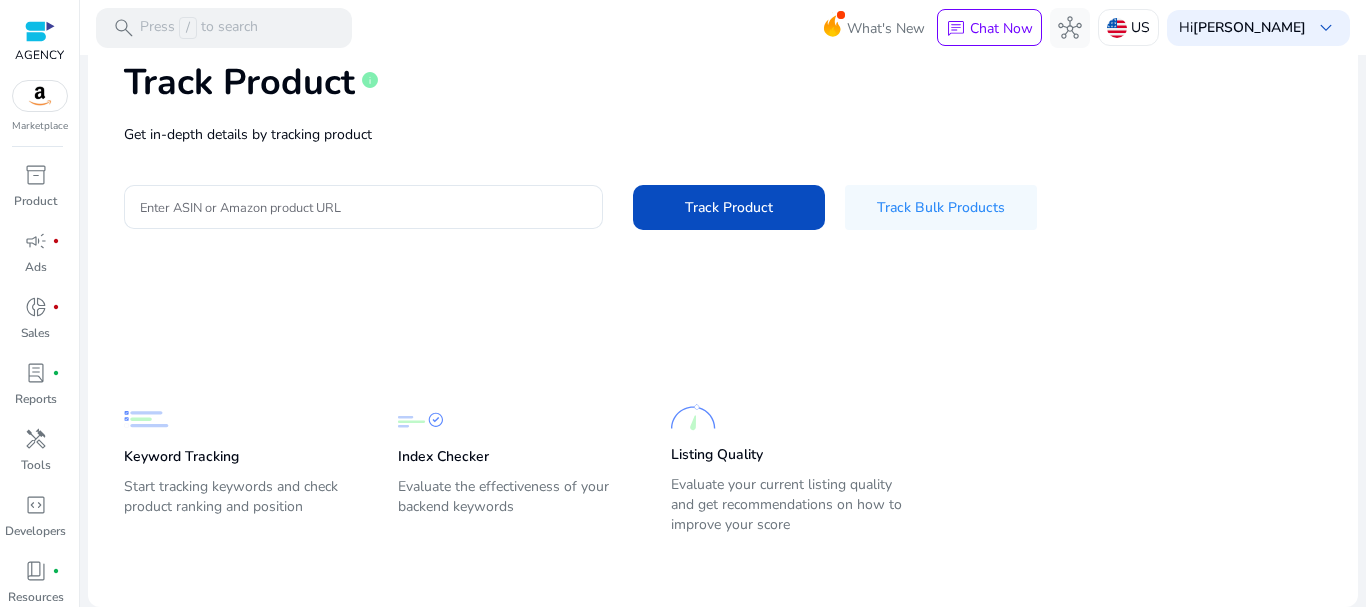 click on "Keyword Tracking" 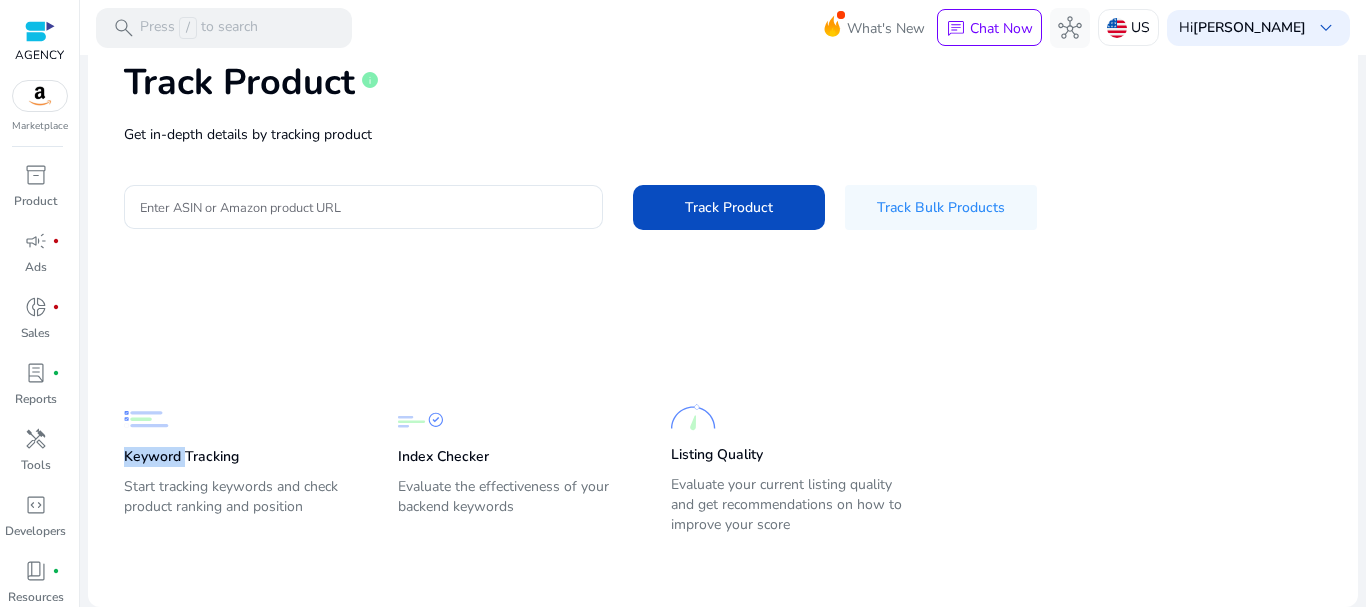 click on "Keyword Tracking" 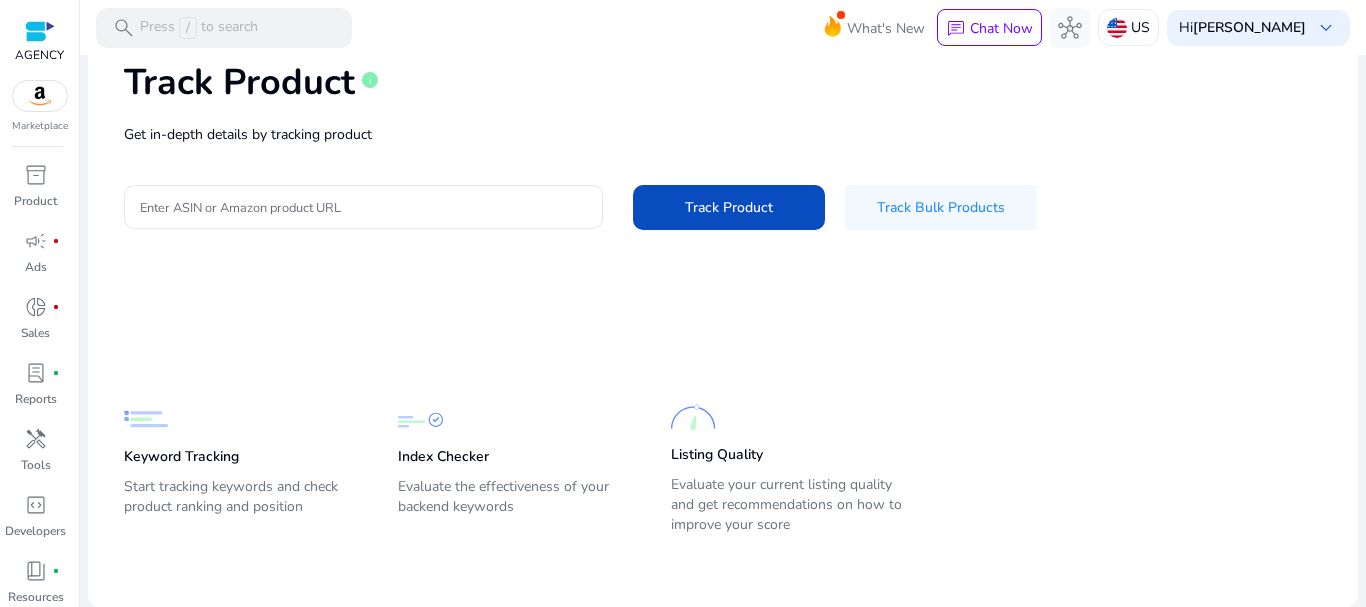 drag, startPoint x: 227, startPoint y: 460, endPoint x: 296, endPoint y: 469, distance: 69.58448 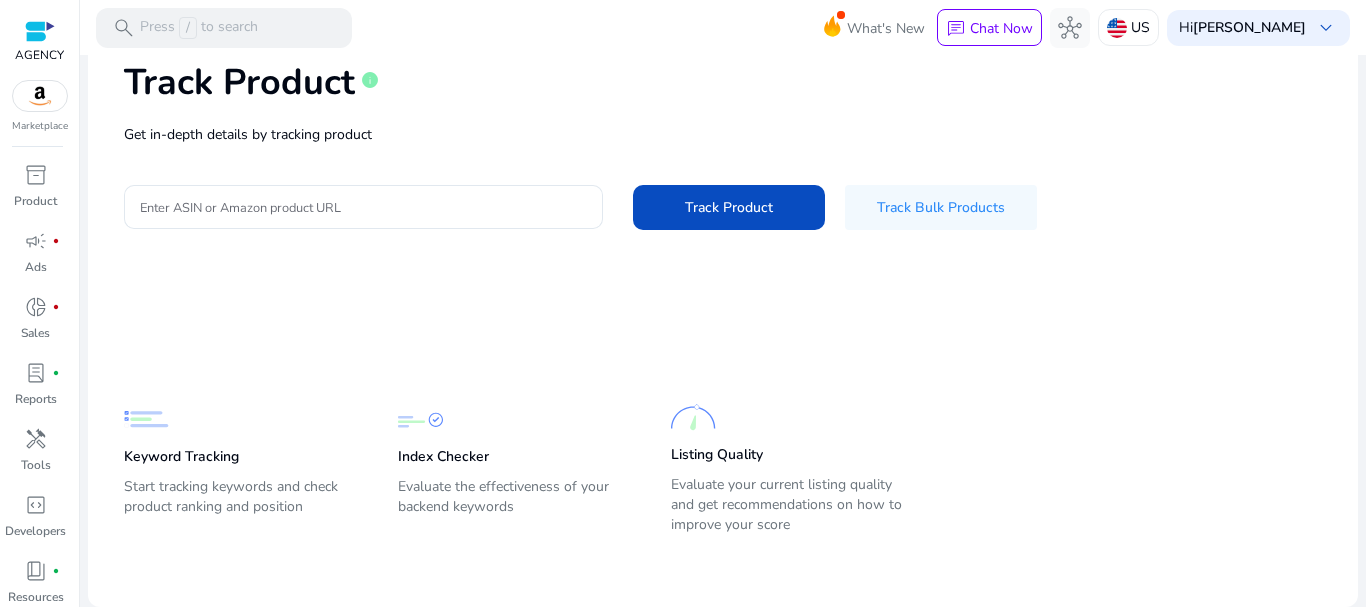 click on "Keyword Tracking  Start tracking keywords and check product ranking and position" 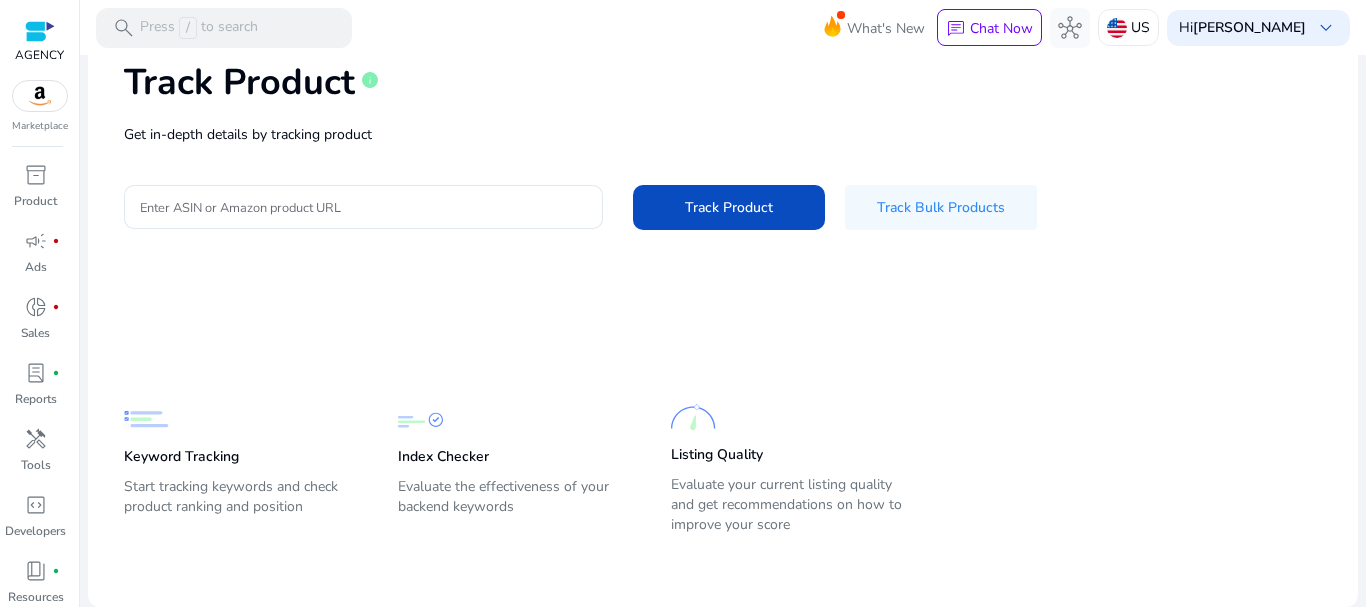 click on "Enter ASIN or Amazon product URL  Track Product   Track Bulk Products" 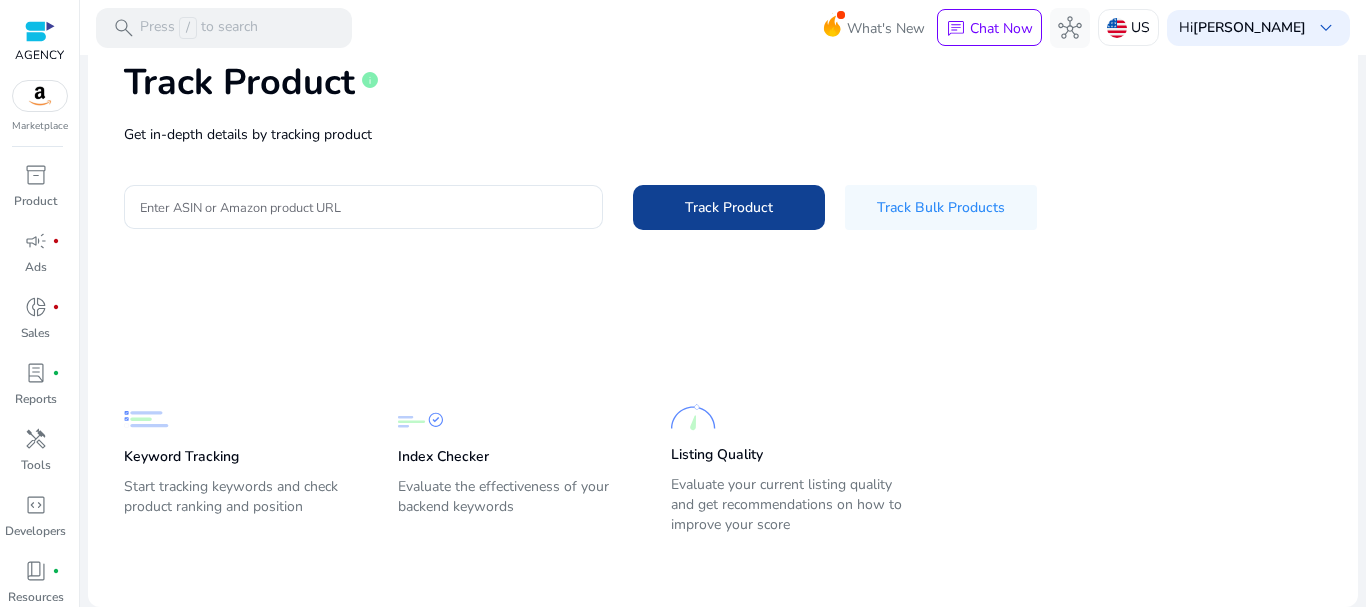 click 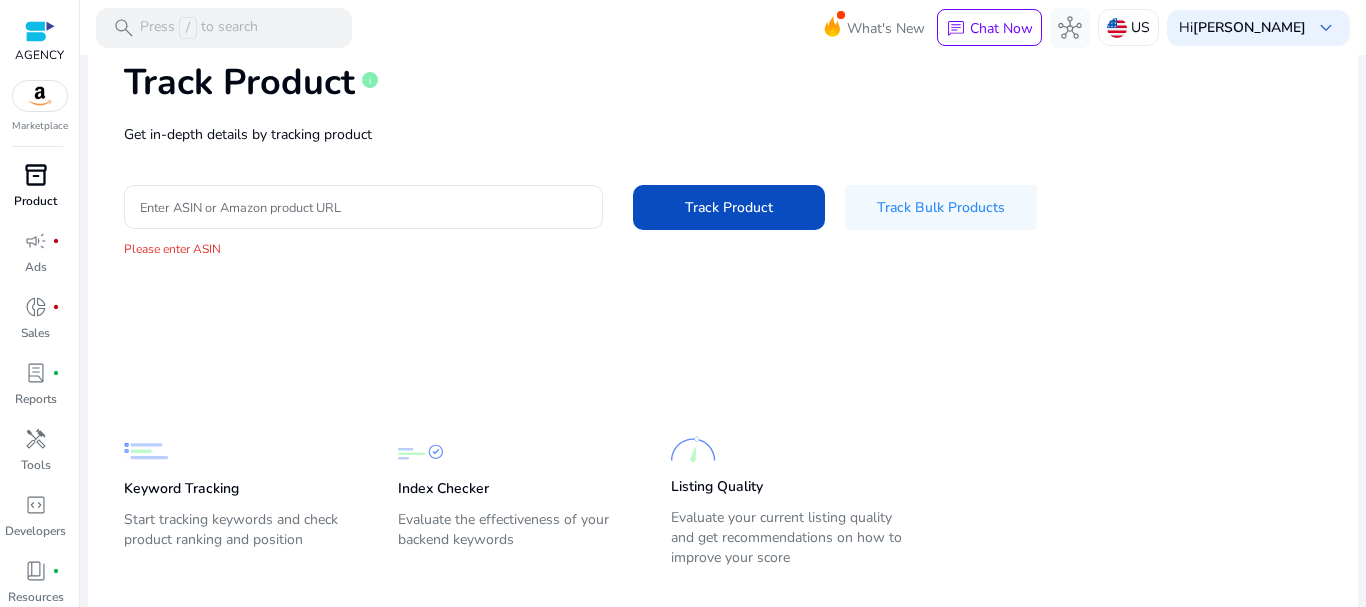 click on "Product" at bounding box center [35, 201] 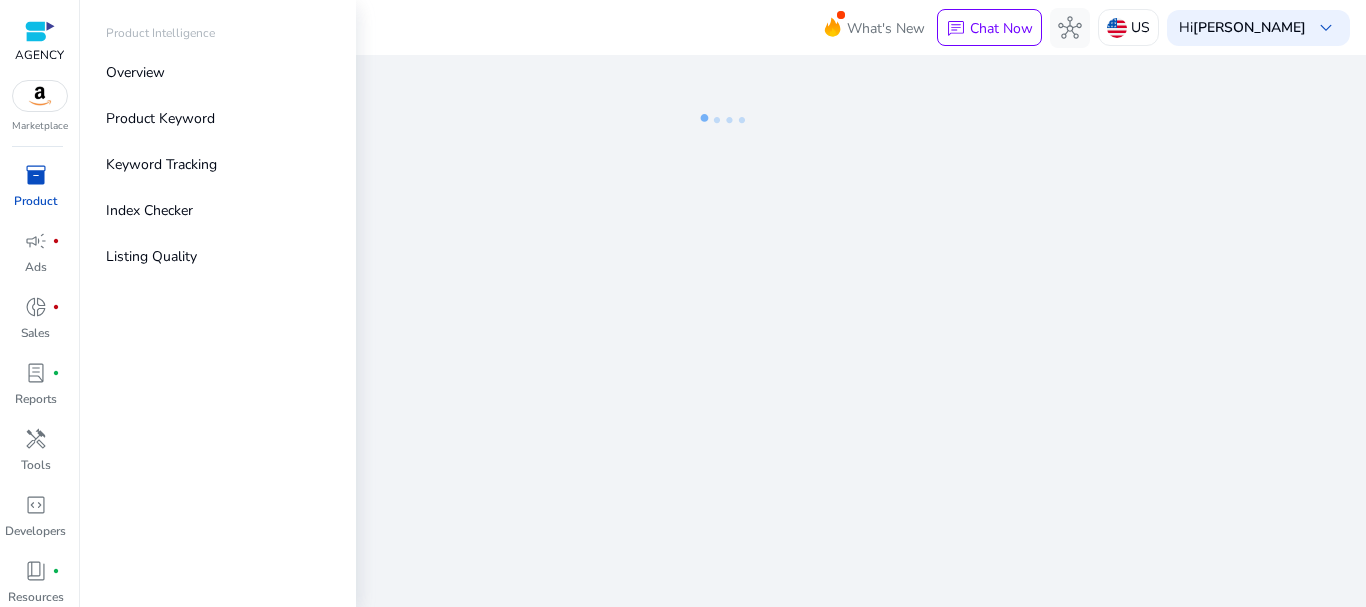 scroll, scrollTop: 0, scrollLeft: 0, axis: both 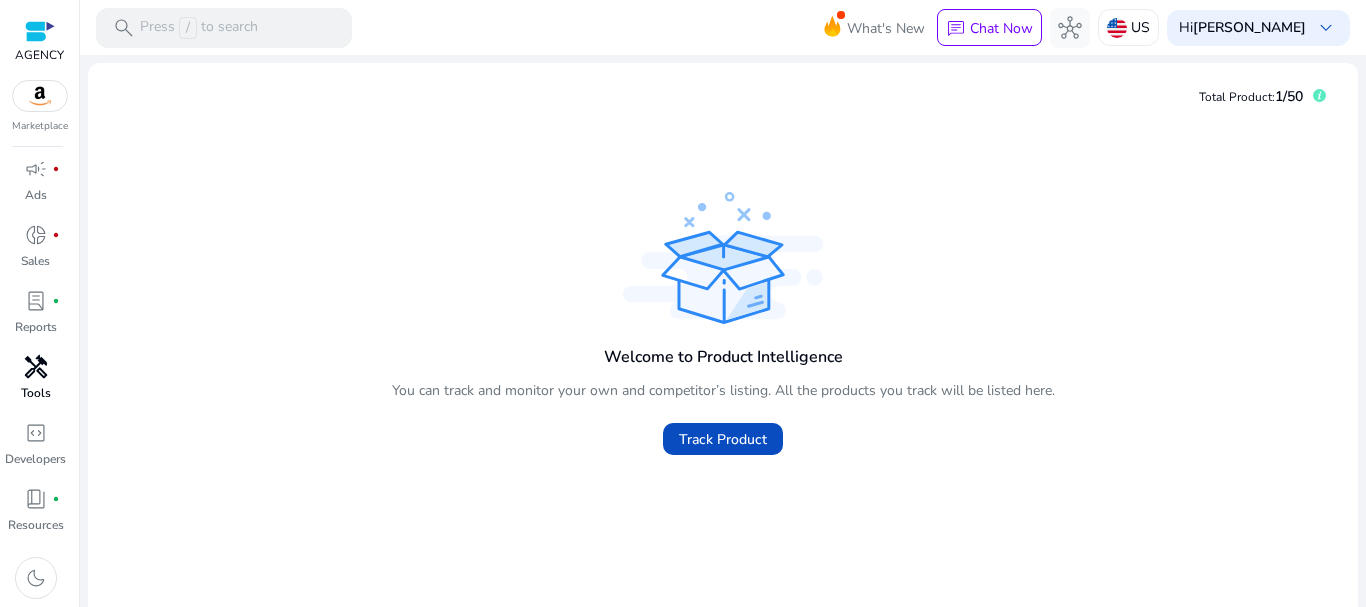 click on "handyman   Tools" at bounding box center (35, 384) 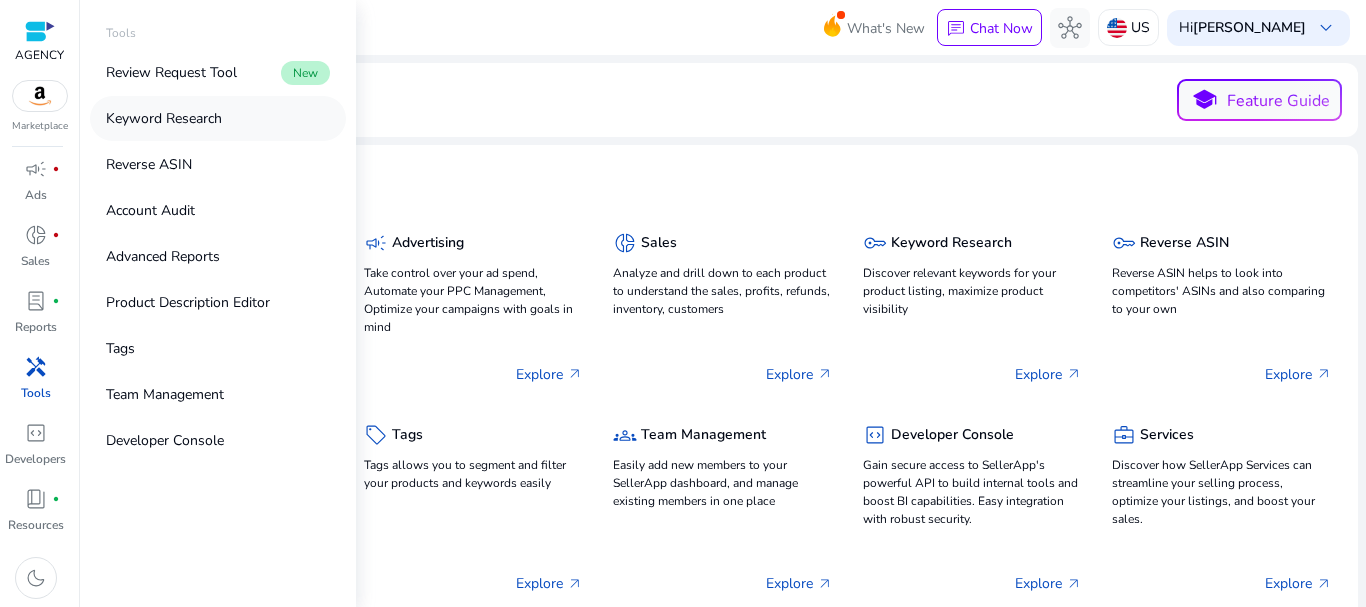 click on "Keyword Research" at bounding box center (218, 118) 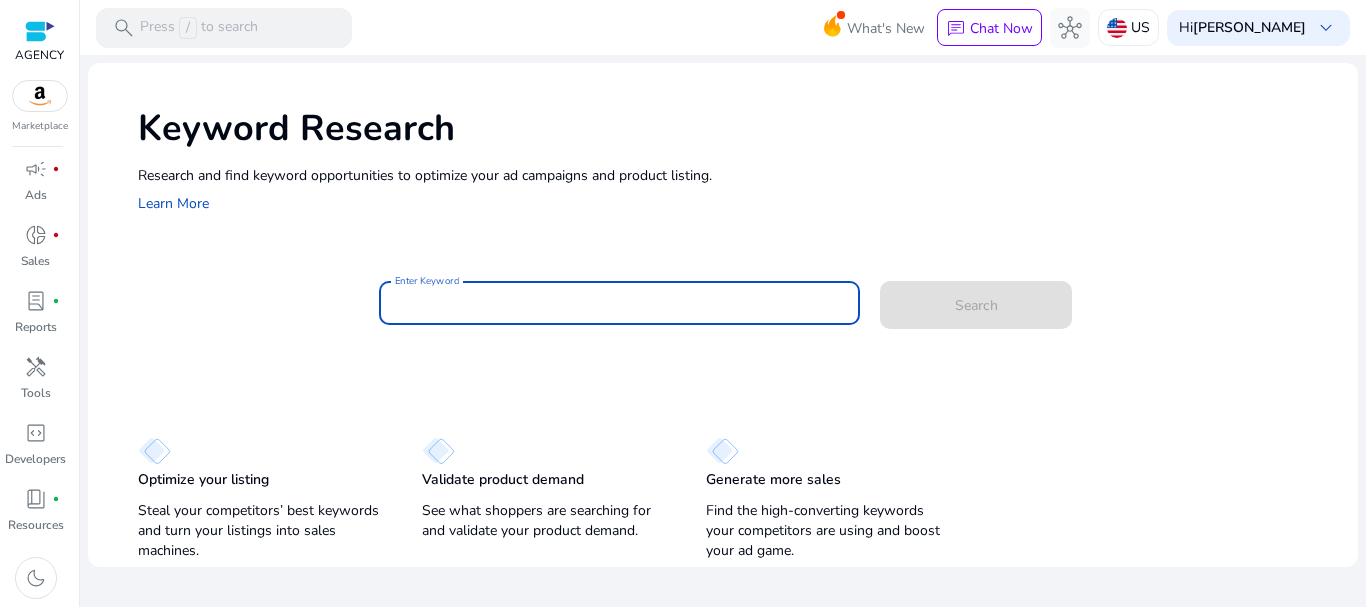 click on "Enter Keyword" at bounding box center [620, 303] 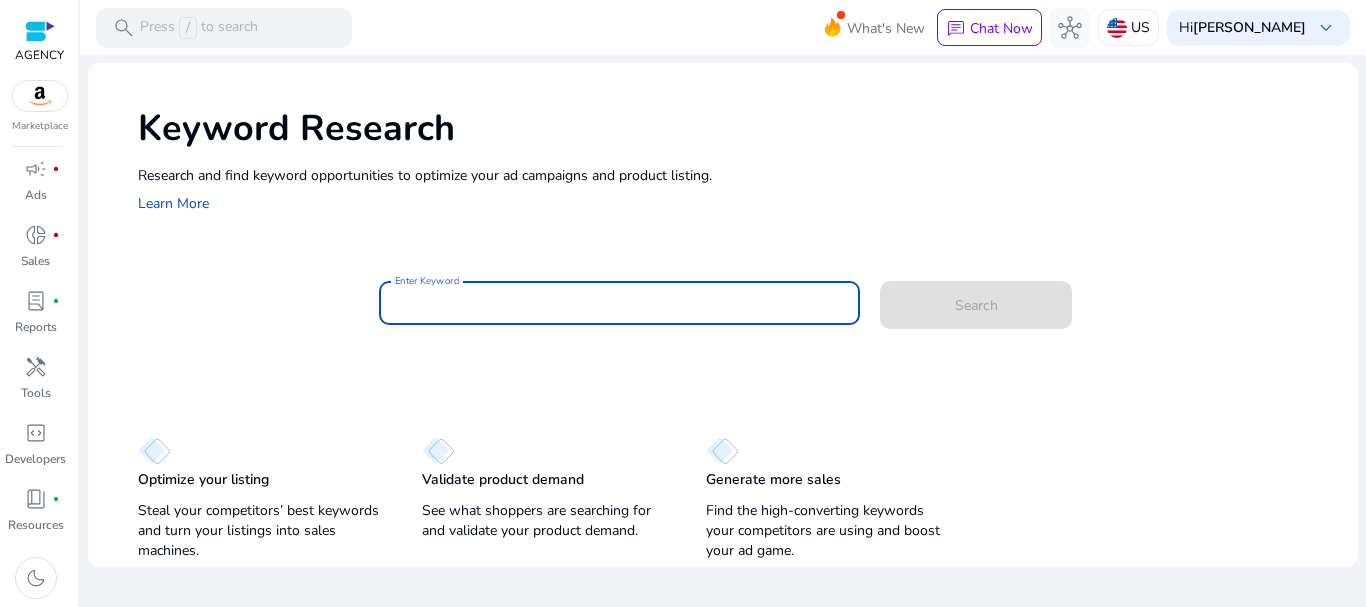 paste on "**********" 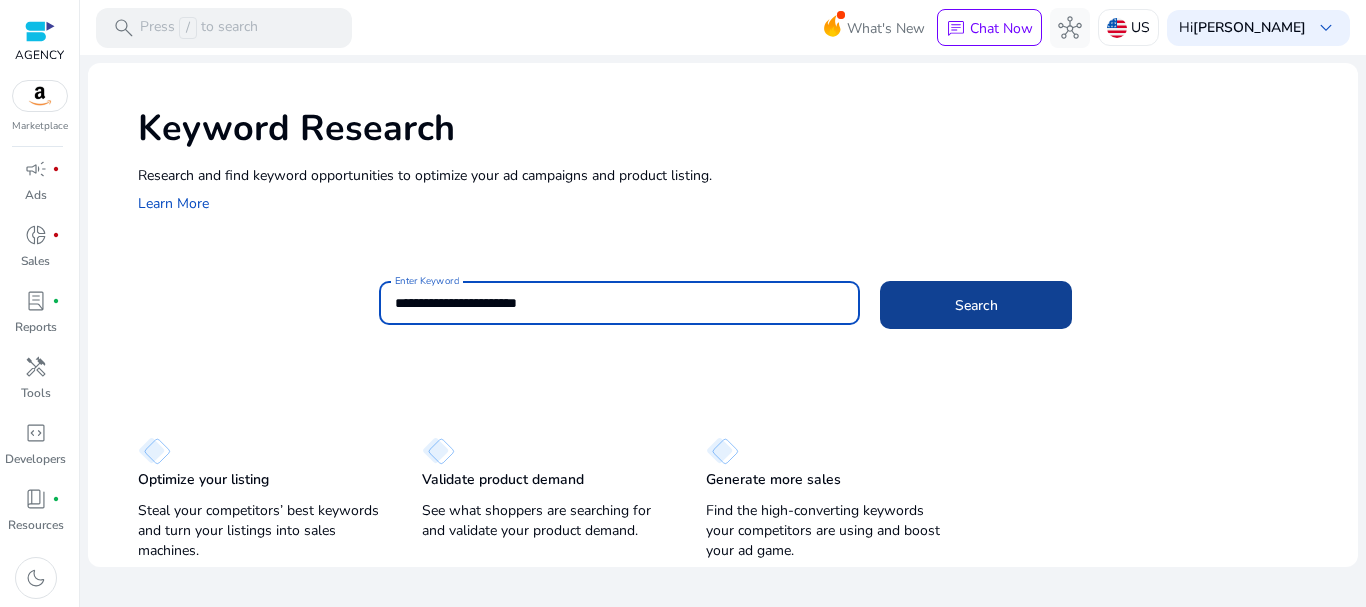 click 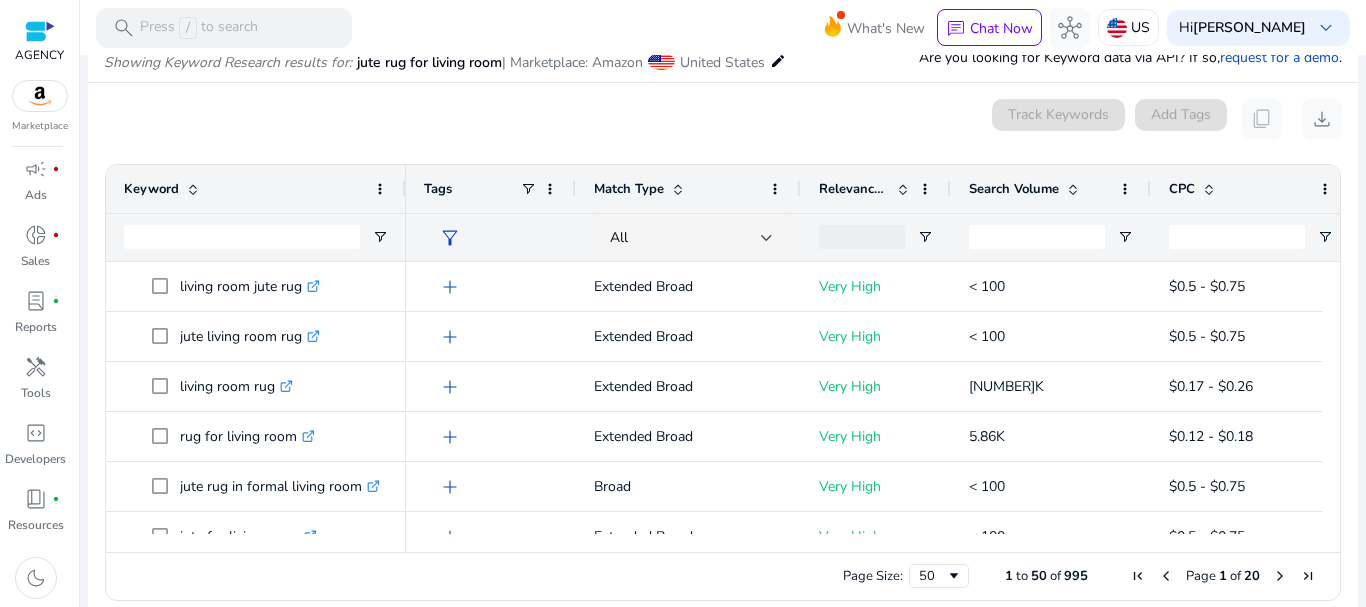 scroll, scrollTop: 190, scrollLeft: 0, axis: vertical 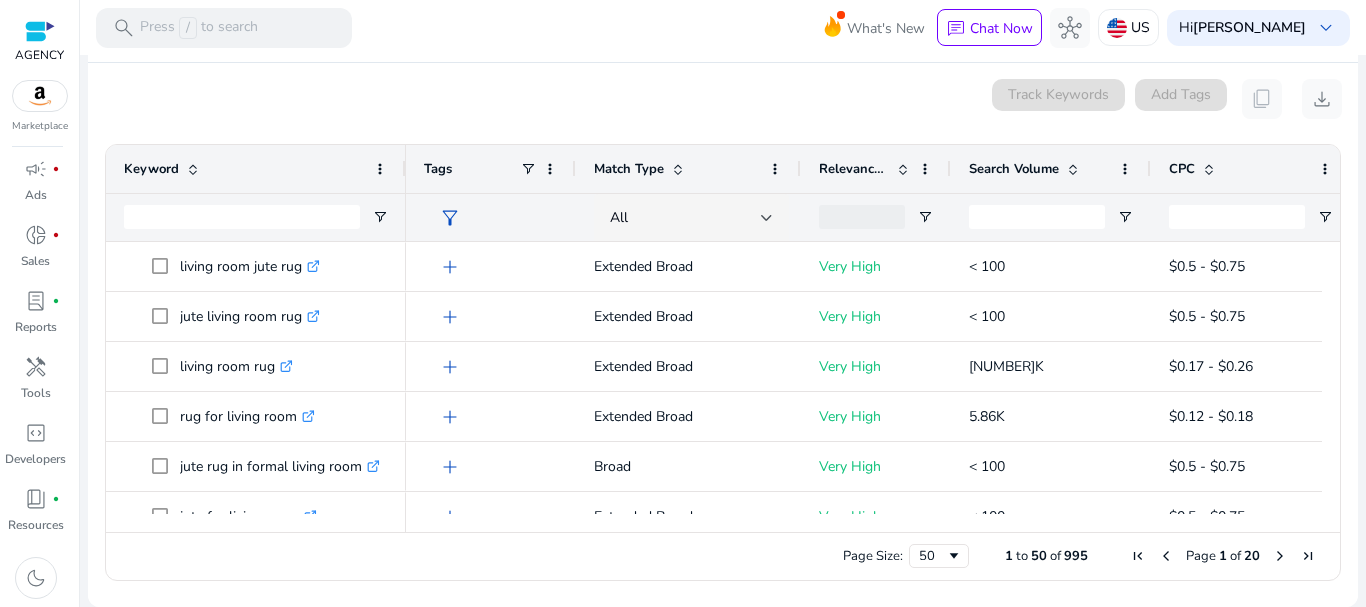 drag, startPoint x: 500, startPoint y: 513, endPoint x: 741, endPoint y: 525, distance: 241.29857 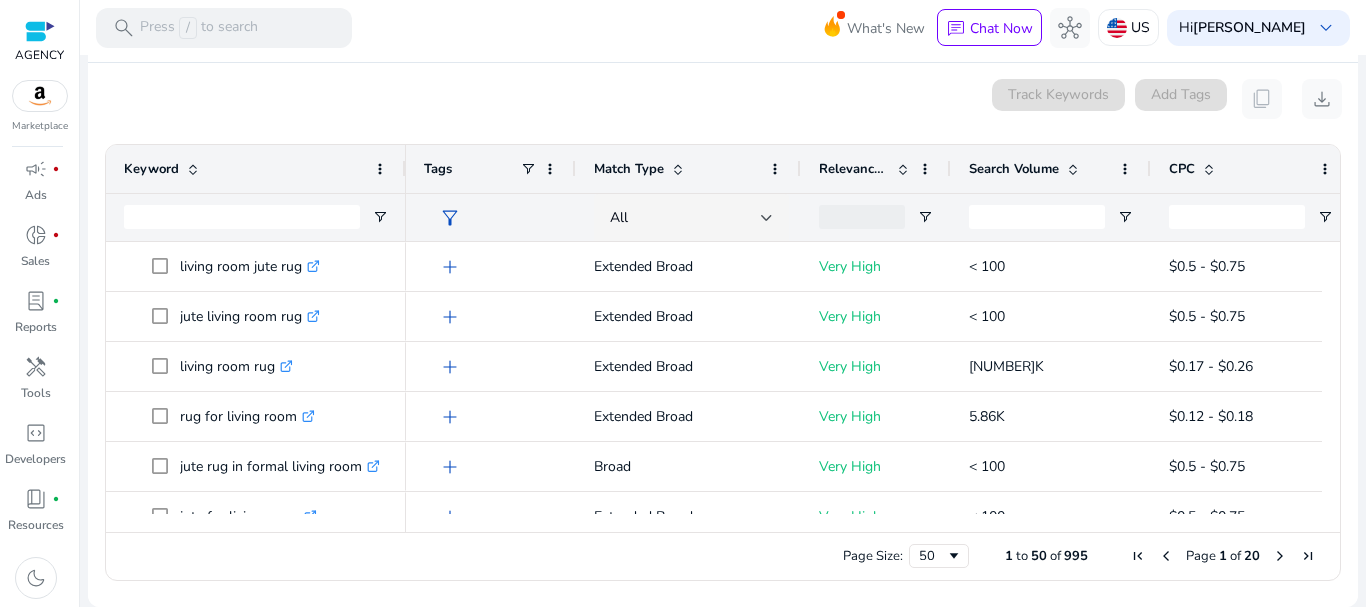 scroll, scrollTop: 0, scrollLeft: 437, axis: horizontal 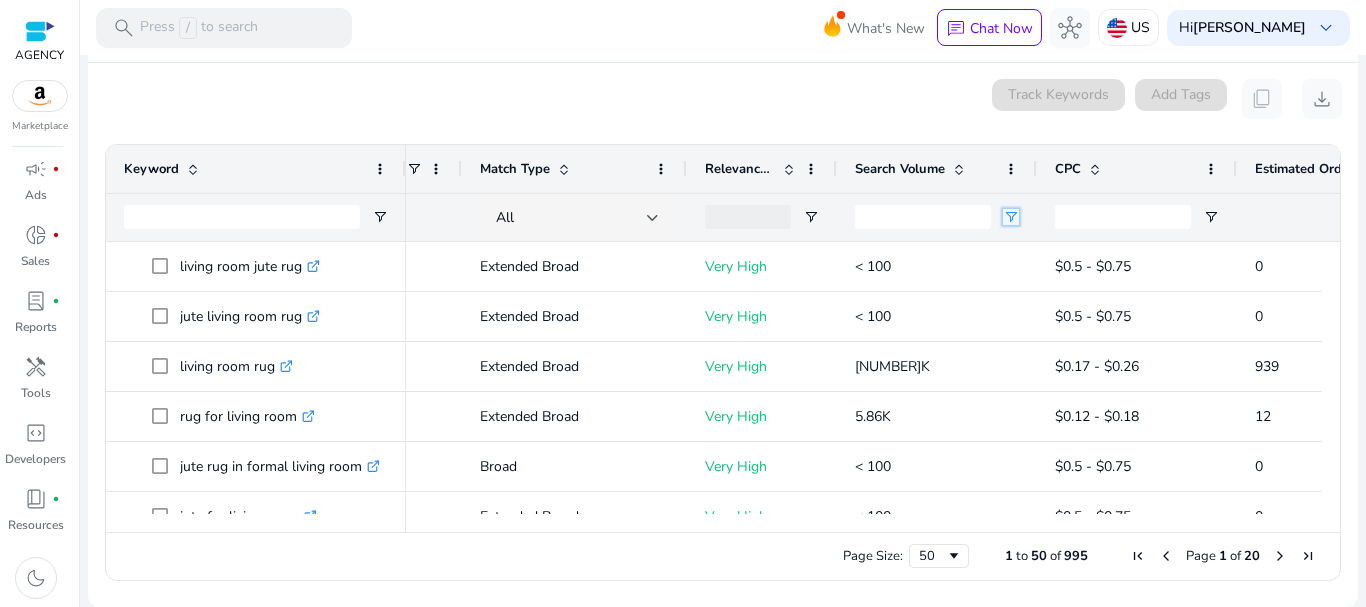 click at bounding box center [1011, 217] 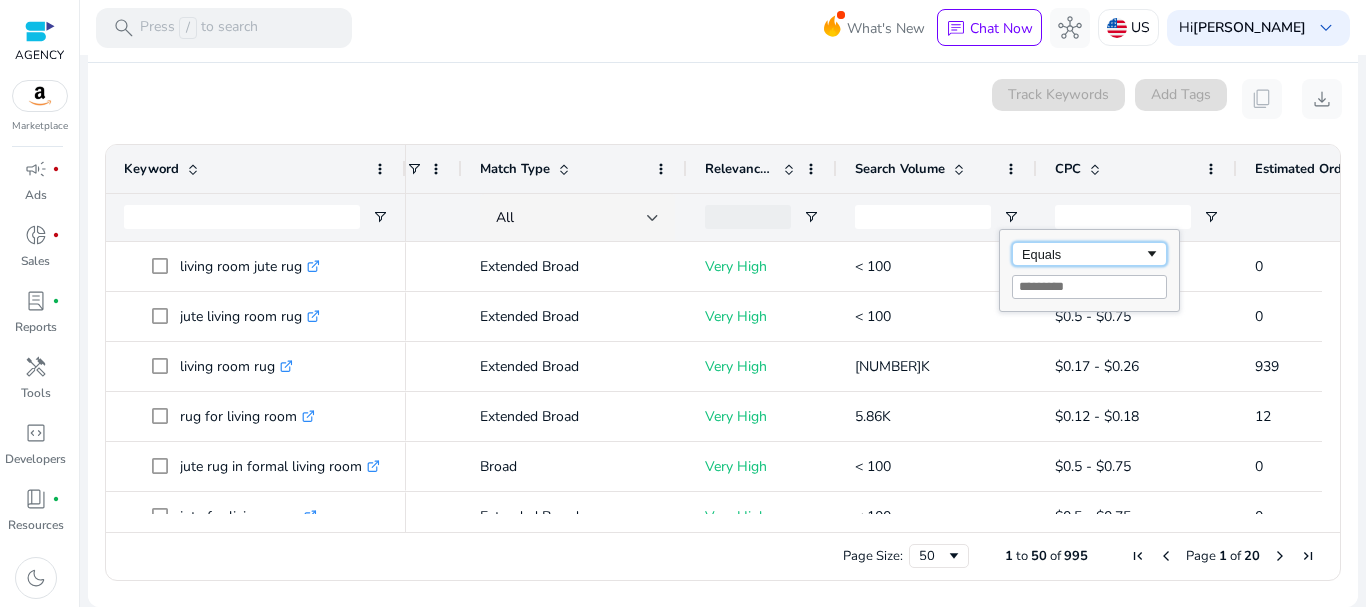 click on "Equals" at bounding box center (1083, 254) 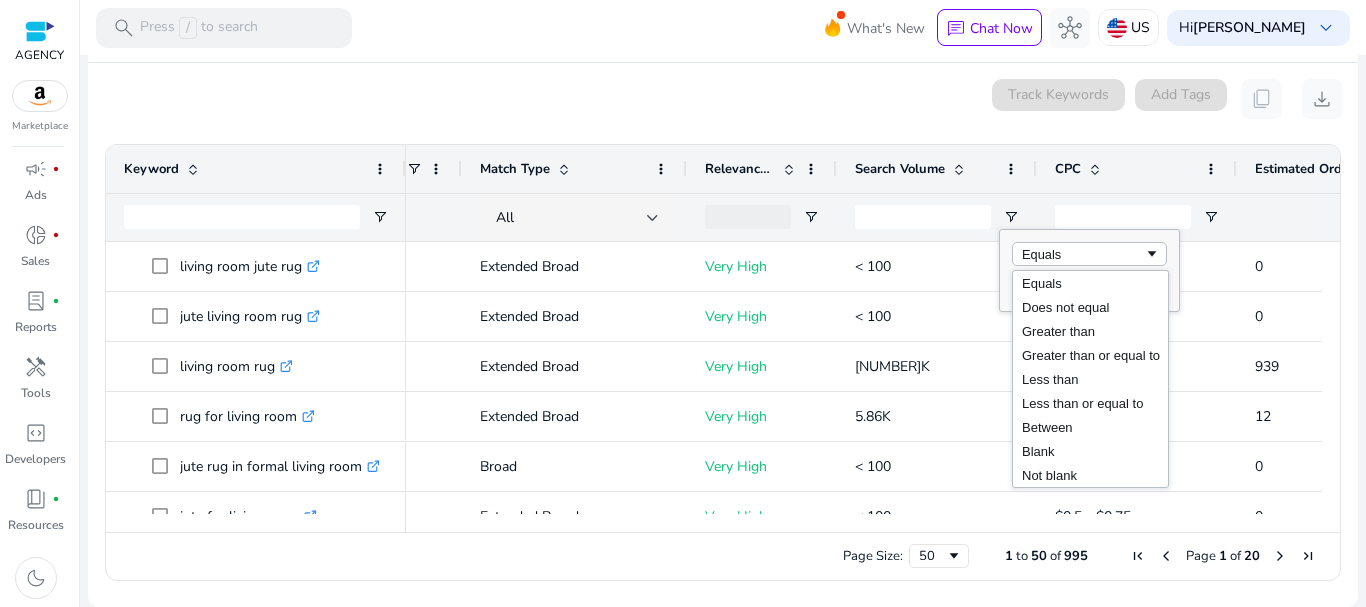 drag, startPoint x: 998, startPoint y: 167, endPoint x: 980, endPoint y: 168, distance: 18.027756 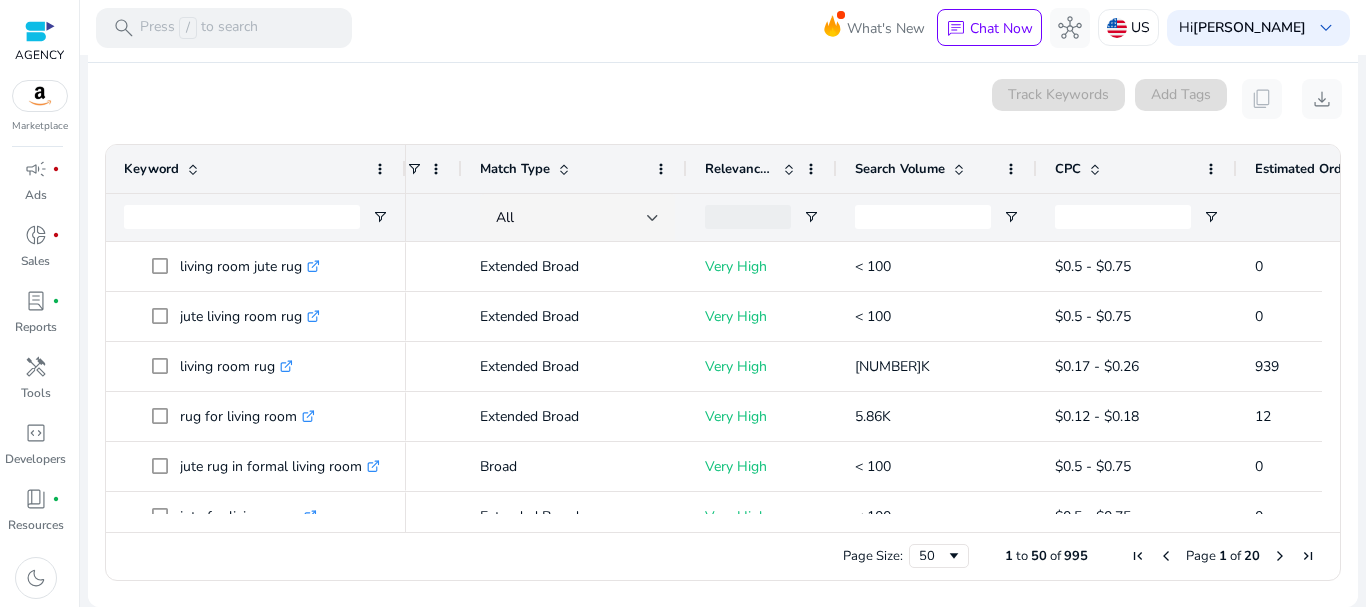click at bounding box center [959, 169] 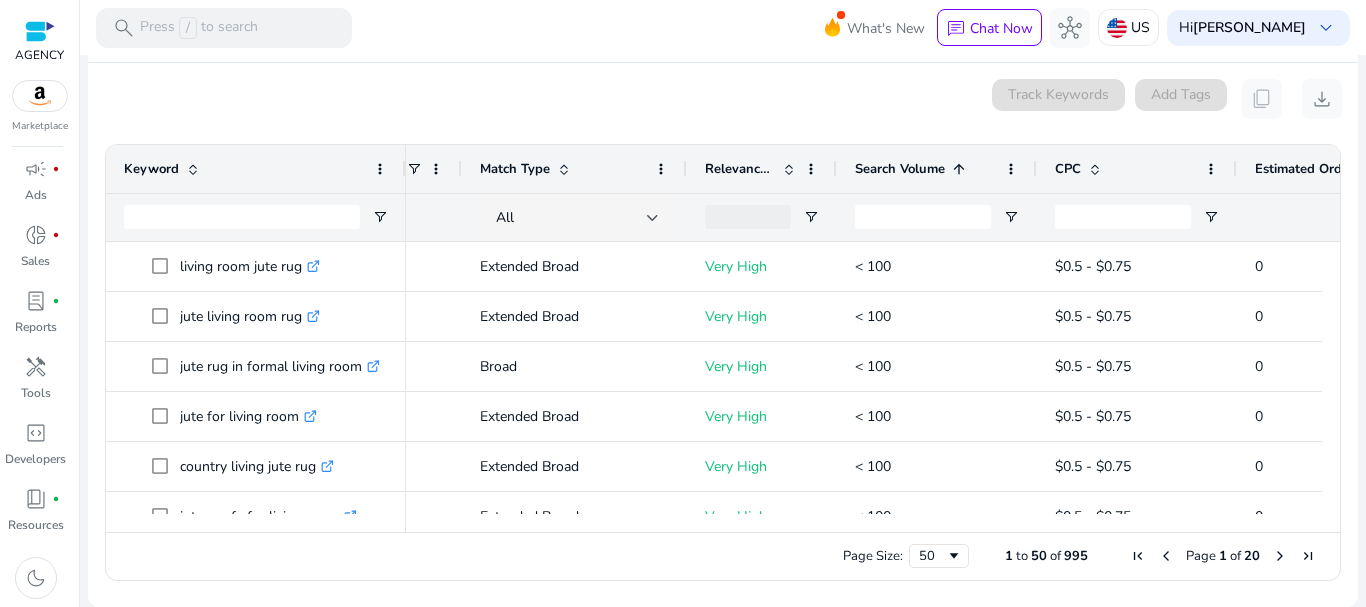 click at bounding box center [959, 169] 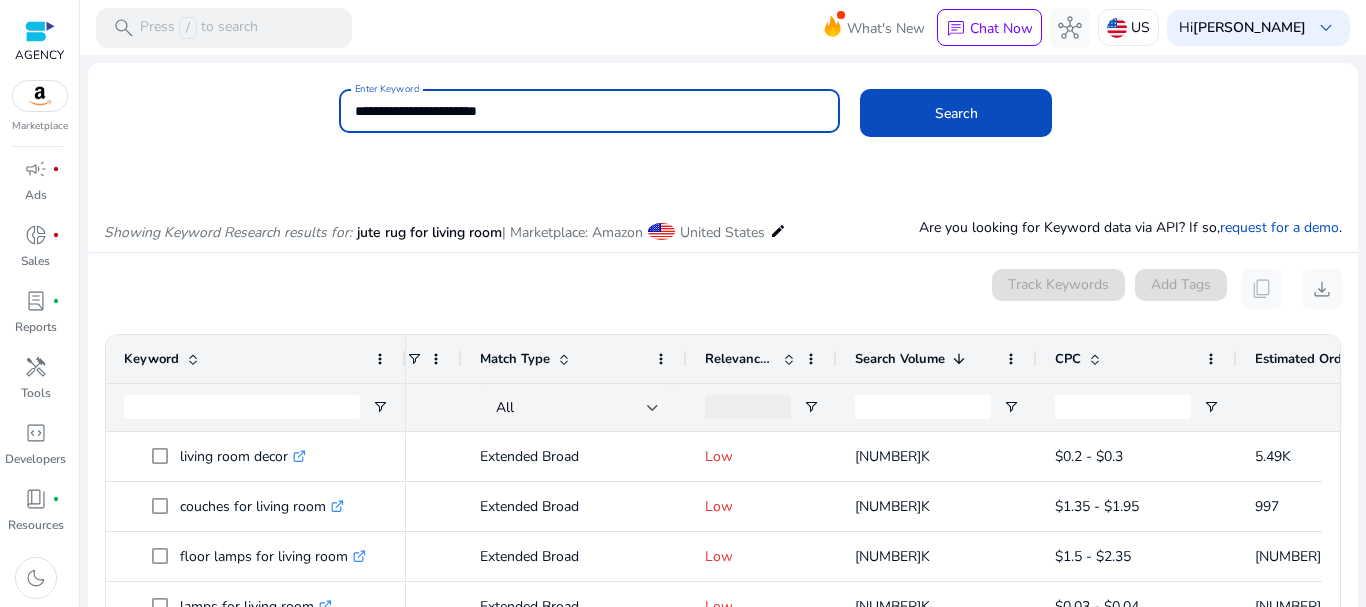 drag, startPoint x: 403, startPoint y: 113, endPoint x: 615, endPoint y: 112, distance: 212.00237 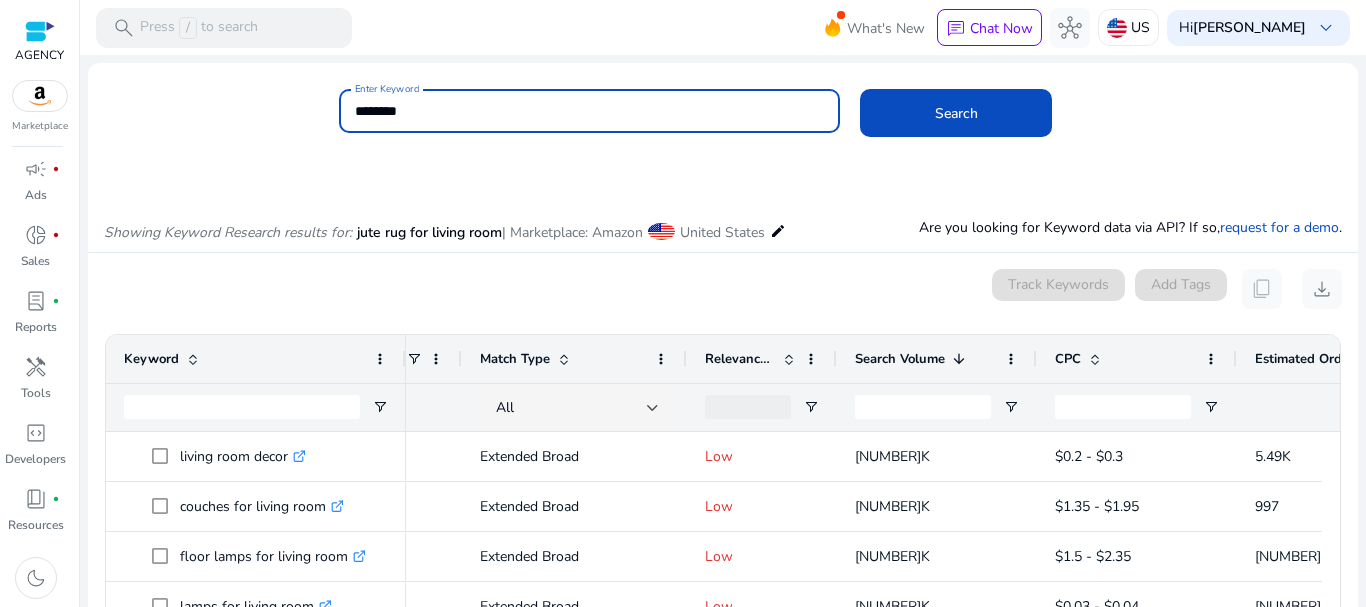 click on "Search" 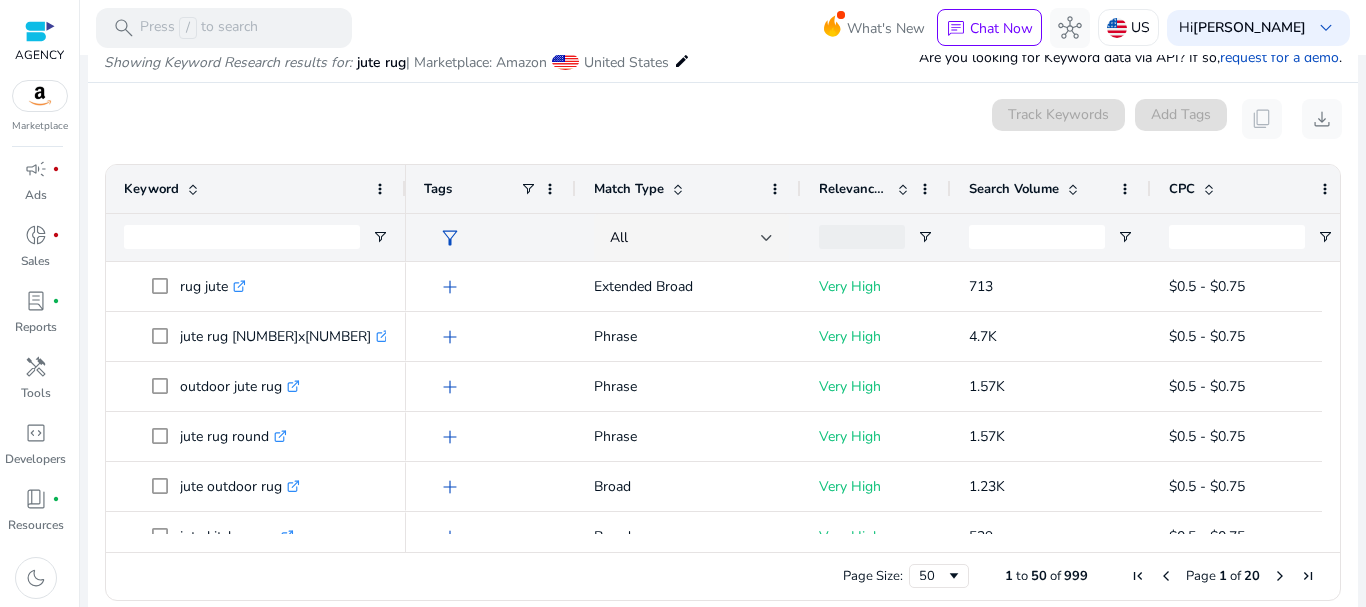click at bounding box center (1073, 189) 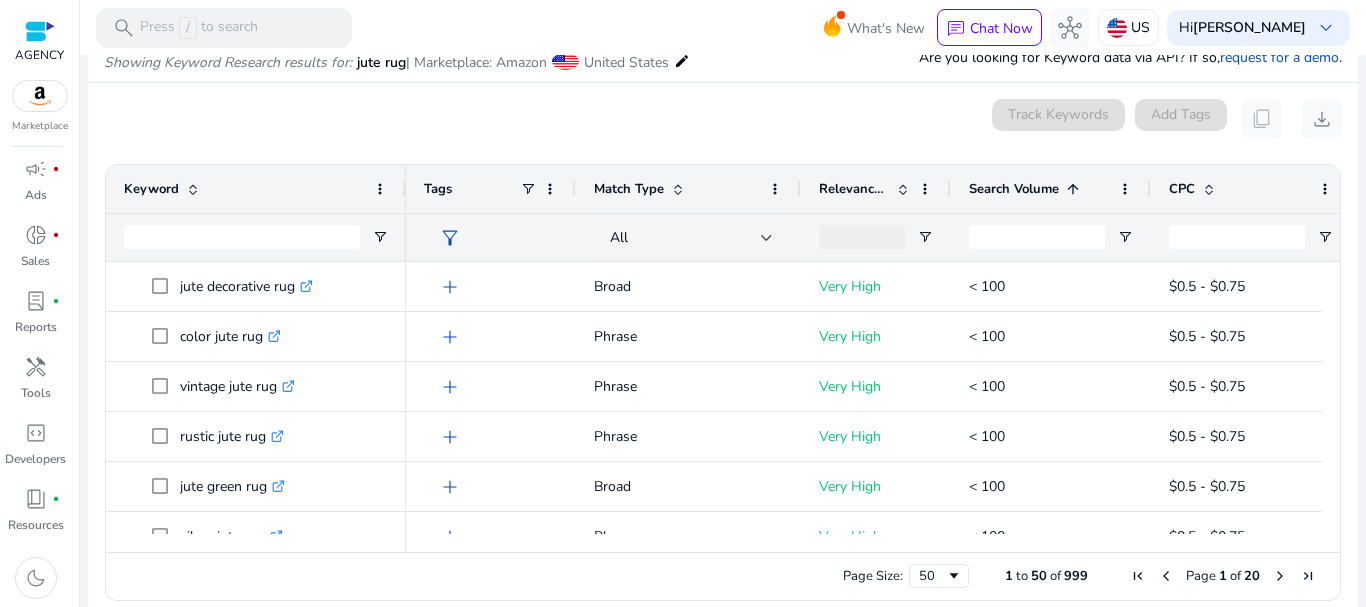 click at bounding box center (1073, 189) 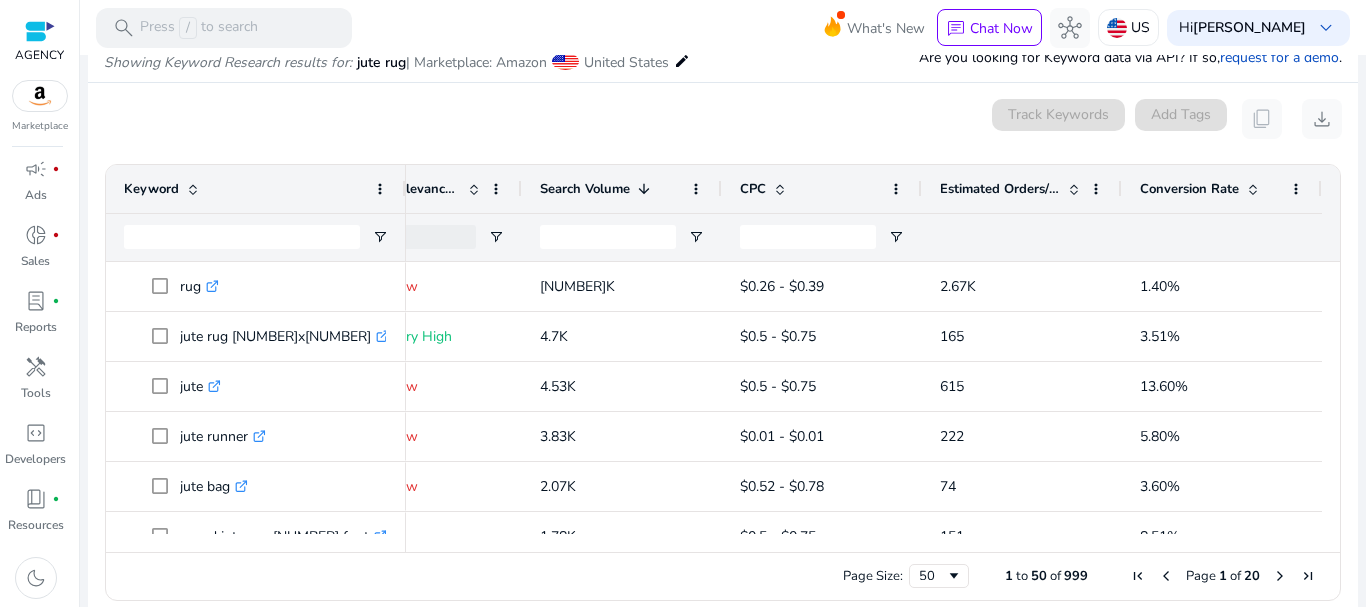 click at bounding box center [1250, 189] 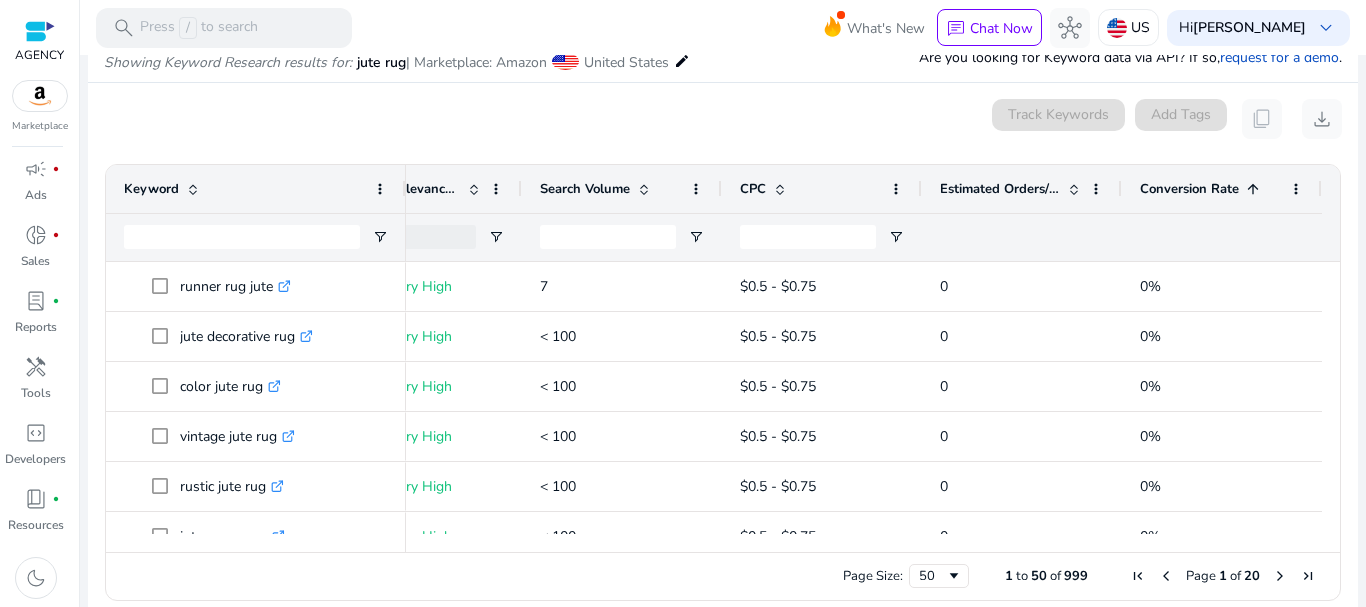 click at bounding box center [1253, 189] 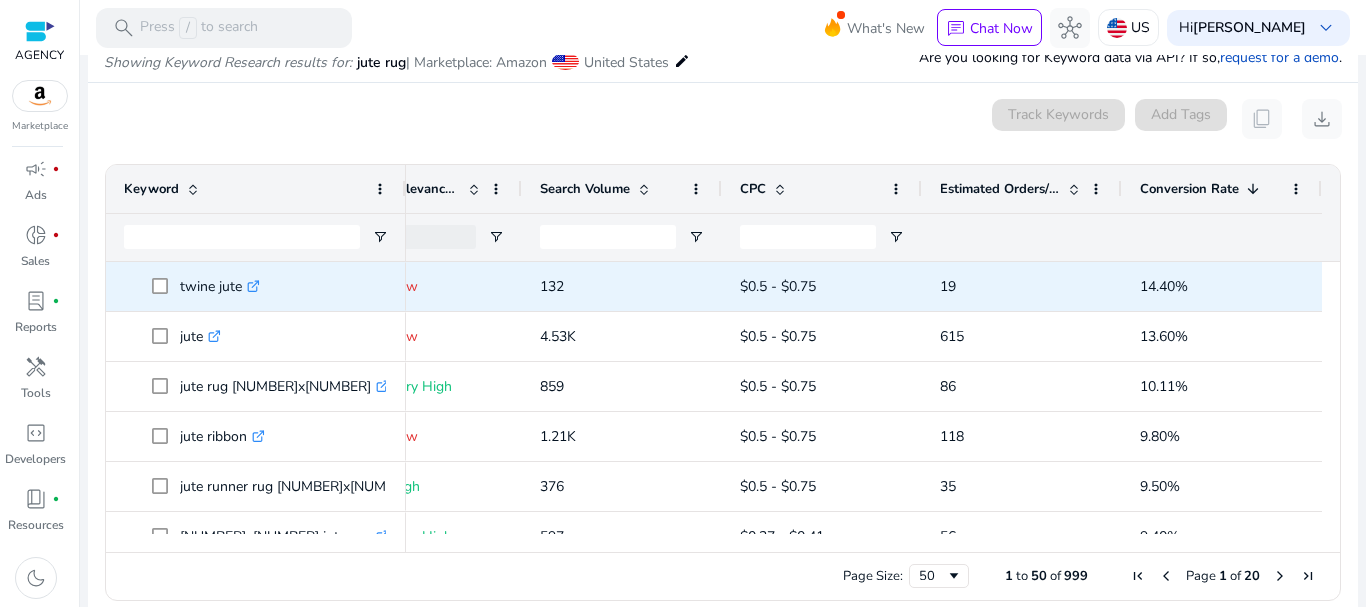 click on ".st0{fill:#2c8af8}" at bounding box center [251, 286] 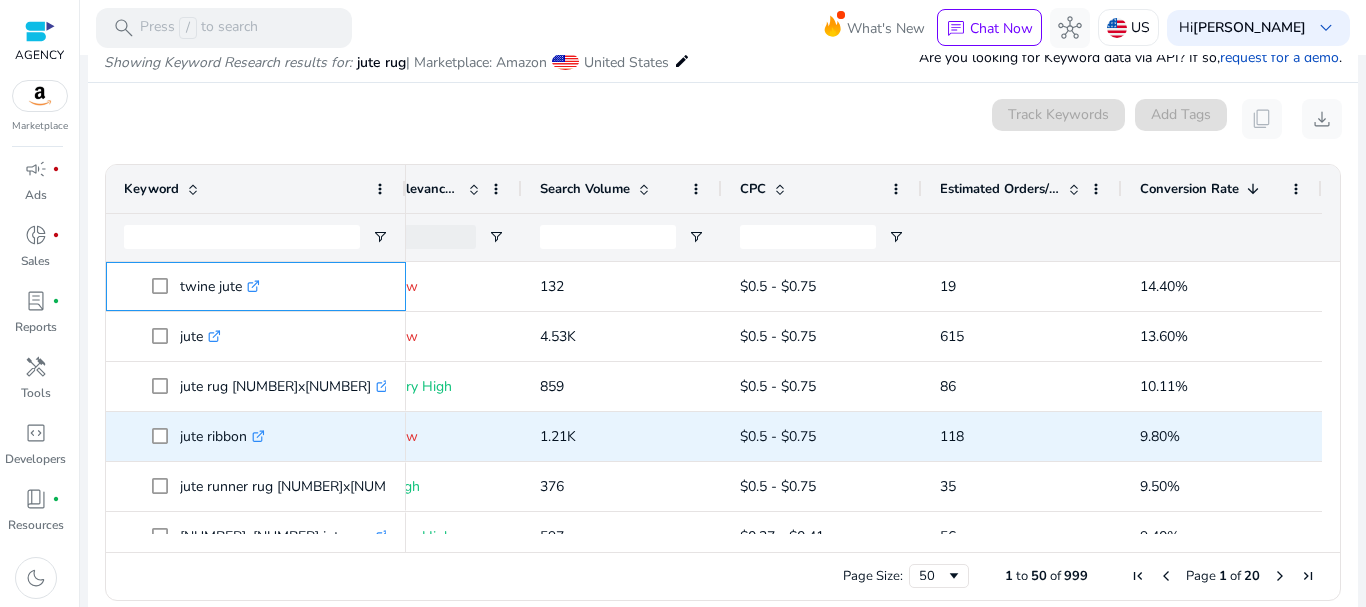 scroll, scrollTop: 200, scrollLeft: 0, axis: vertical 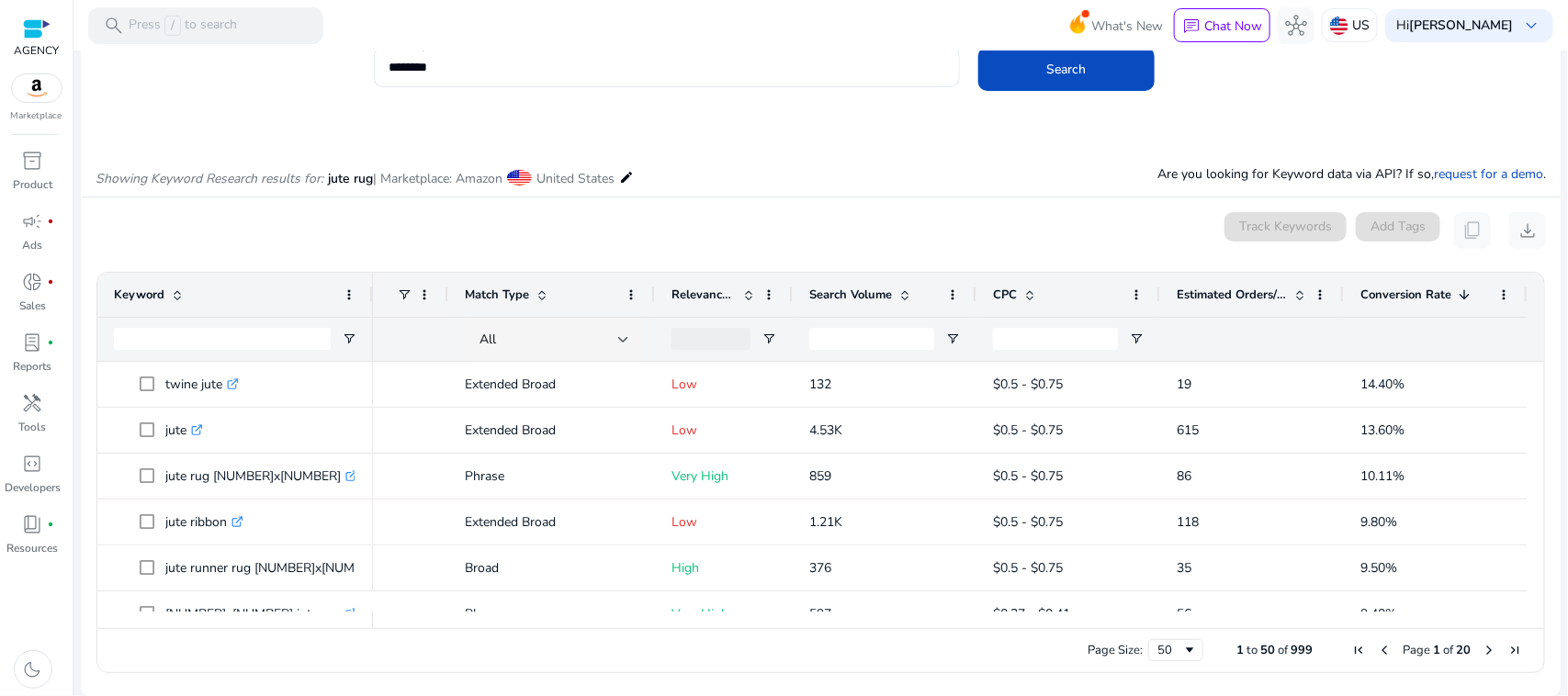 click at bounding box center (1300, 295) 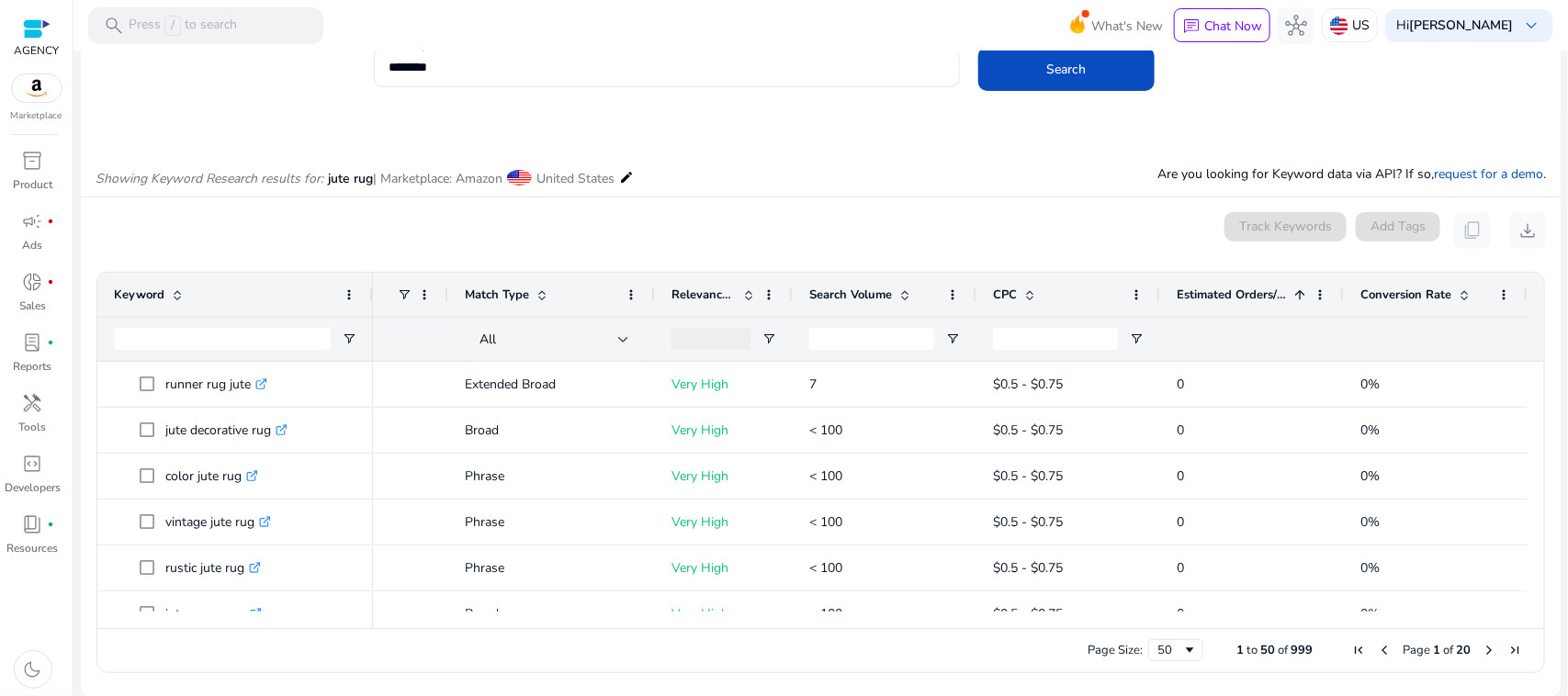 click at bounding box center [1300, 295] 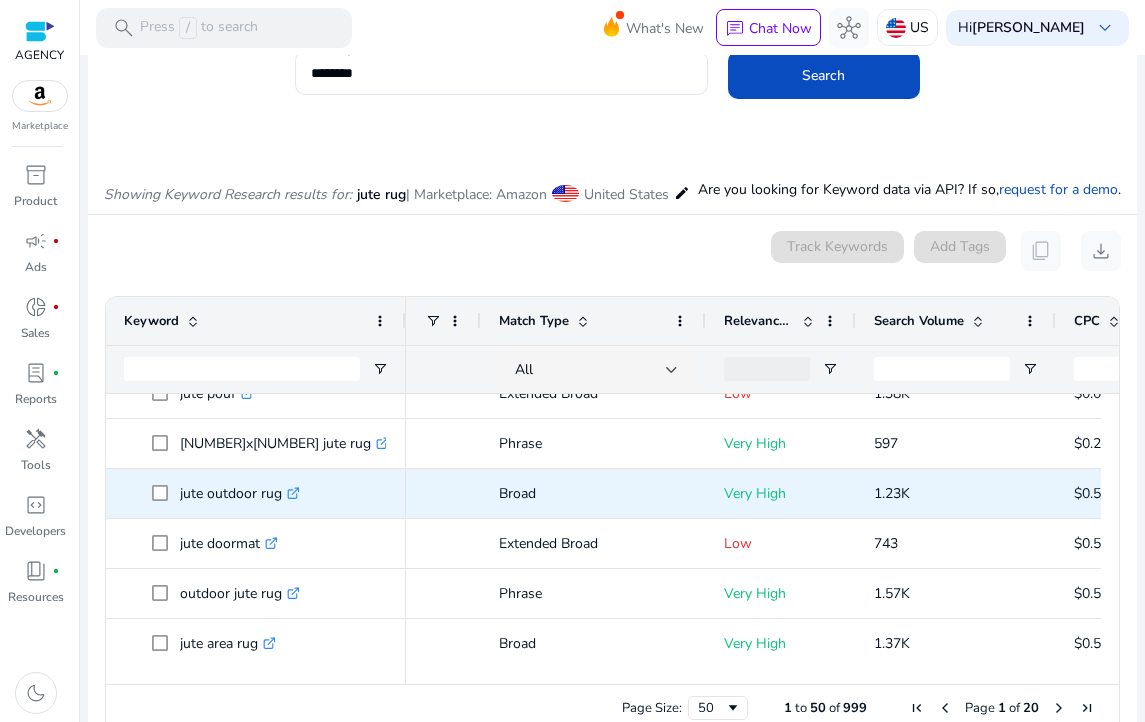 scroll, scrollTop: 41, scrollLeft: 0, axis: vertical 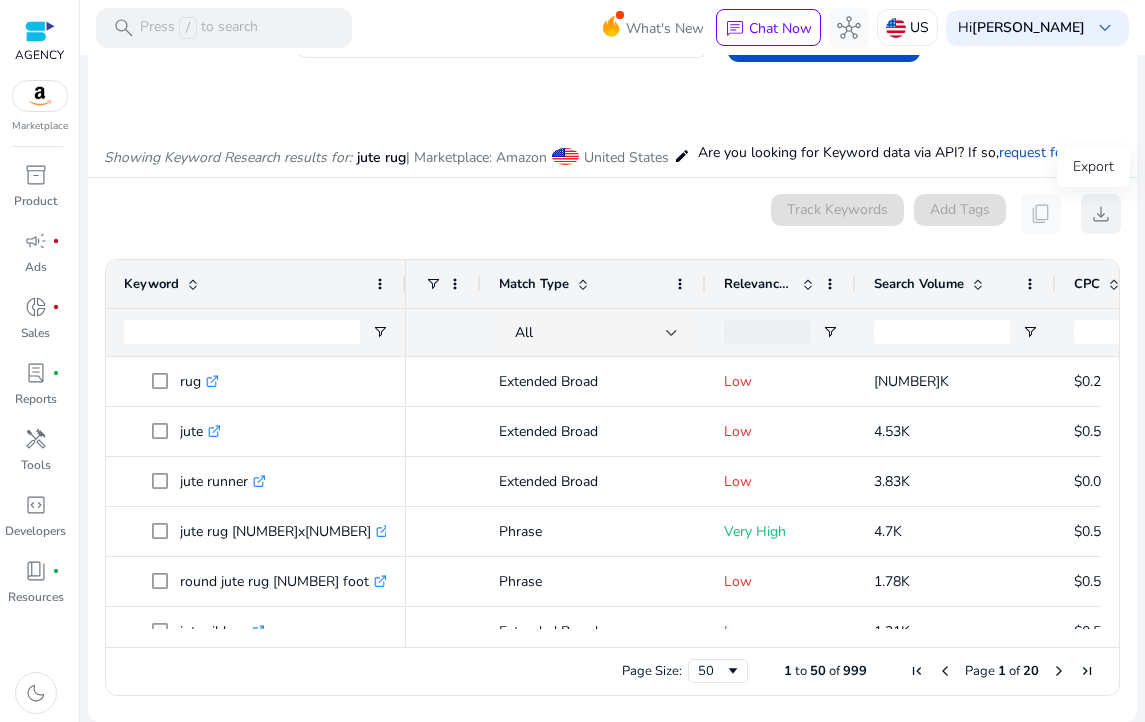 click on "download" 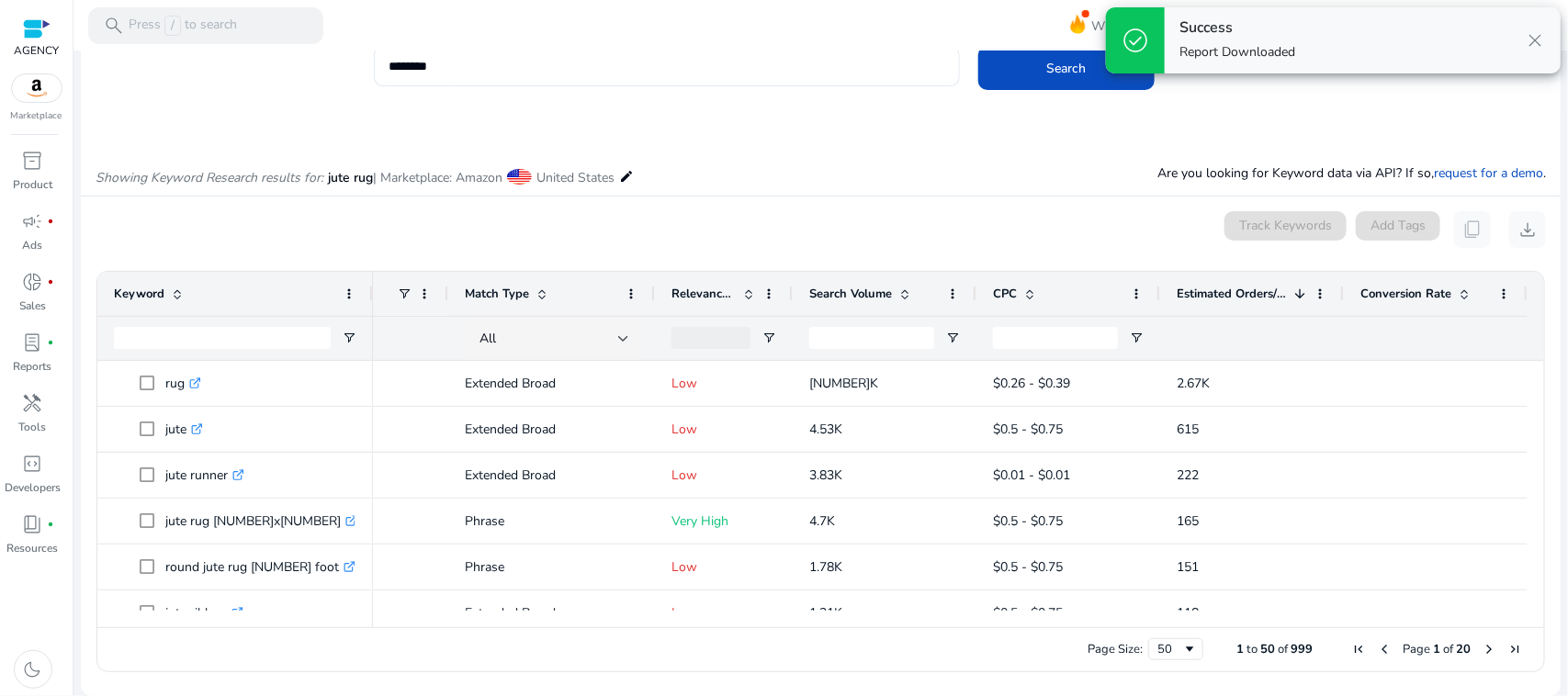scroll, scrollTop: 35, scrollLeft: 0, axis: vertical 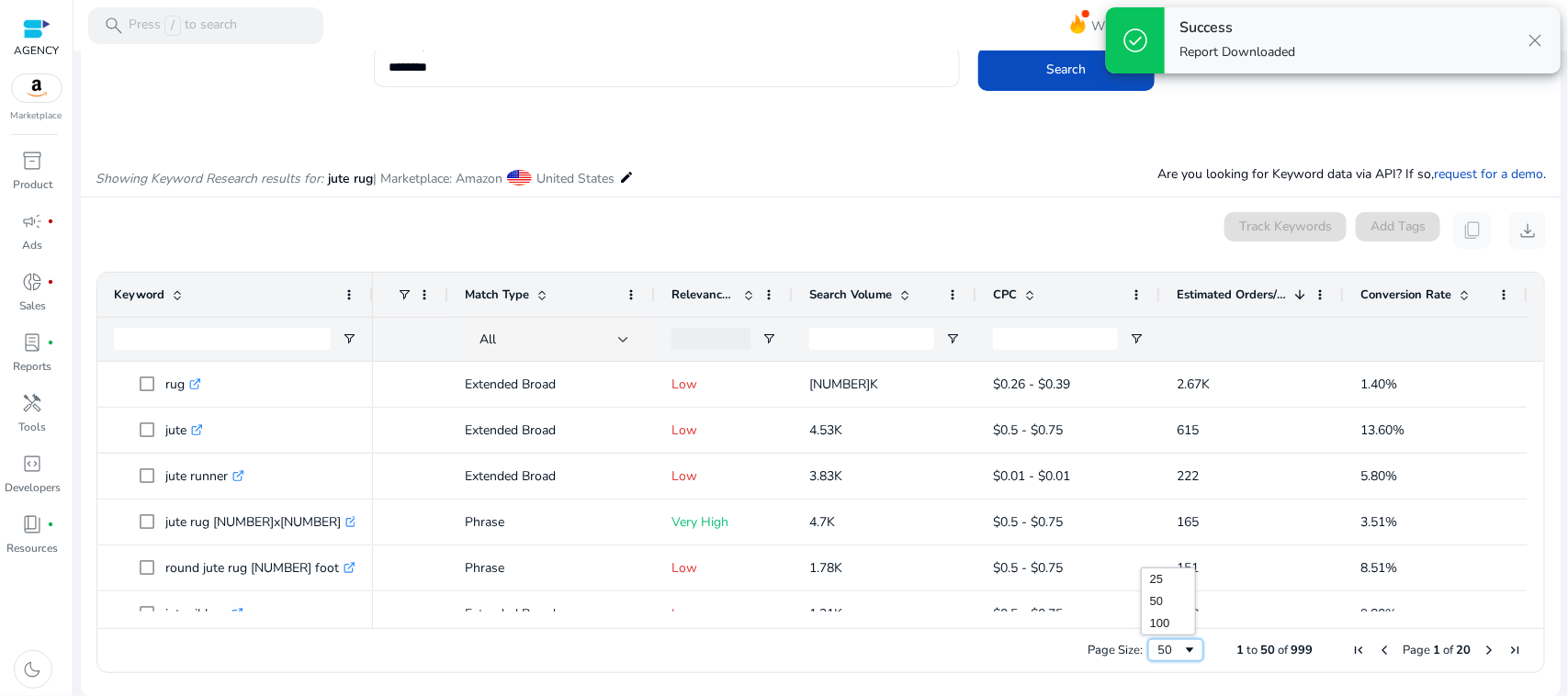 click on "Page Size:" at bounding box center [1115, 650] 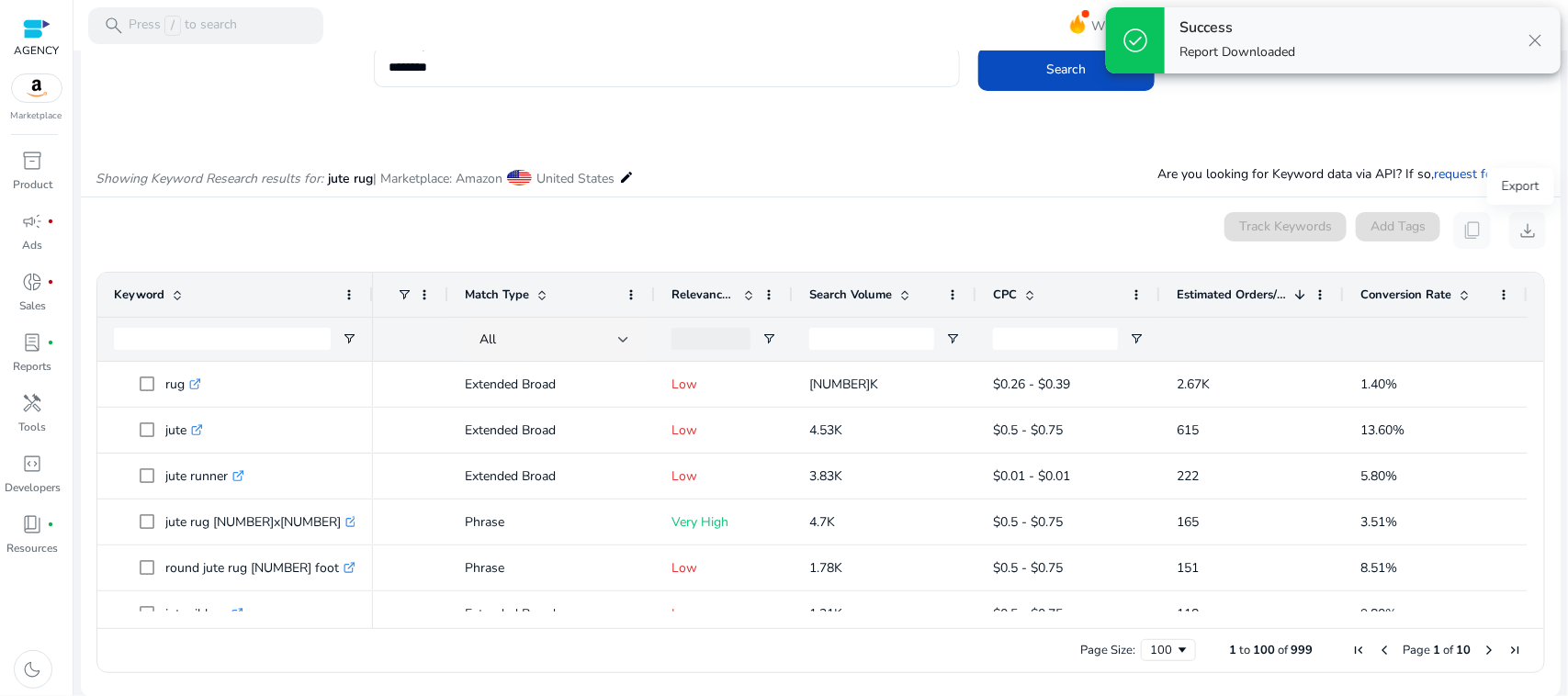 drag, startPoint x: 1514, startPoint y: 219, endPoint x: 1528, endPoint y: 254, distance: 37.696154 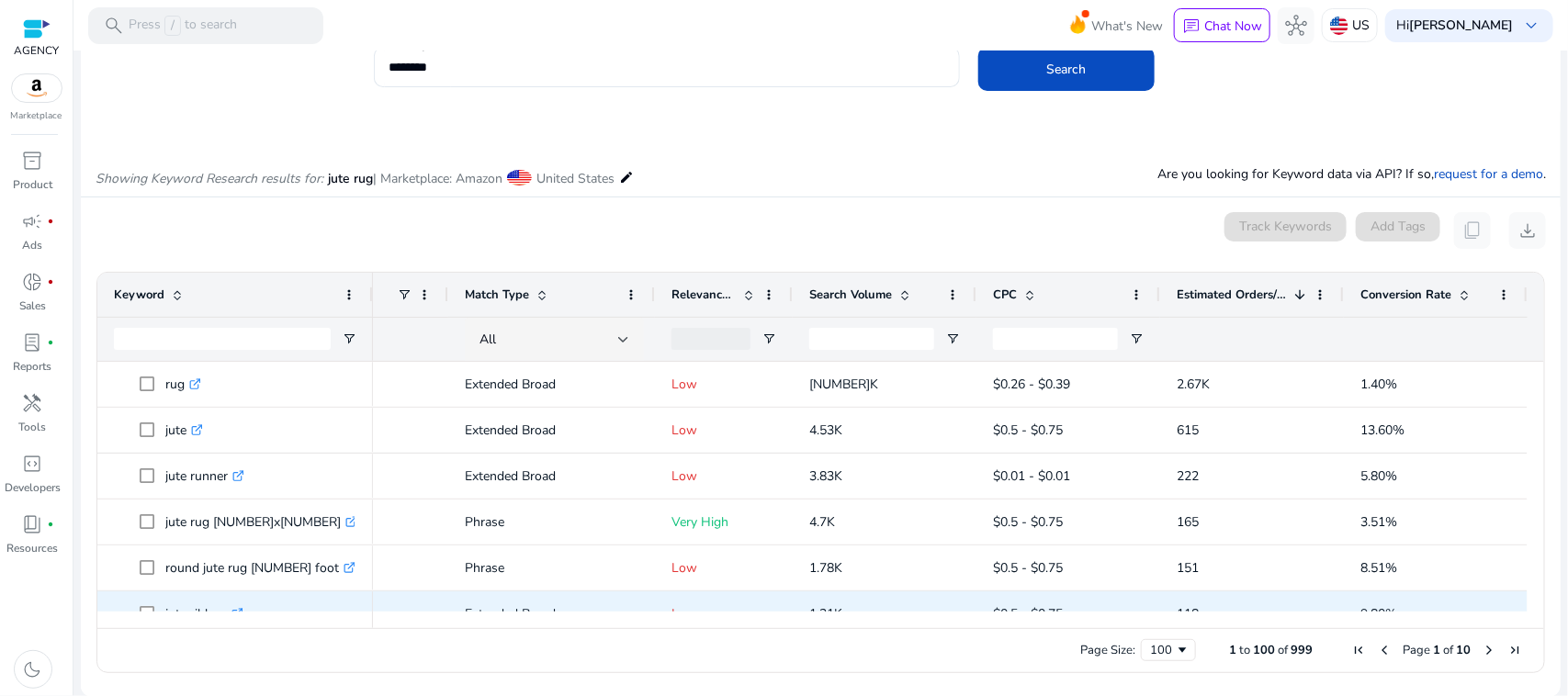 scroll, scrollTop: 538, scrollLeft: 0, axis: vertical 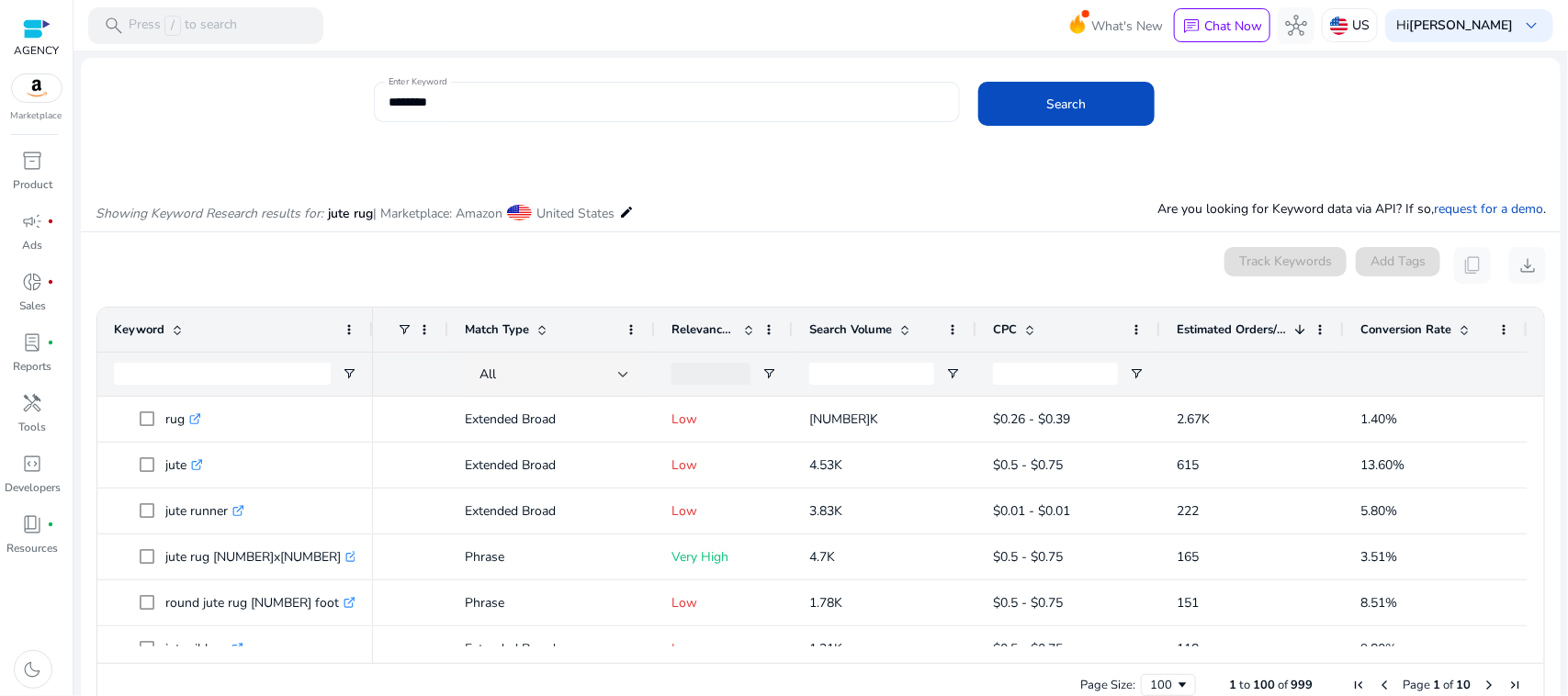 click on "********" at bounding box center (667, 102) 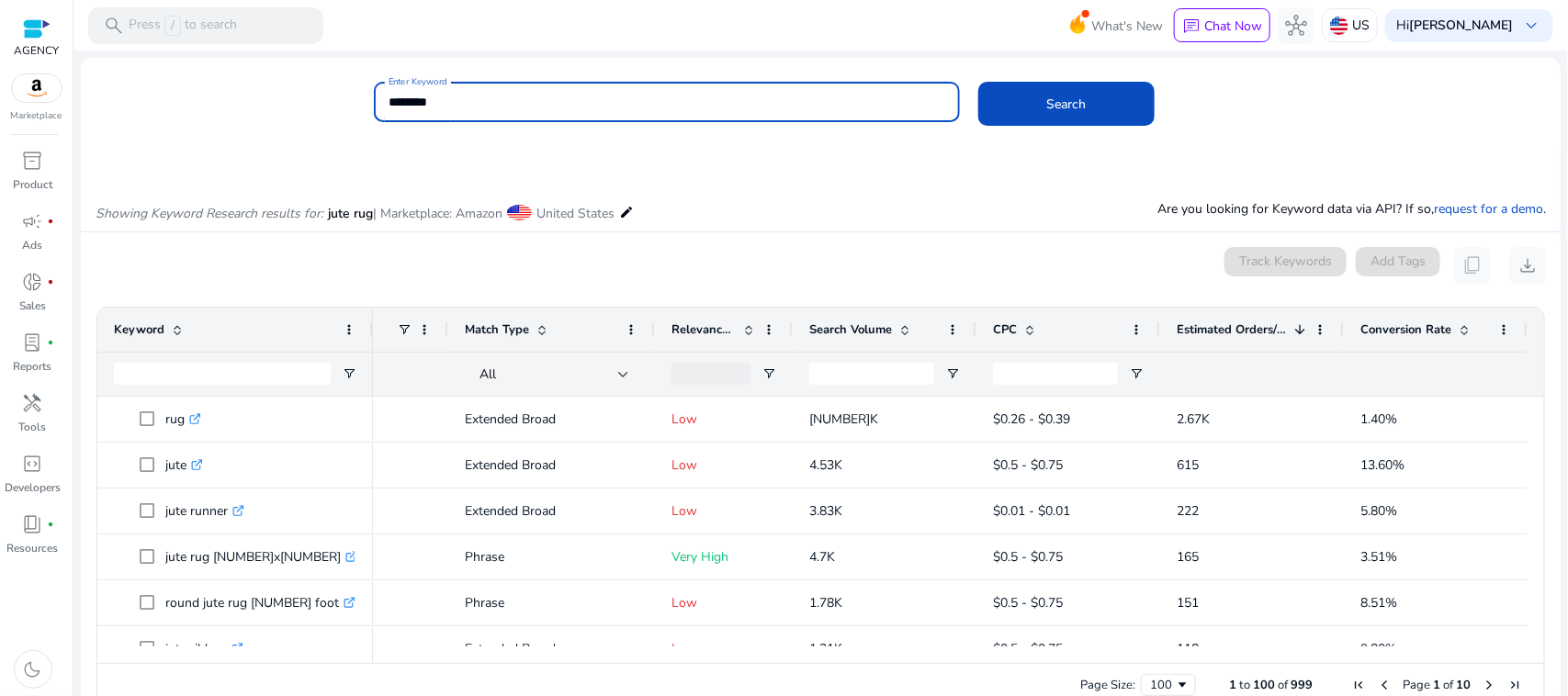 click on "********" at bounding box center [667, 102] 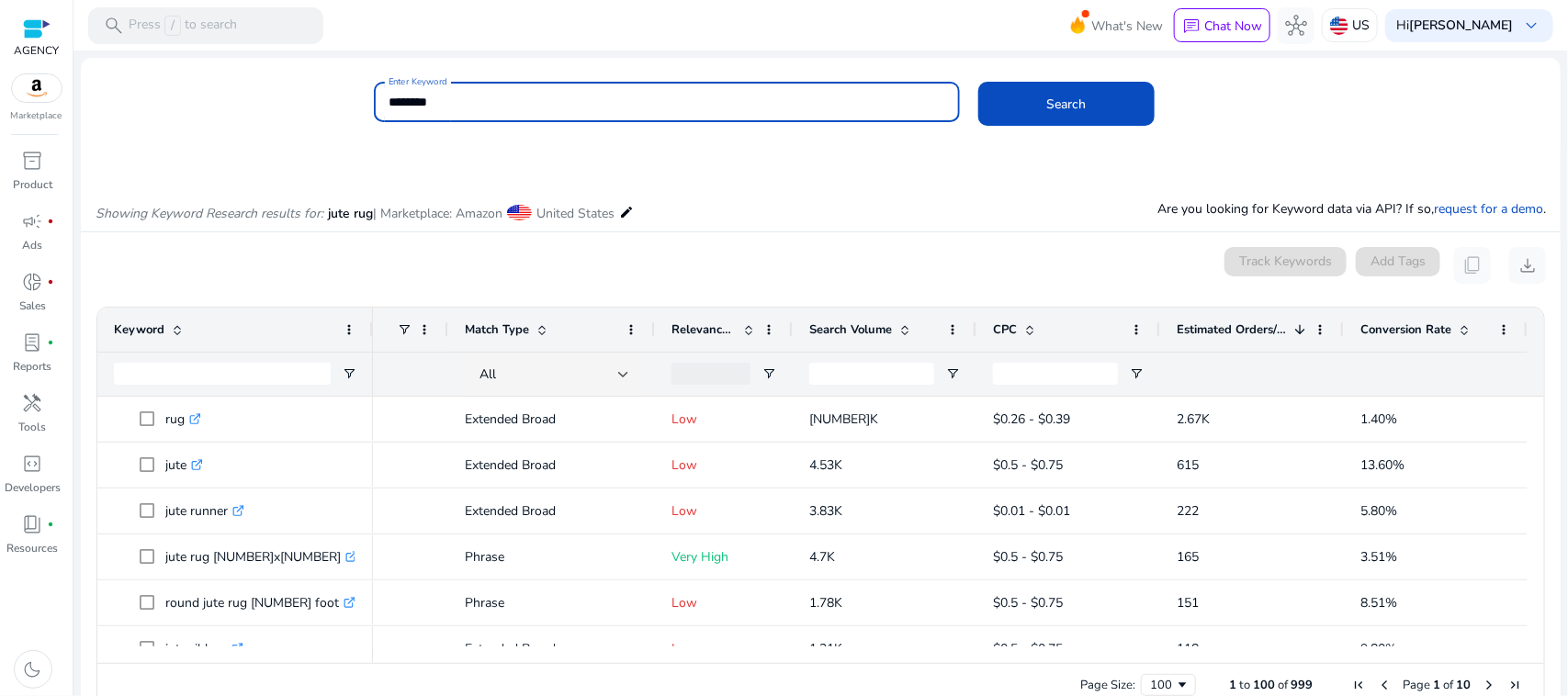 click on "********" at bounding box center (667, 102) 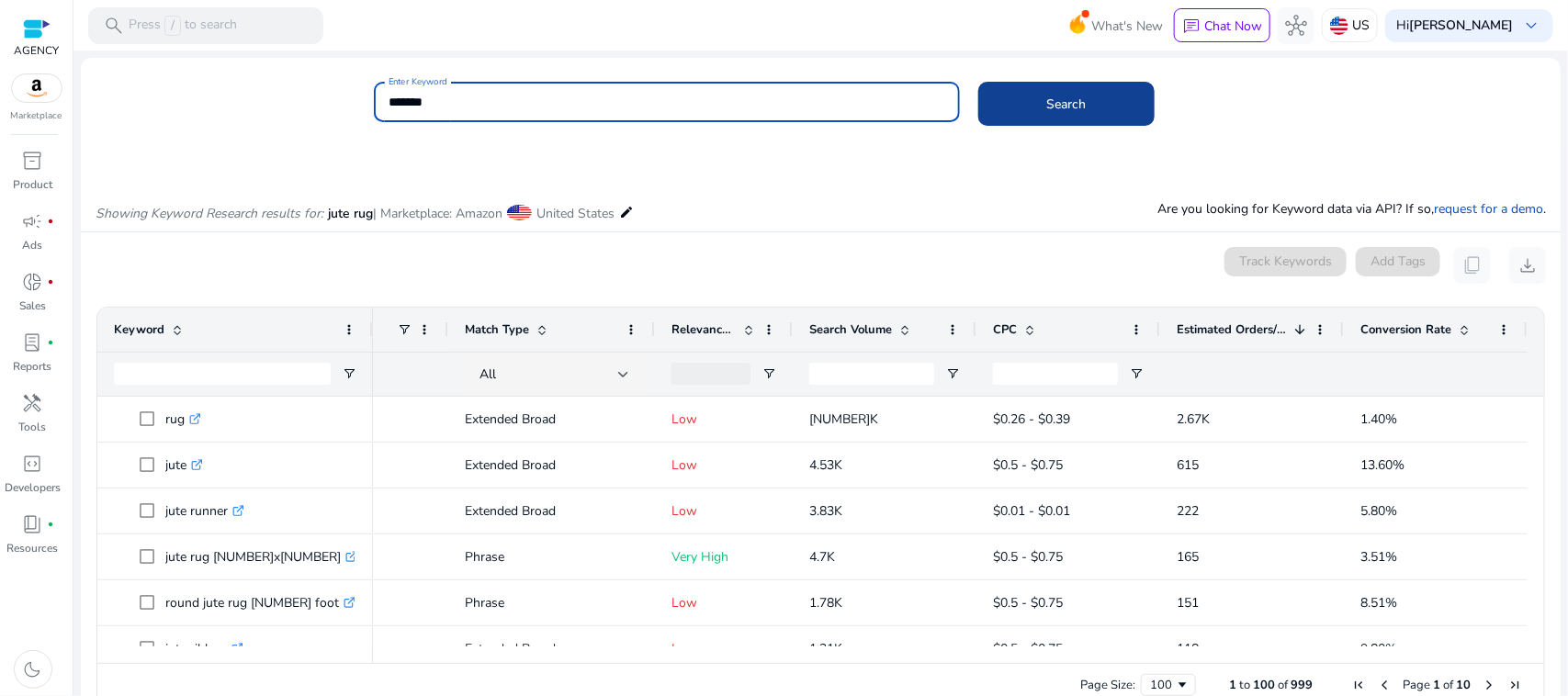 type on "*******" 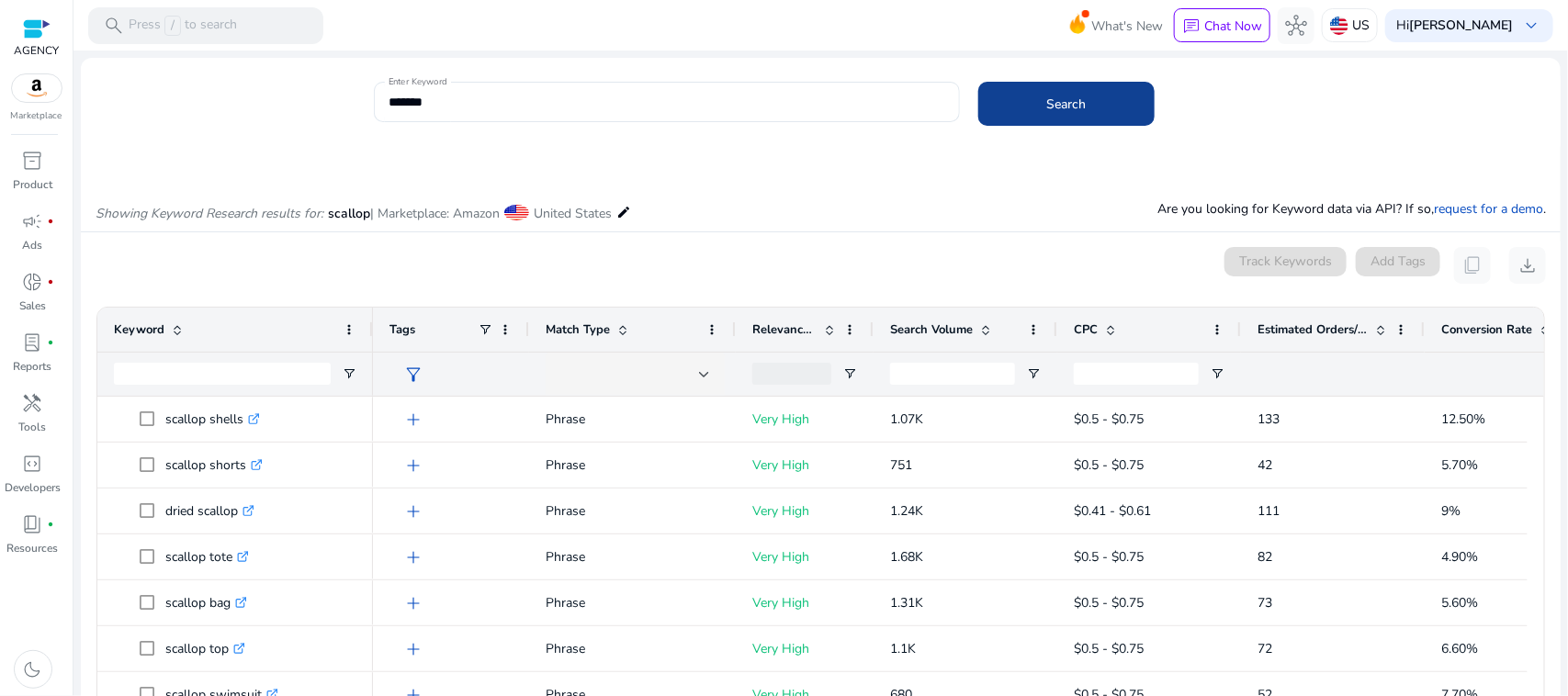 scroll, scrollTop: 156, scrollLeft: 0, axis: vertical 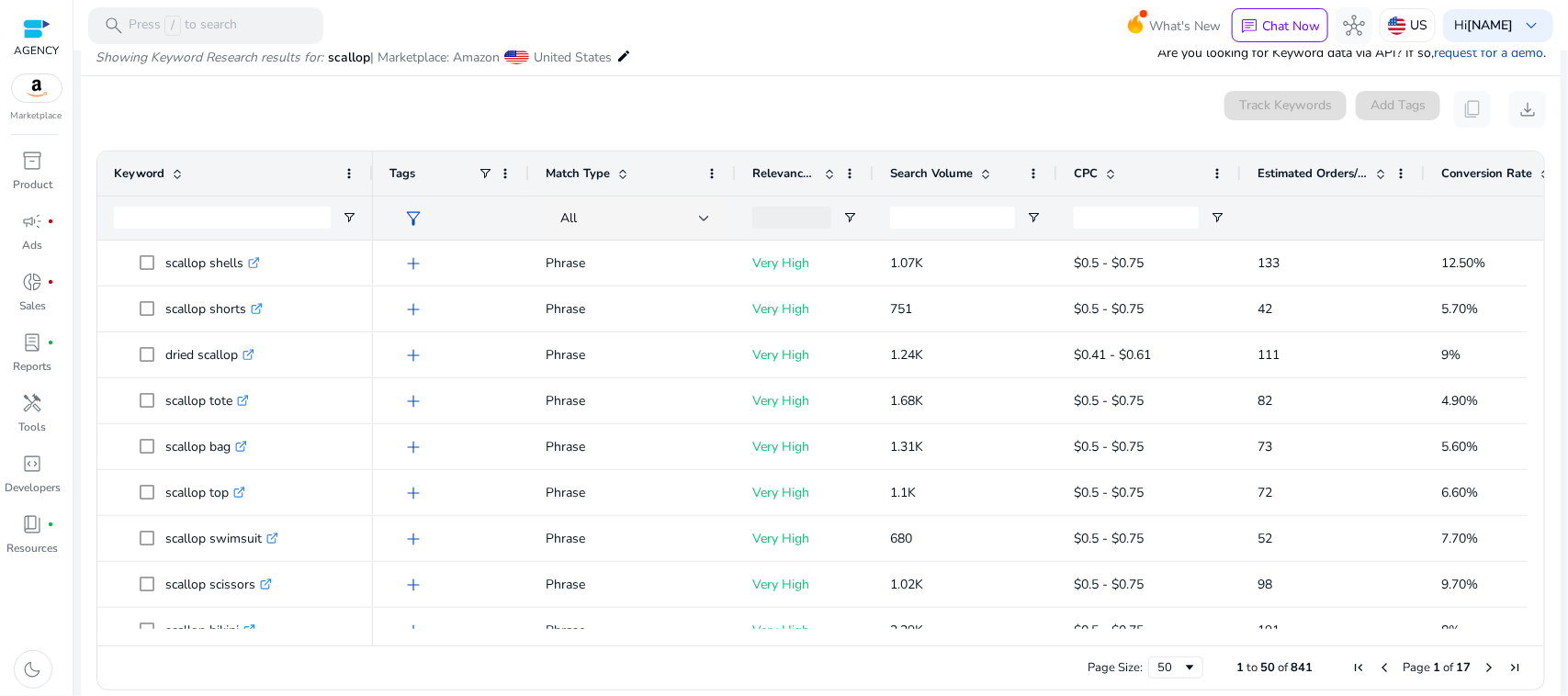 drag, startPoint x: 1346, startPoint y: 645, endPoint x: 1555, endPoint y: 644, distance: 209.00239 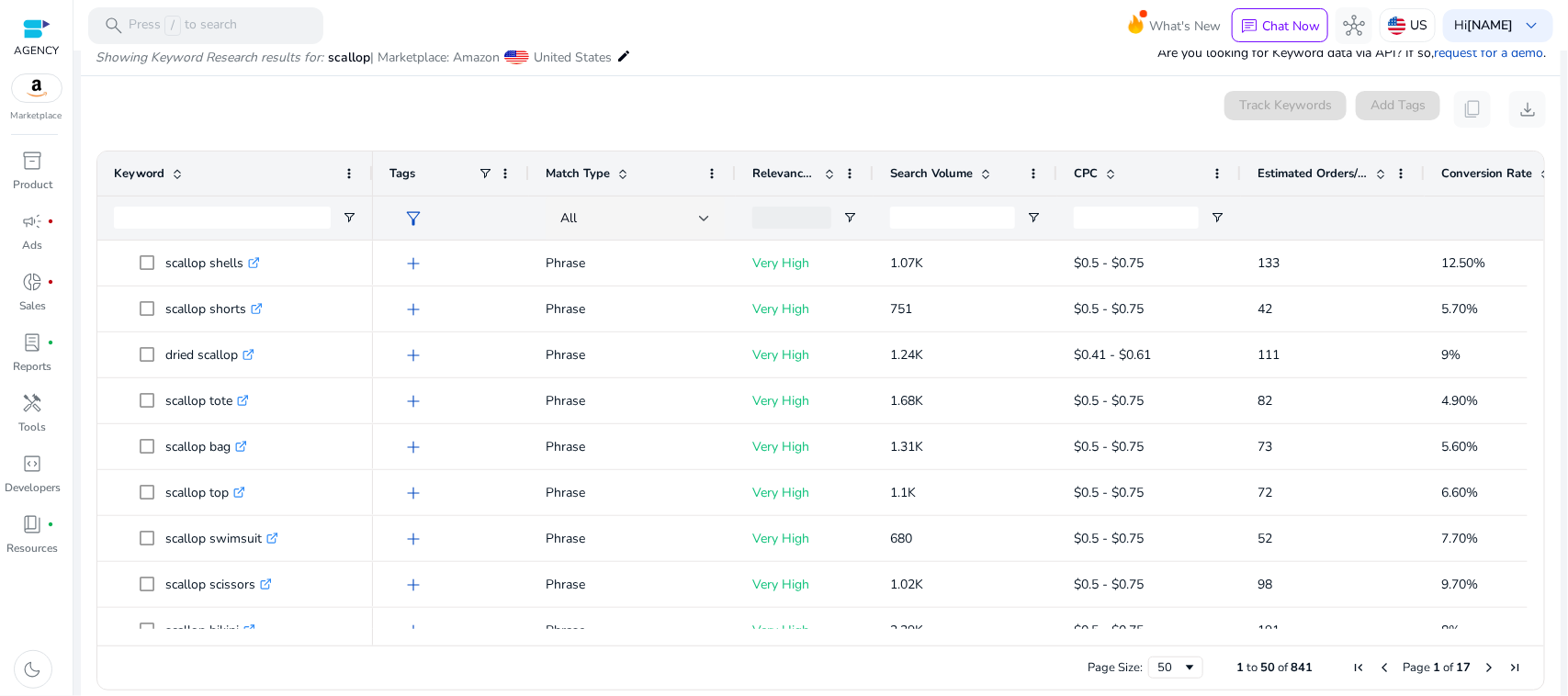 scroll, scrollTop: 0, scrollLeft: 0, axis: both 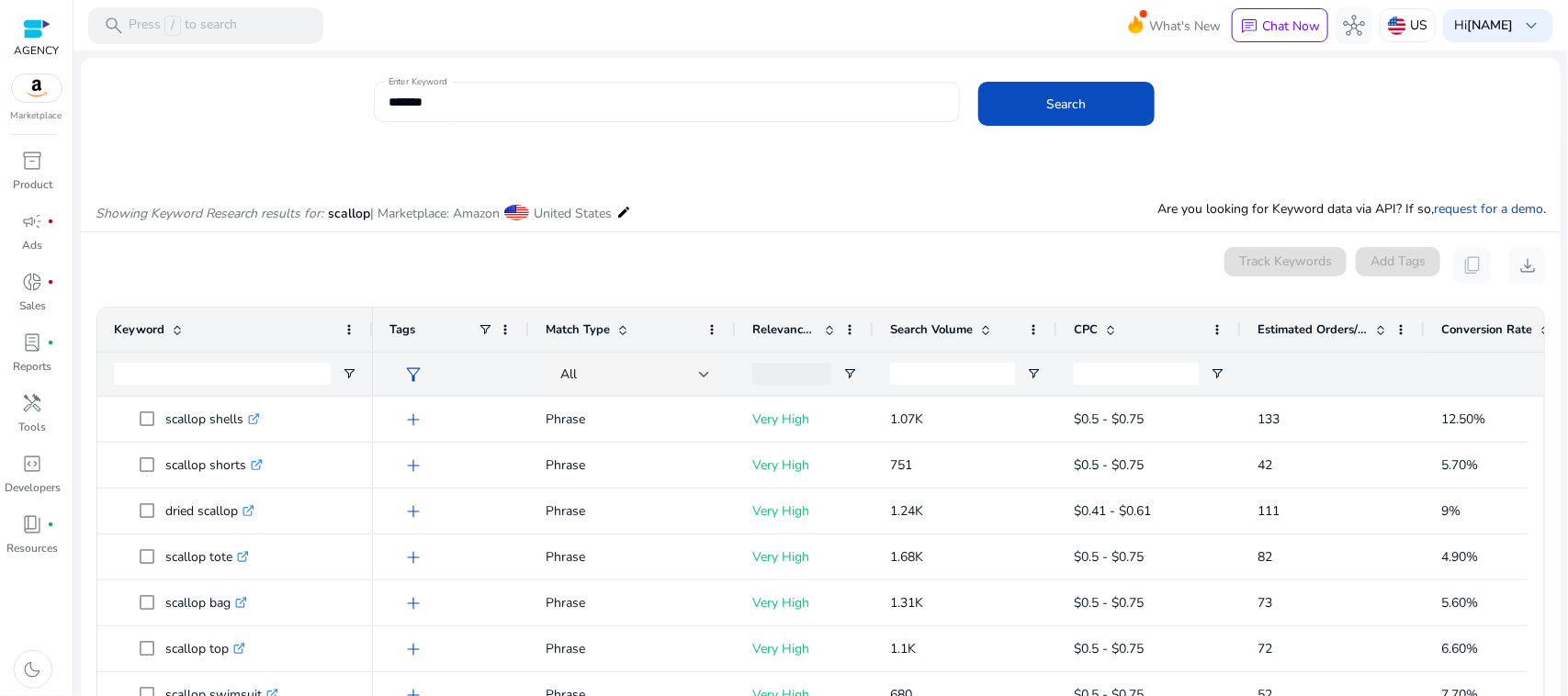 click on "*******" at bounding box center [667, 102] 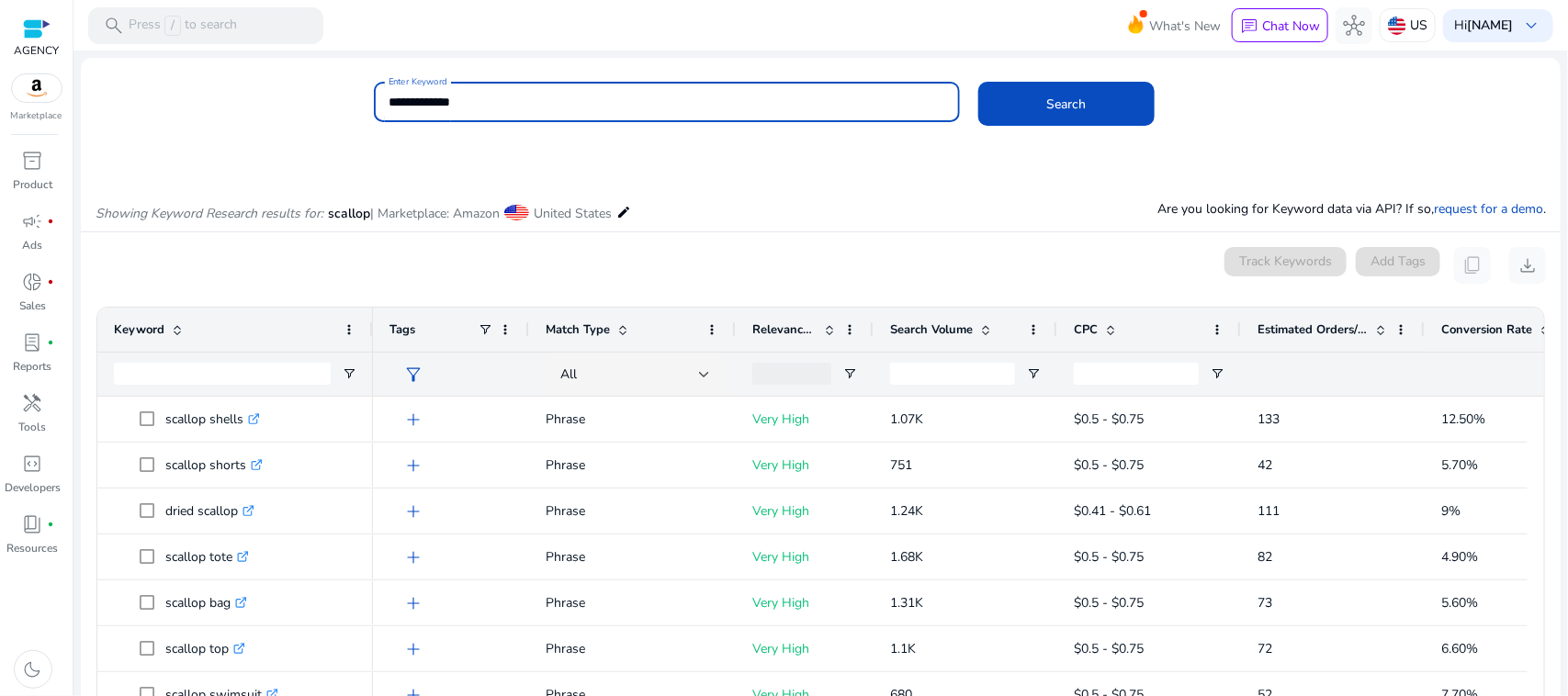 type on "**********" 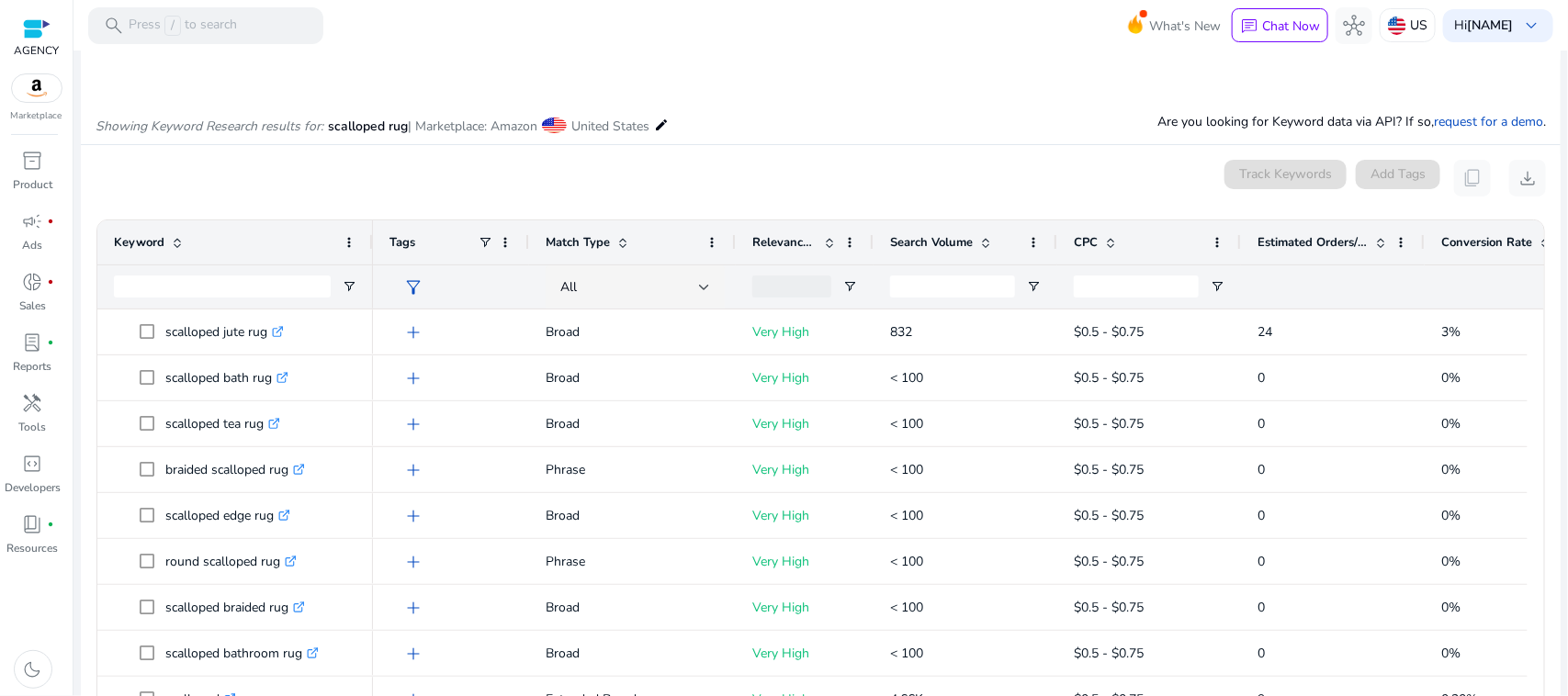 scroll, scrollTop: 174, scrollLeft: 0, axis: vertical 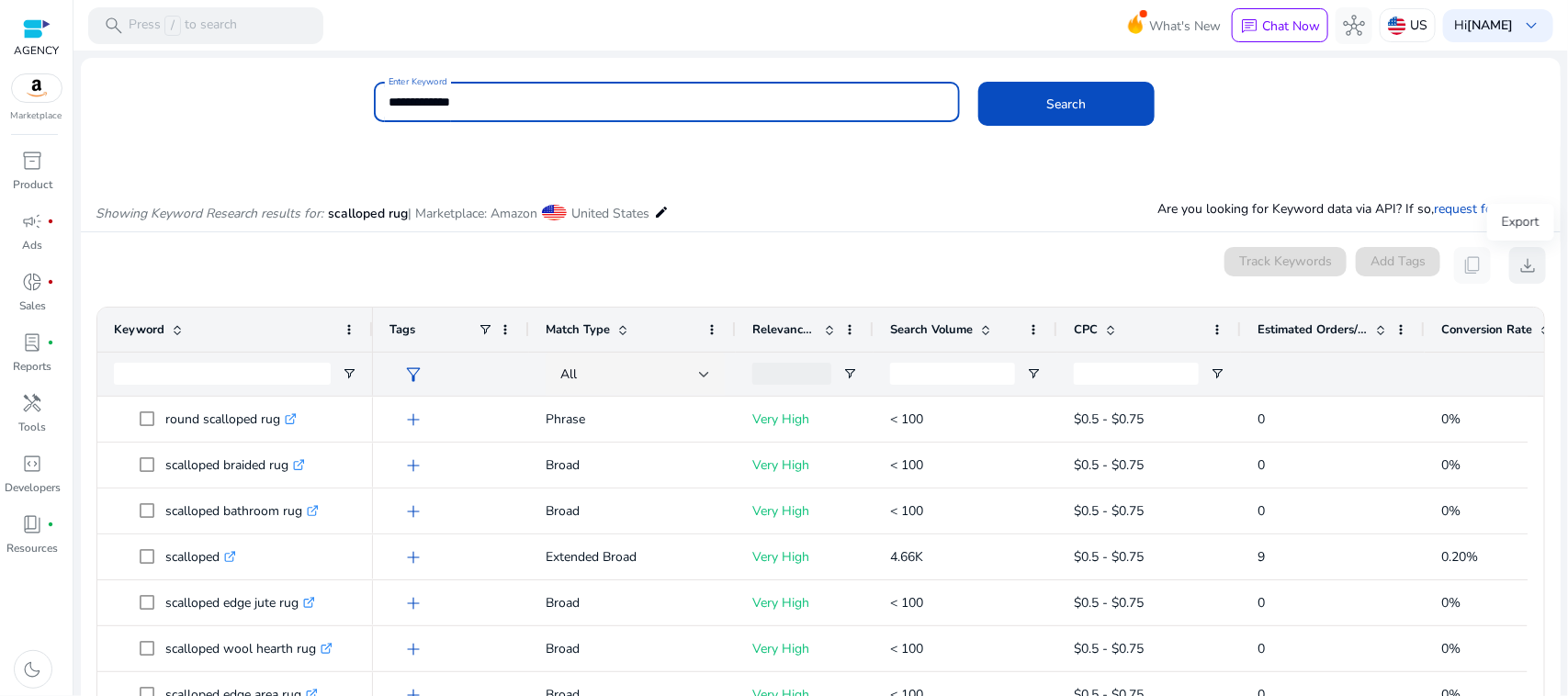 click on "download" 